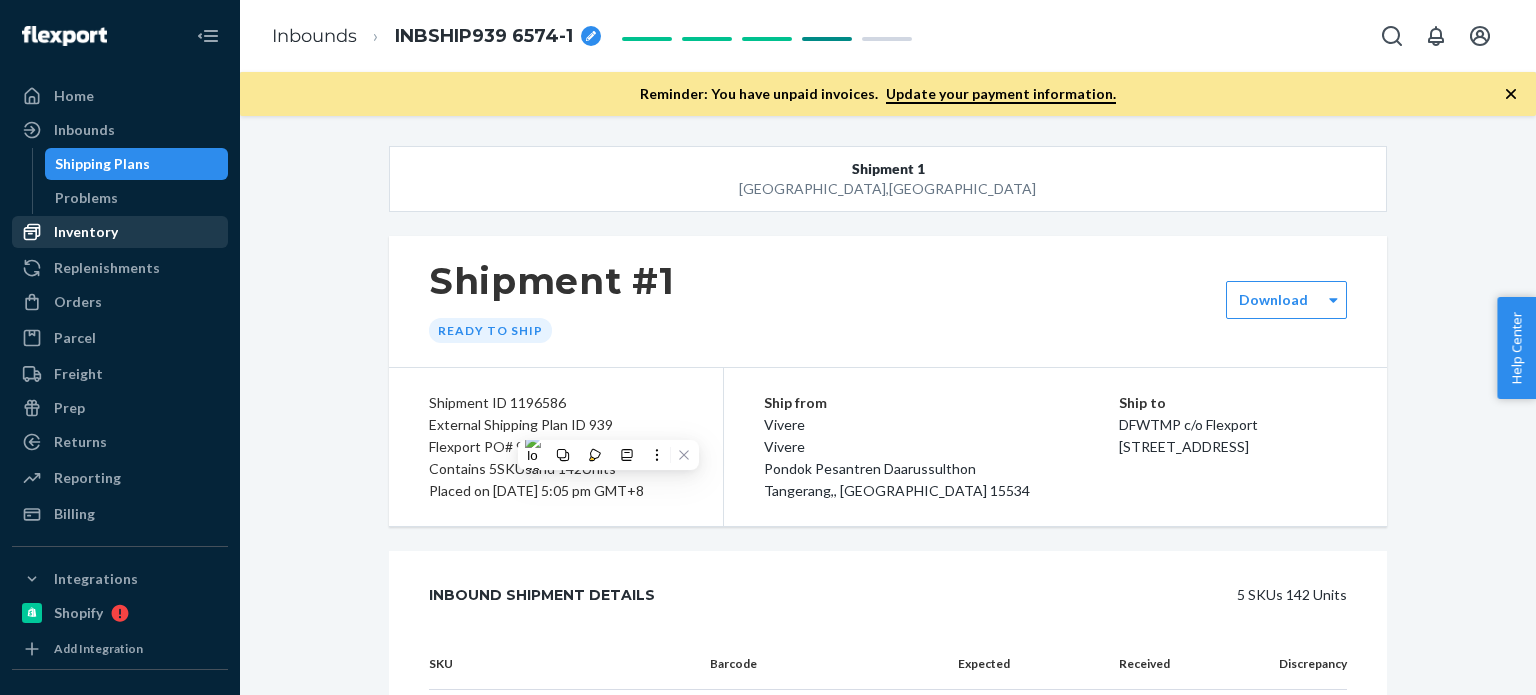 scroll, scrollTop: 0, scrollLeft: 0, axis: both 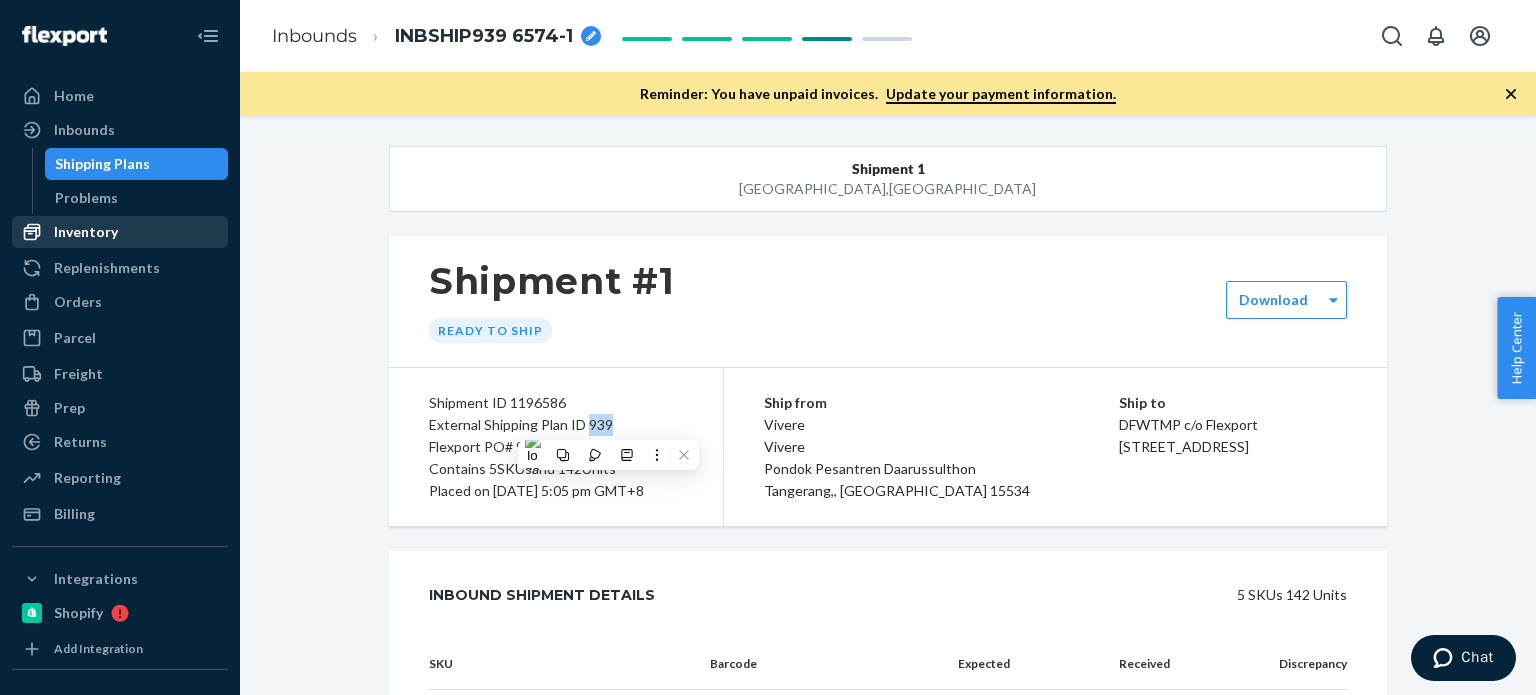 click on "Inventory" at bounding box center (86, 232) 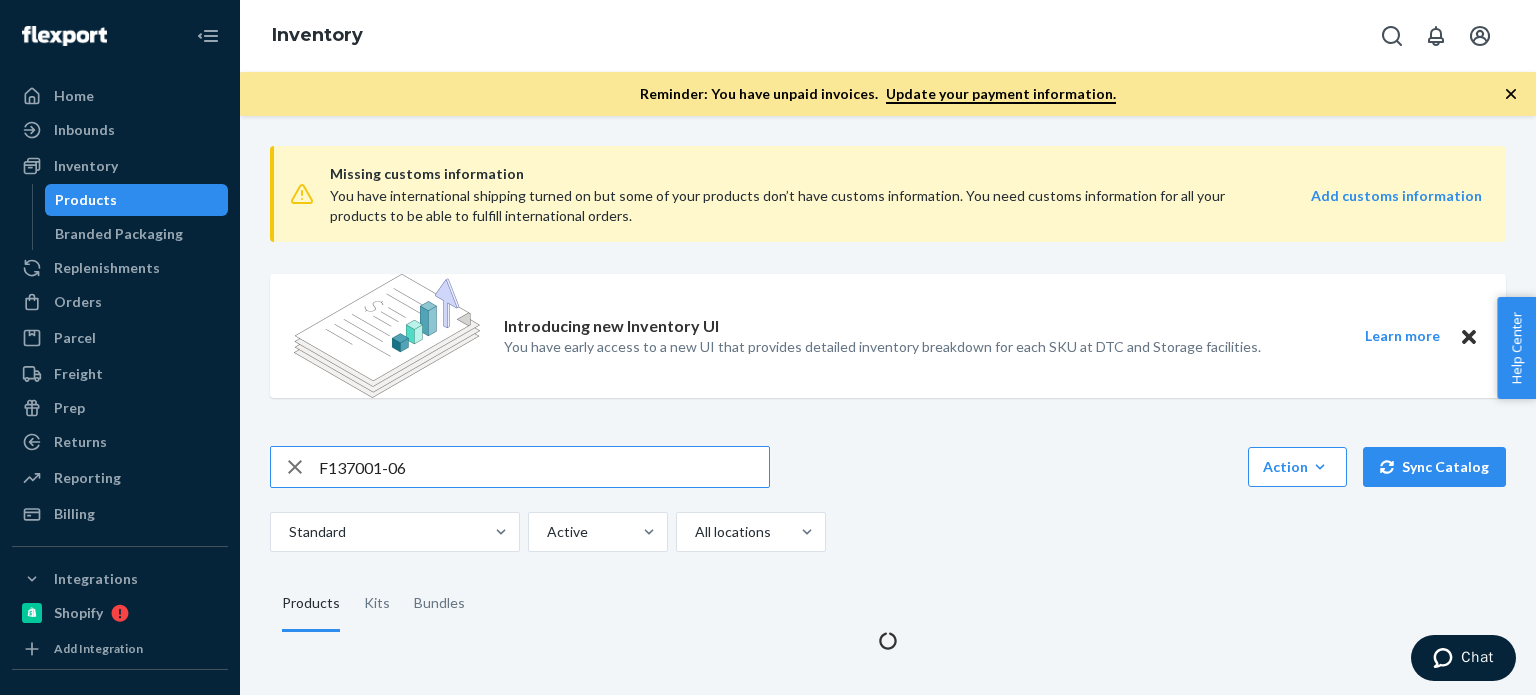 click on "F137001-06" at bounding box center (544, 467) 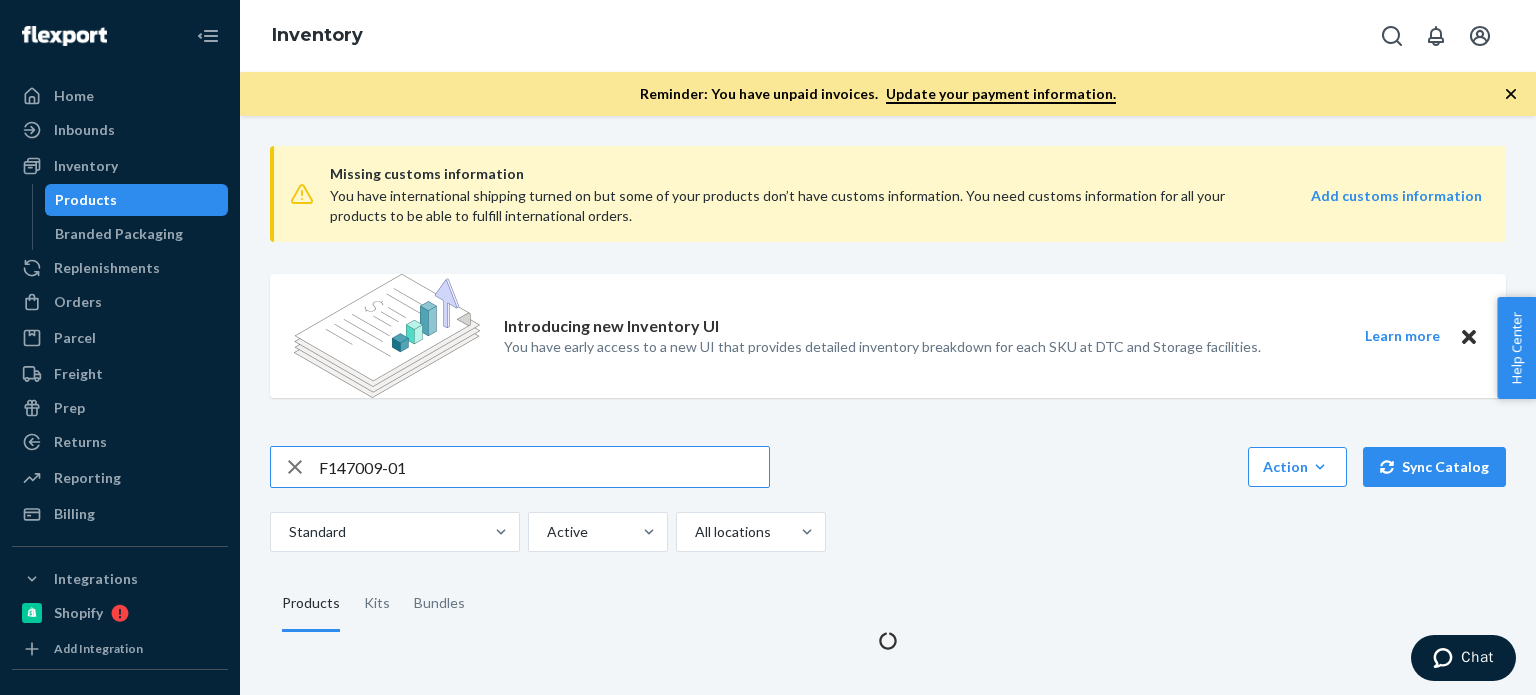 type on "F147009-01" 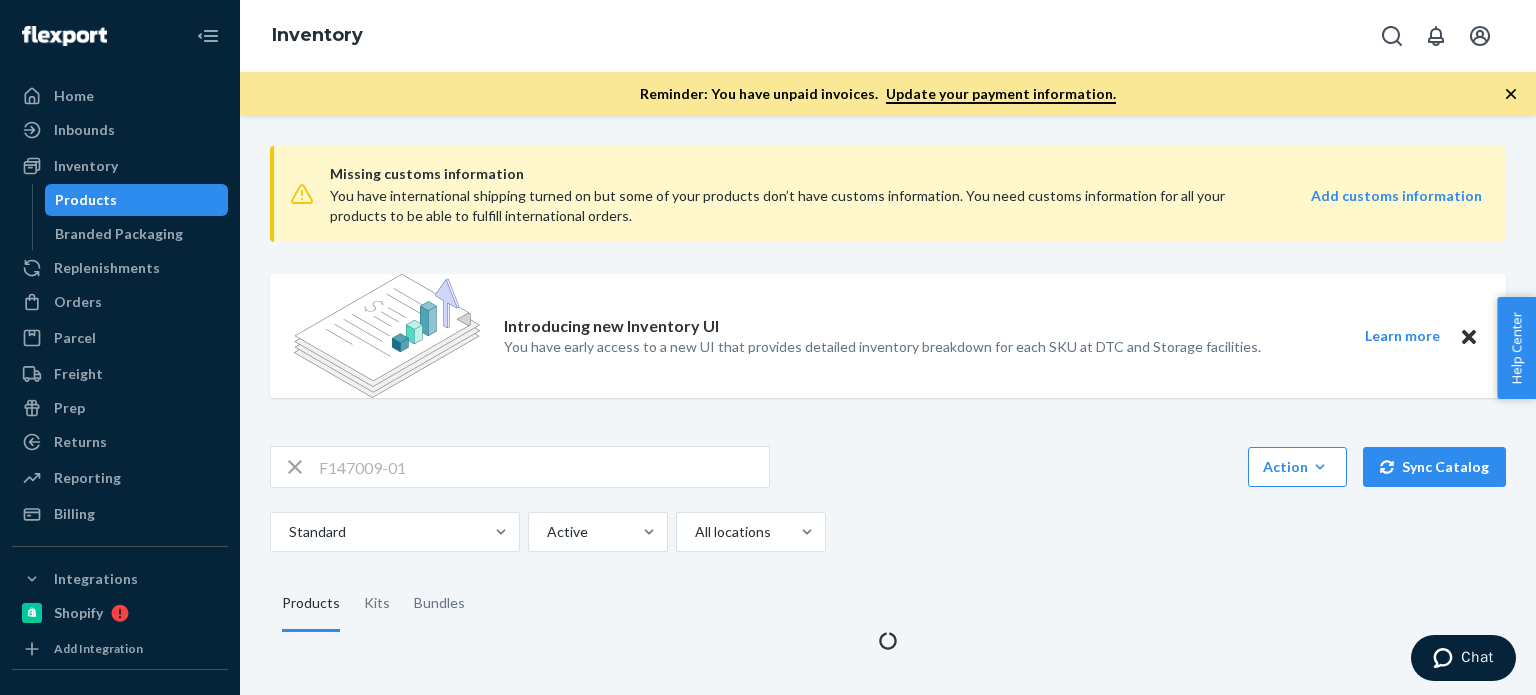 scroll, scrollTop: 0, scrollLeft: 0, axis: both 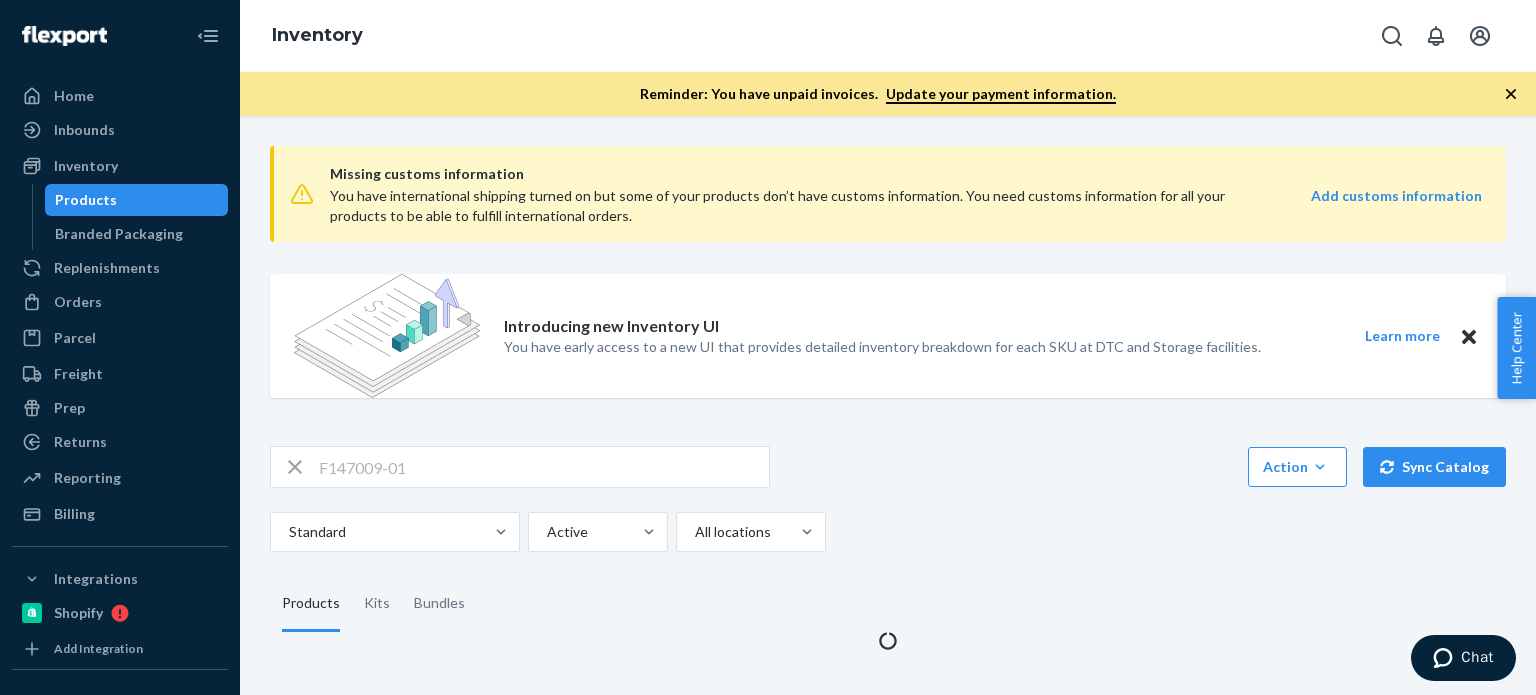 click on "F147009-01 Action Create product Create kit or bundle Bulk create products Bulk update products Bulk update bundles Bulk update product alias attribute Sync Catalog" at bounding box center [888, 467] 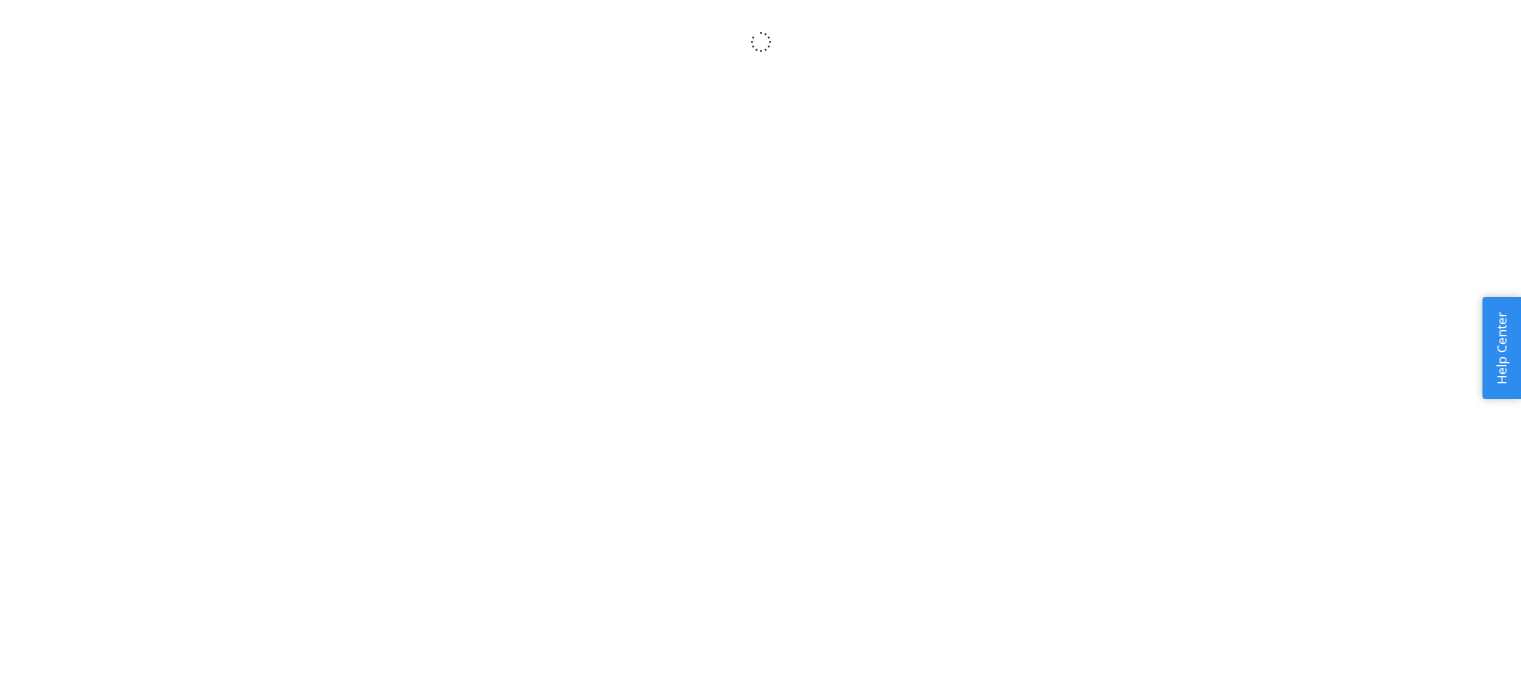 scroll, scrollTop: 0, scrollLeft: 0, axis: both 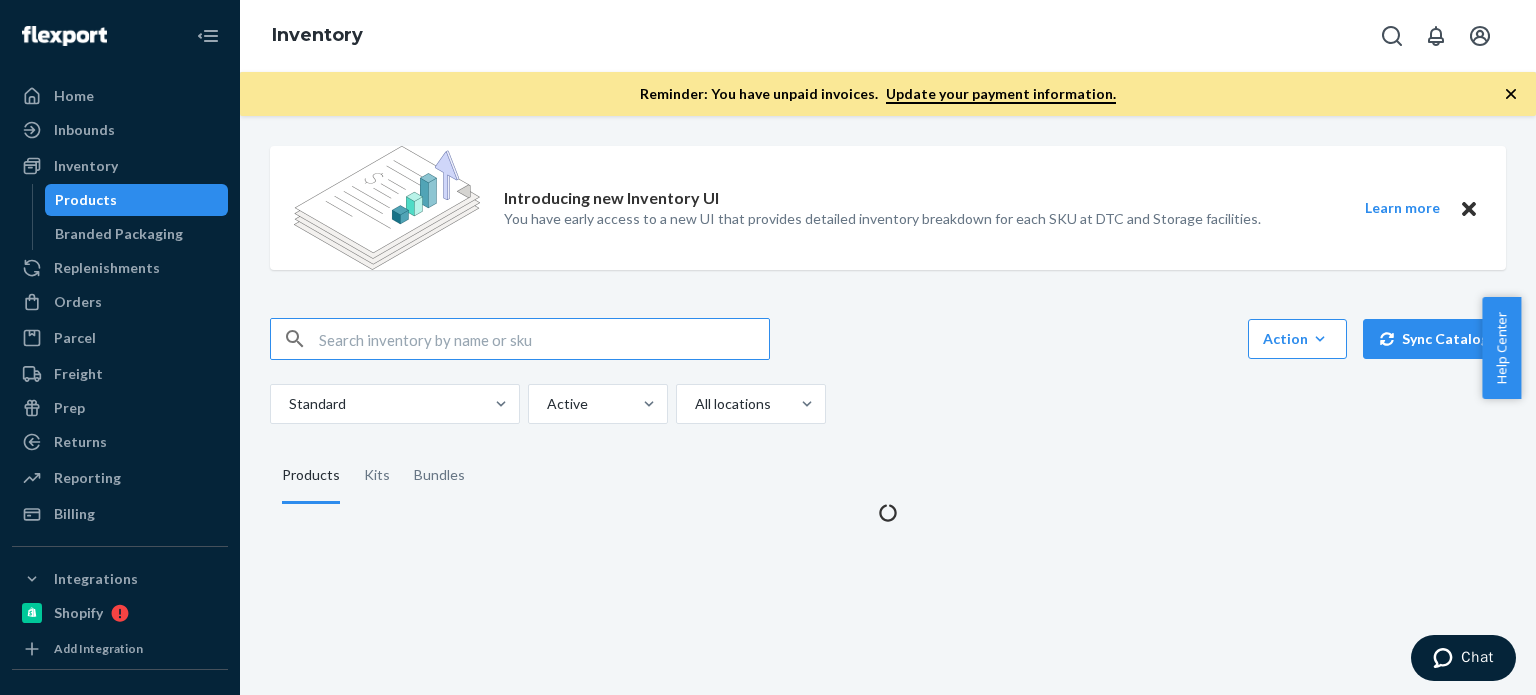 click at bounding box center [544, 339] 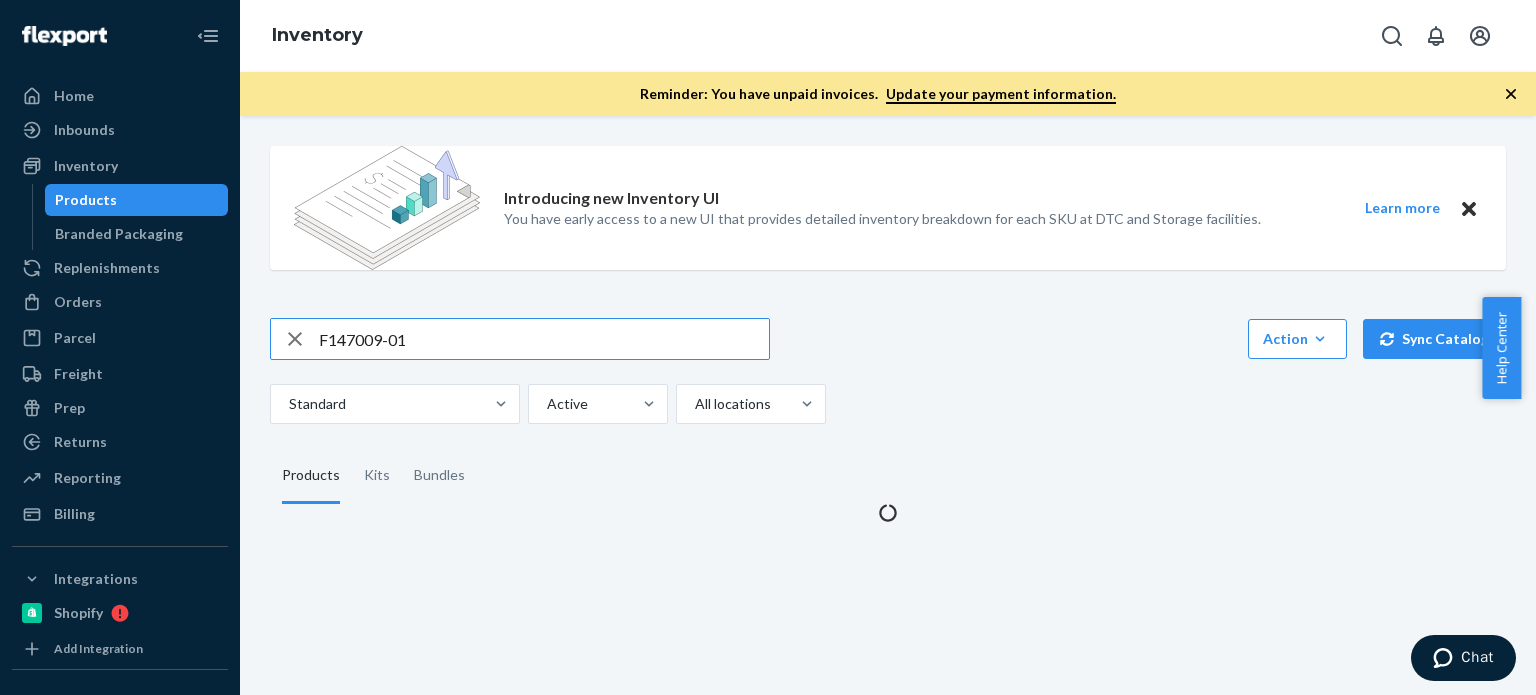 type on "F147009-01" 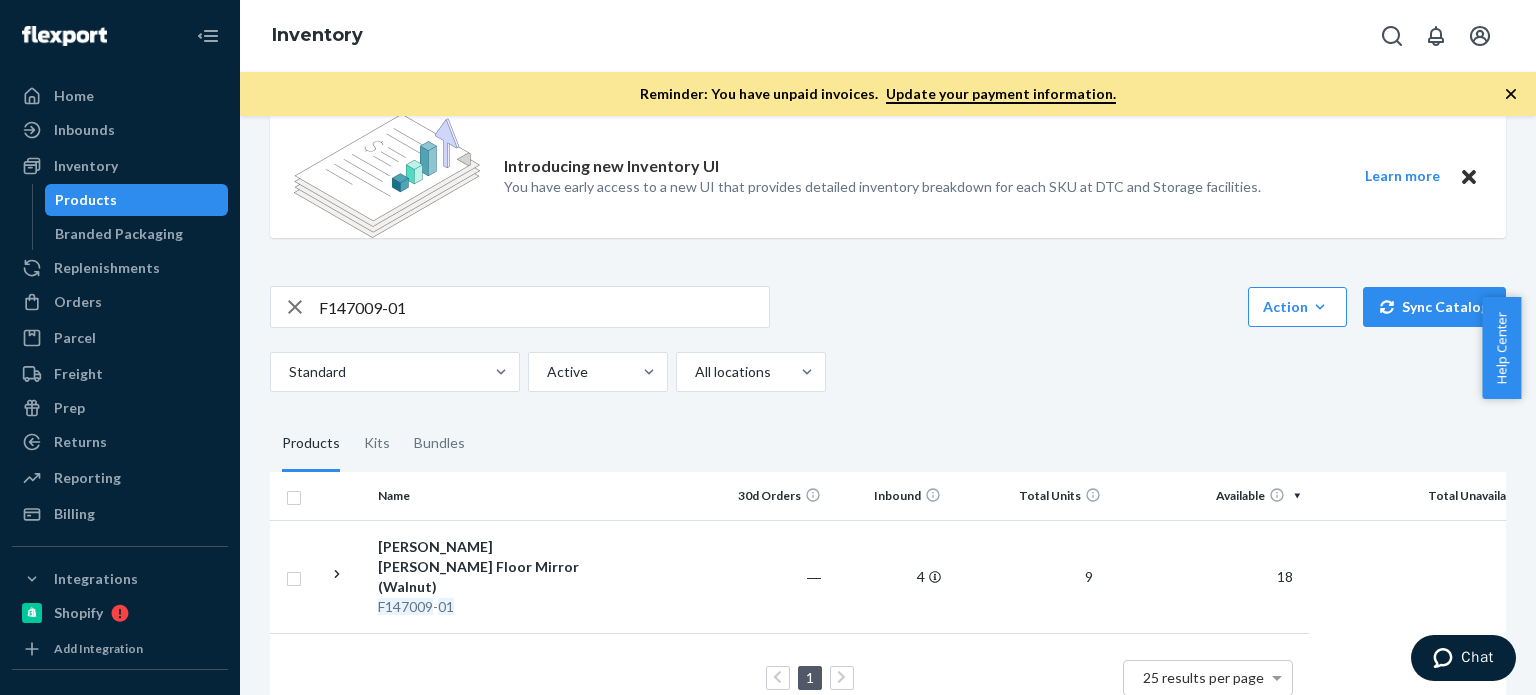 scroll, scrollTop: 166, scrollLeft: 0, axis: vertical 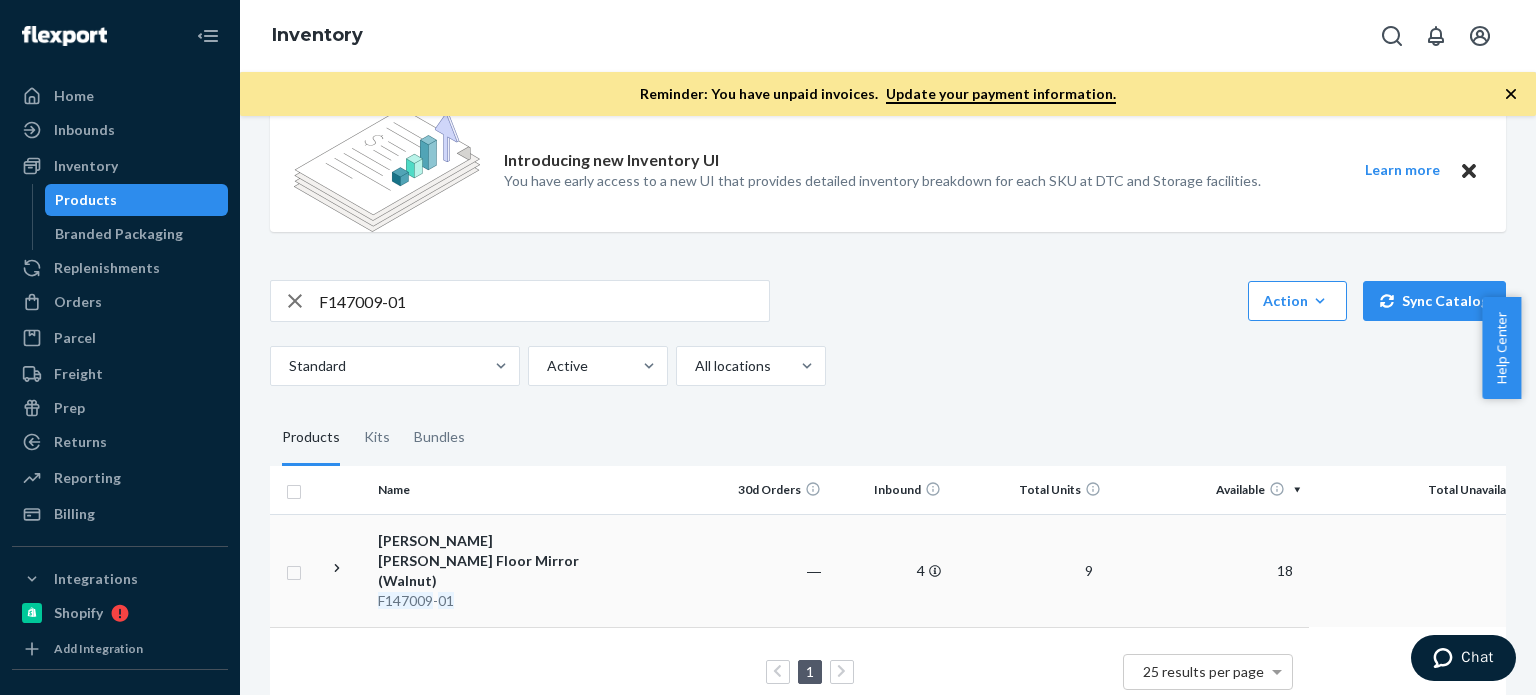 click on "Johar Wood Floor Mirror (Walnut)" at bounding box center [482, 561] 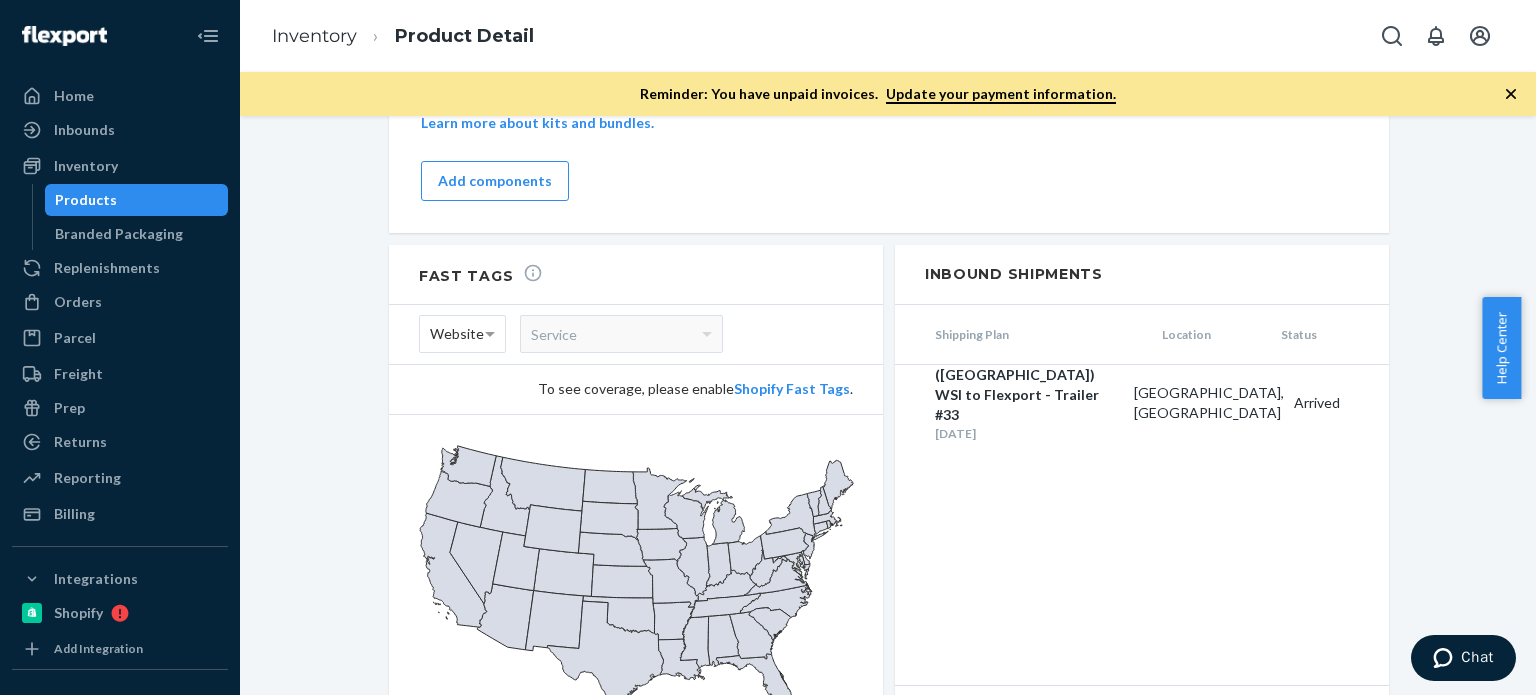 scroll, scrollTop: 2033, scrollLeft: 0, axis: vertical 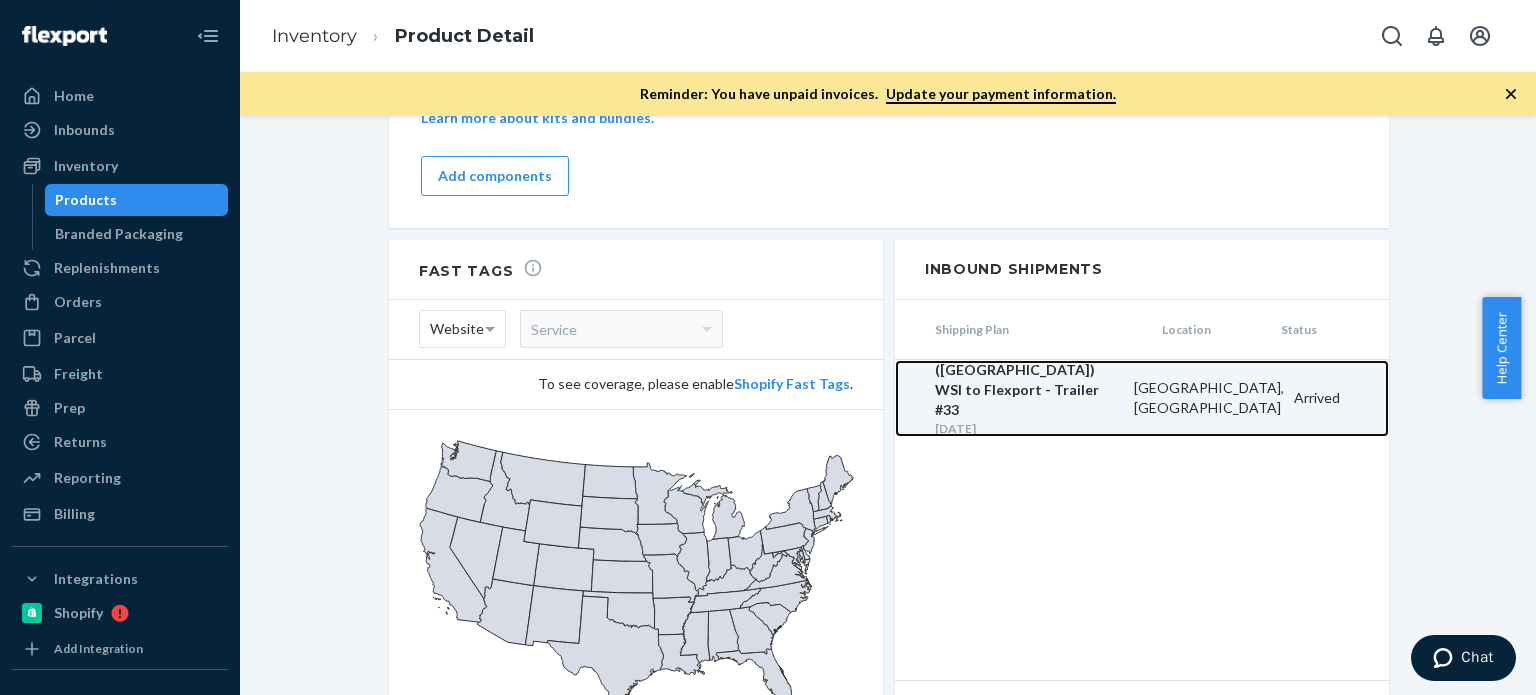 click on "(RS) WSI to Flexport - Trailer #33" at bounding box center (1029, 390) 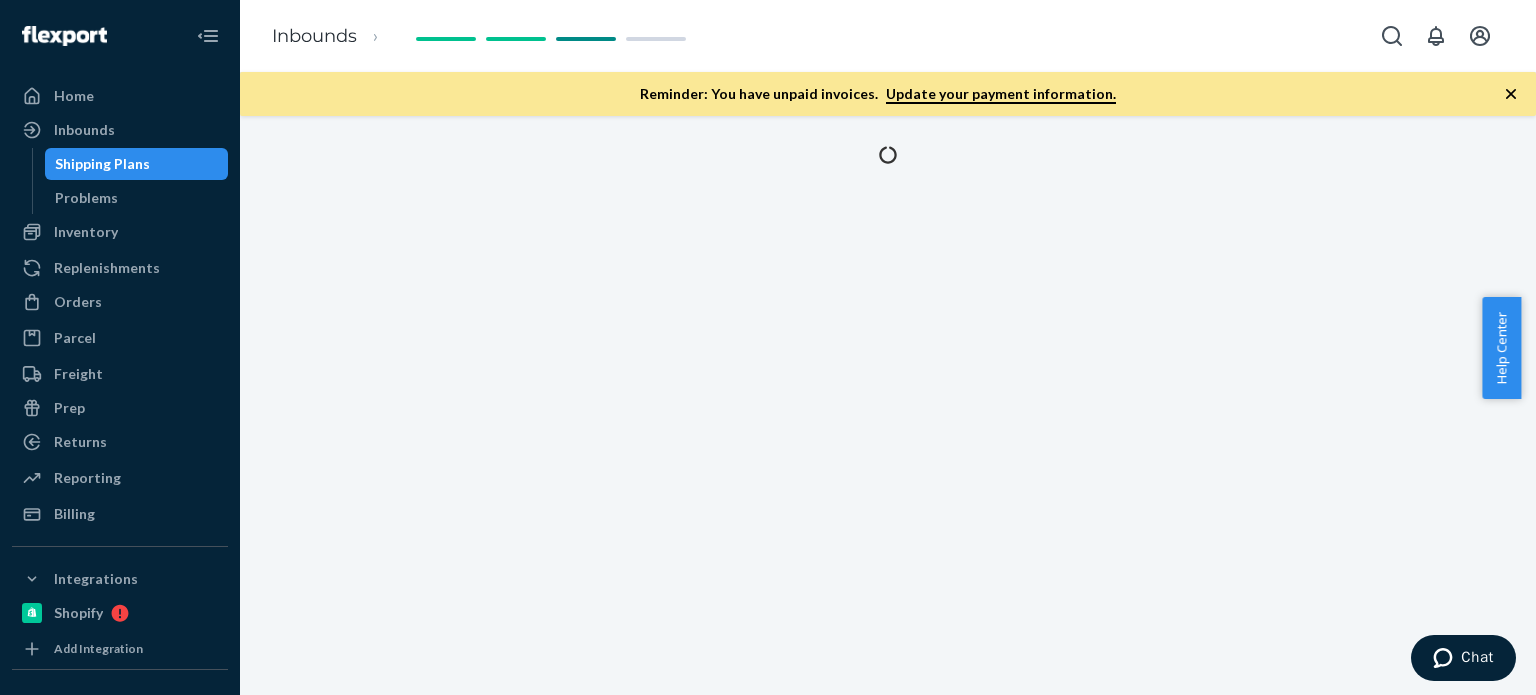 scroll, scrollTop: 0, scrollLeft: 0, axis: both 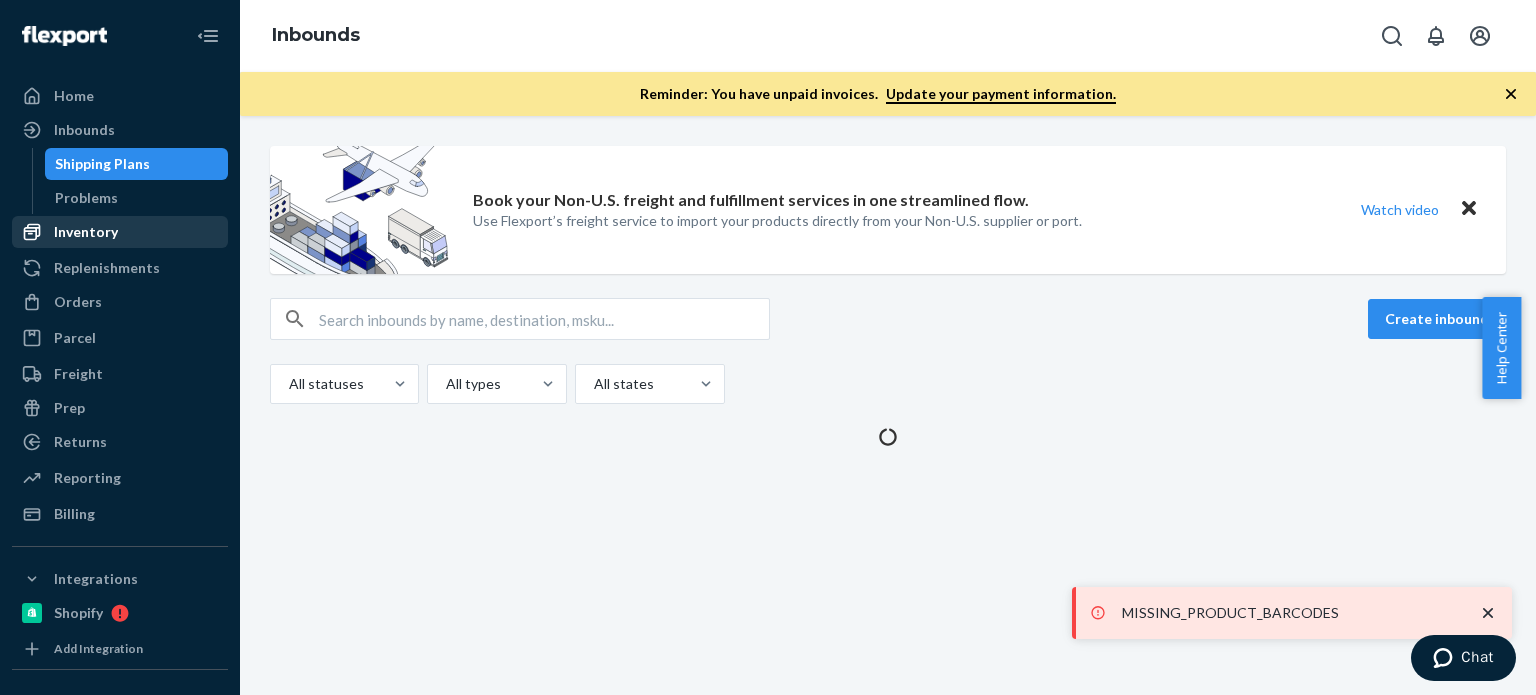 click on "Inventory" at bounding box center (86, 232) 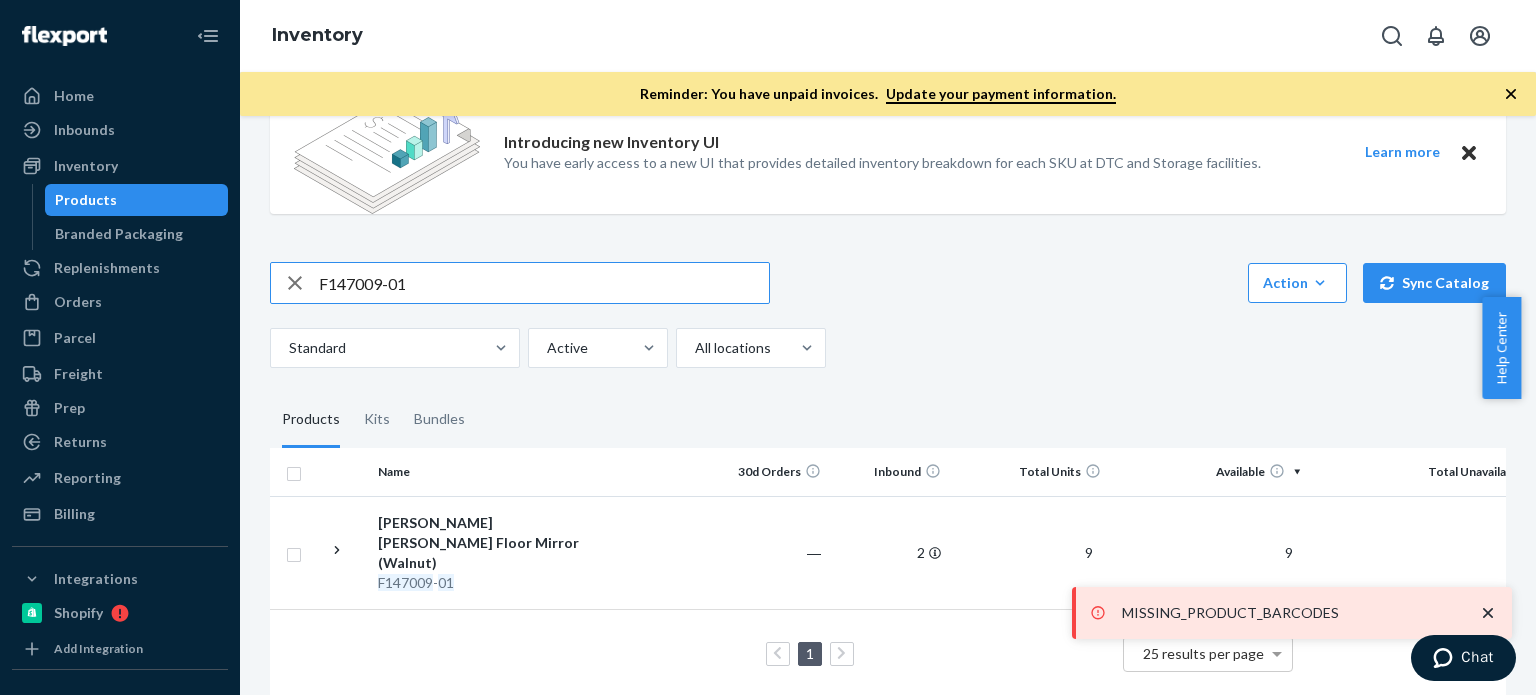 scroll, scrollTop: 200, scrollLeft: 0, axis: vertical 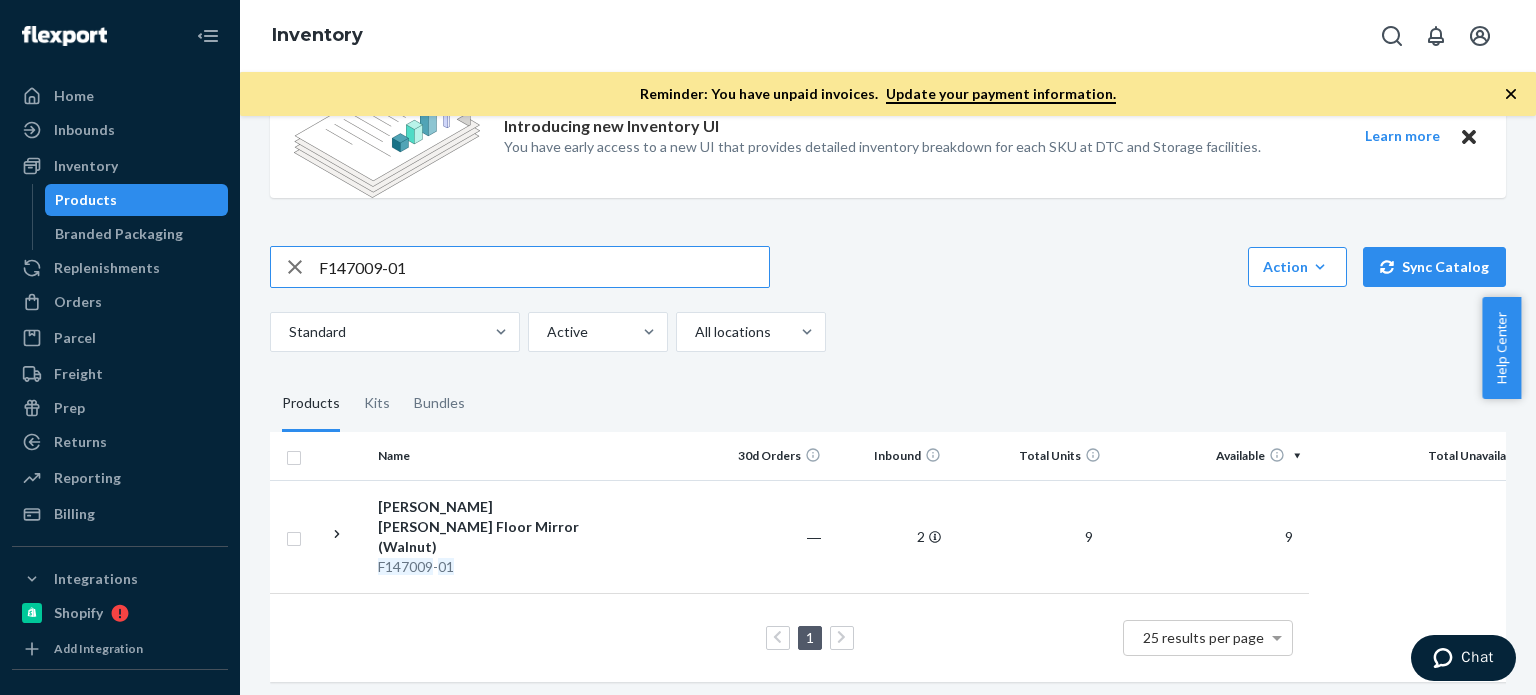 drag, startPoint x: 445, startPoint y: 268, endPoint x: 406, endPoint y: 257, distance: 40.5216 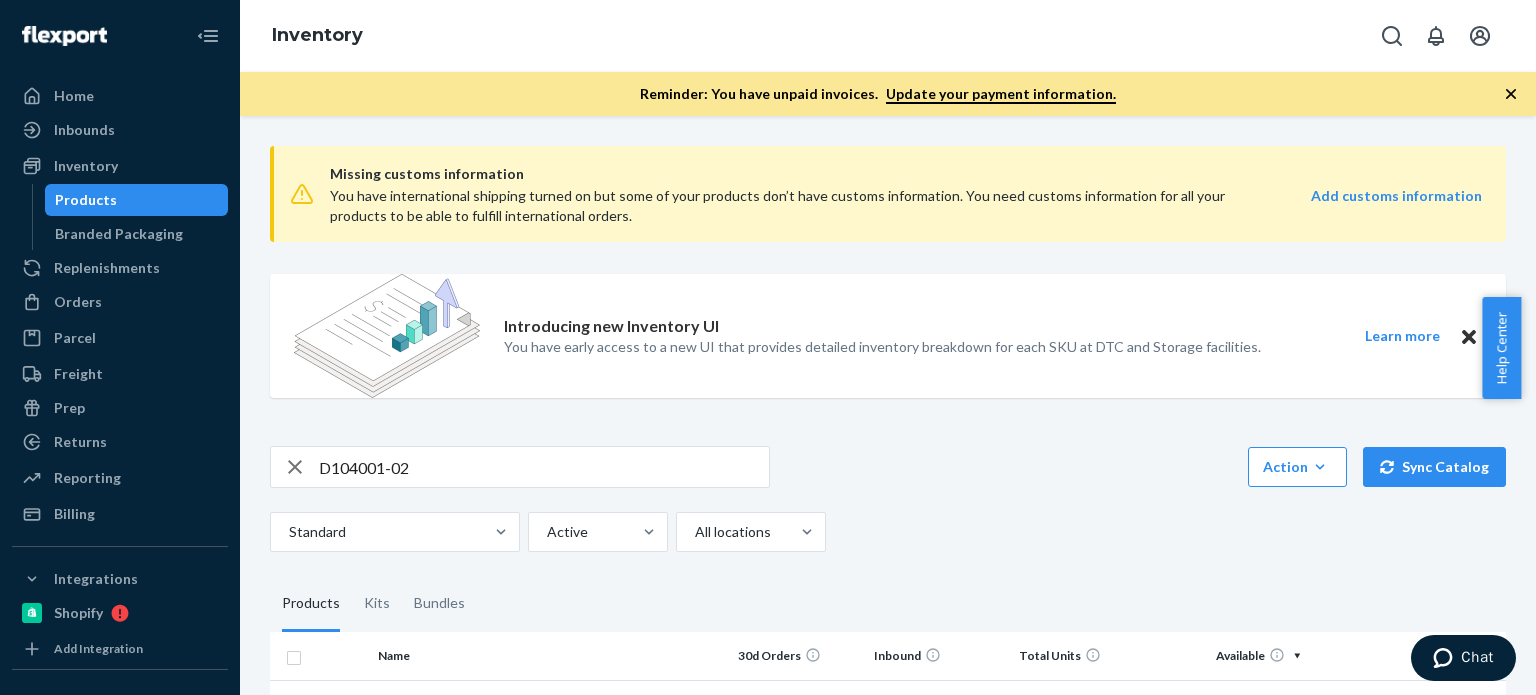 scroll, scrollTop: 200, scrollLeft: 0, axis: vertical 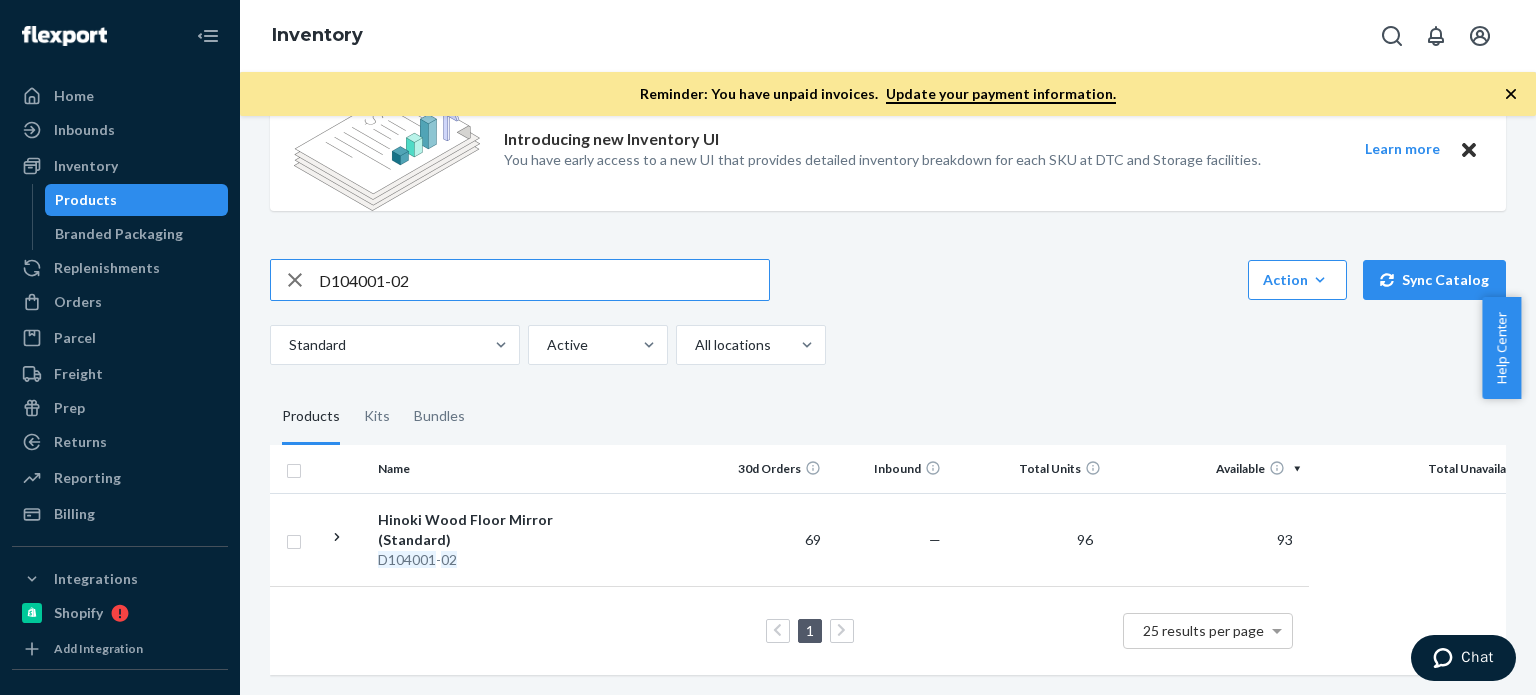 drag, startPoint x: 456, startPoint y: 271, endPoint x: 287, endPoint y: 263, distance: 169.18924 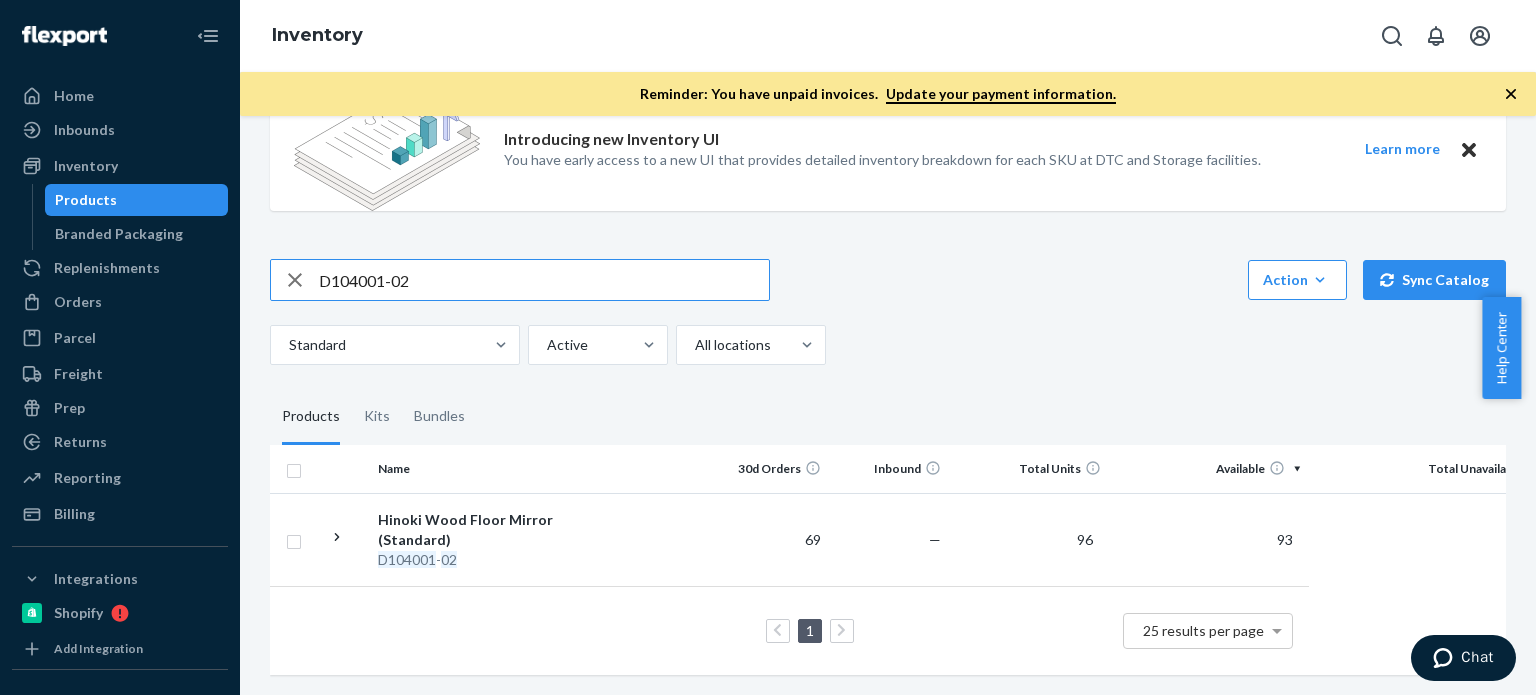 click on "D104001-02" at bounding box center [520, 280] 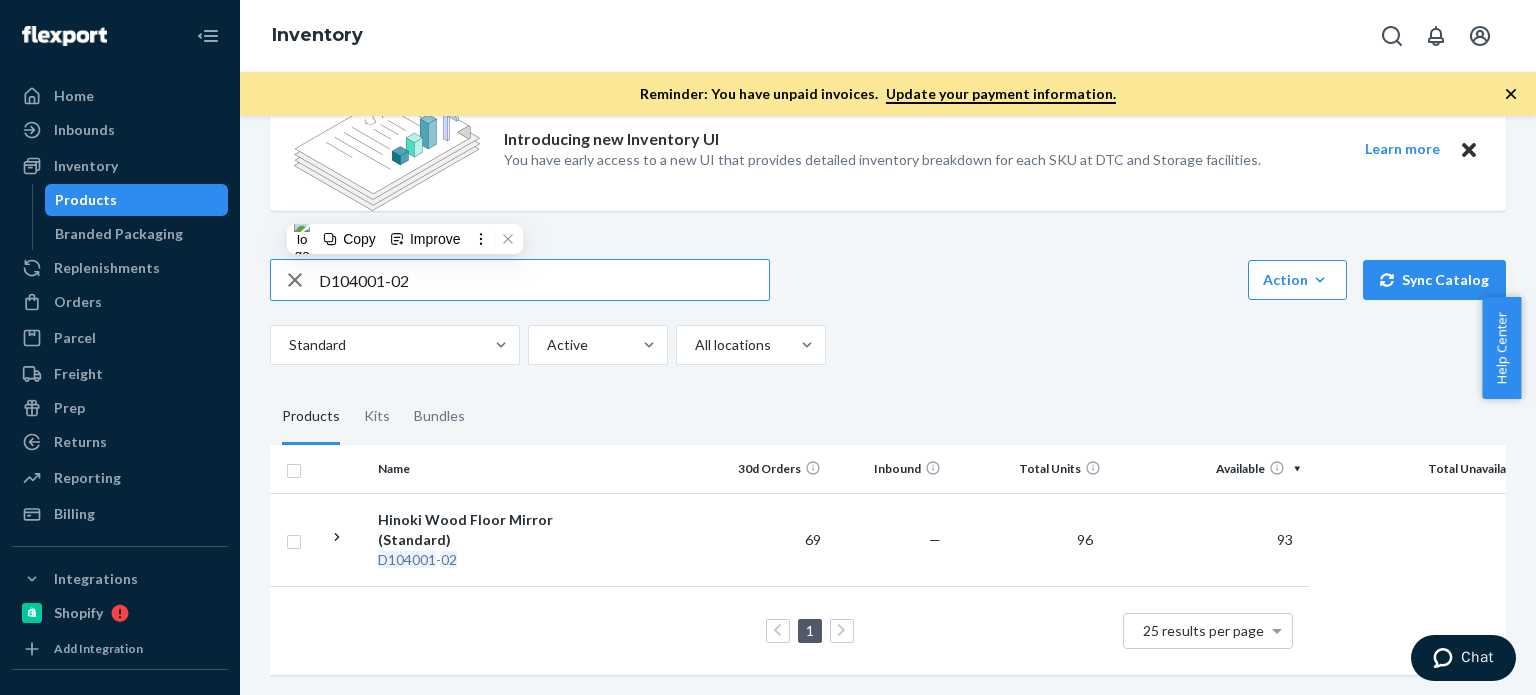 paste on "29001-01" 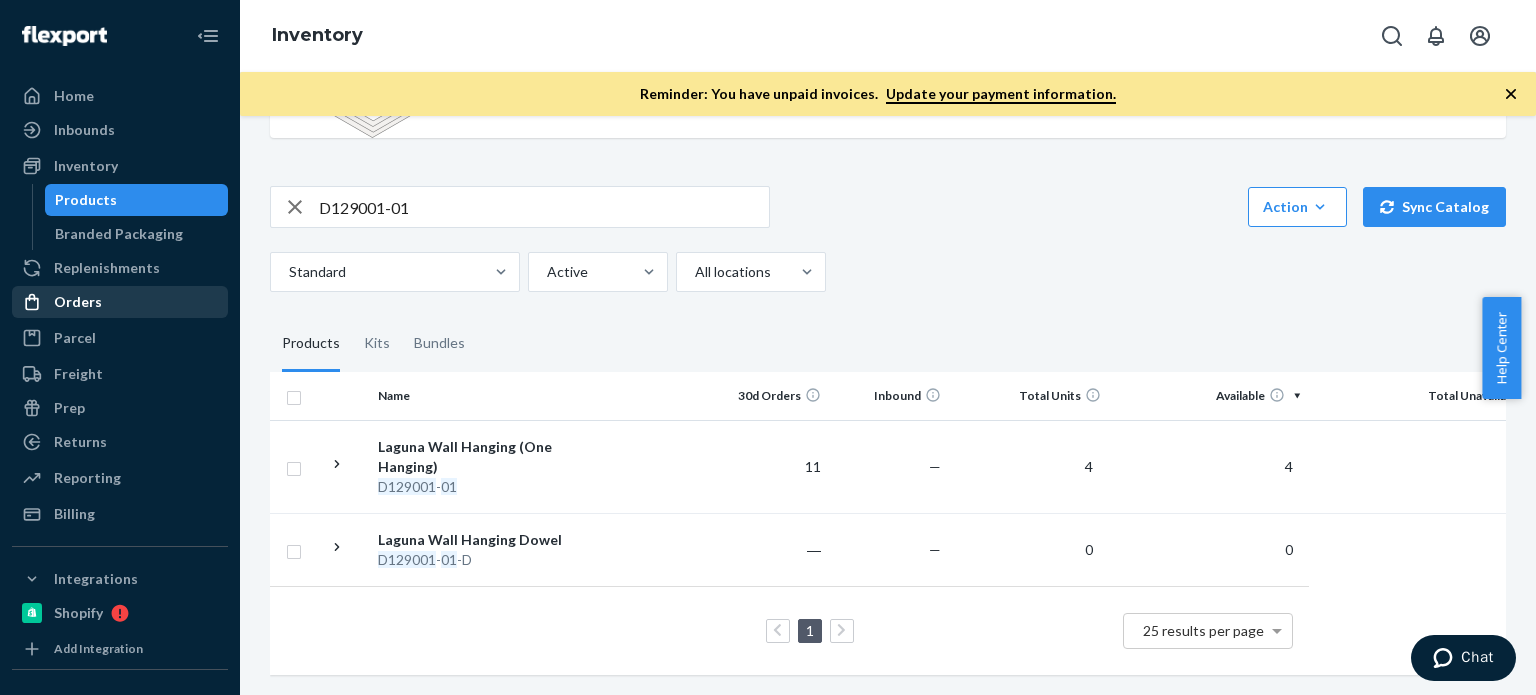 scroll, scrollTop: 200, scrollLeft: 0, axis: vertical 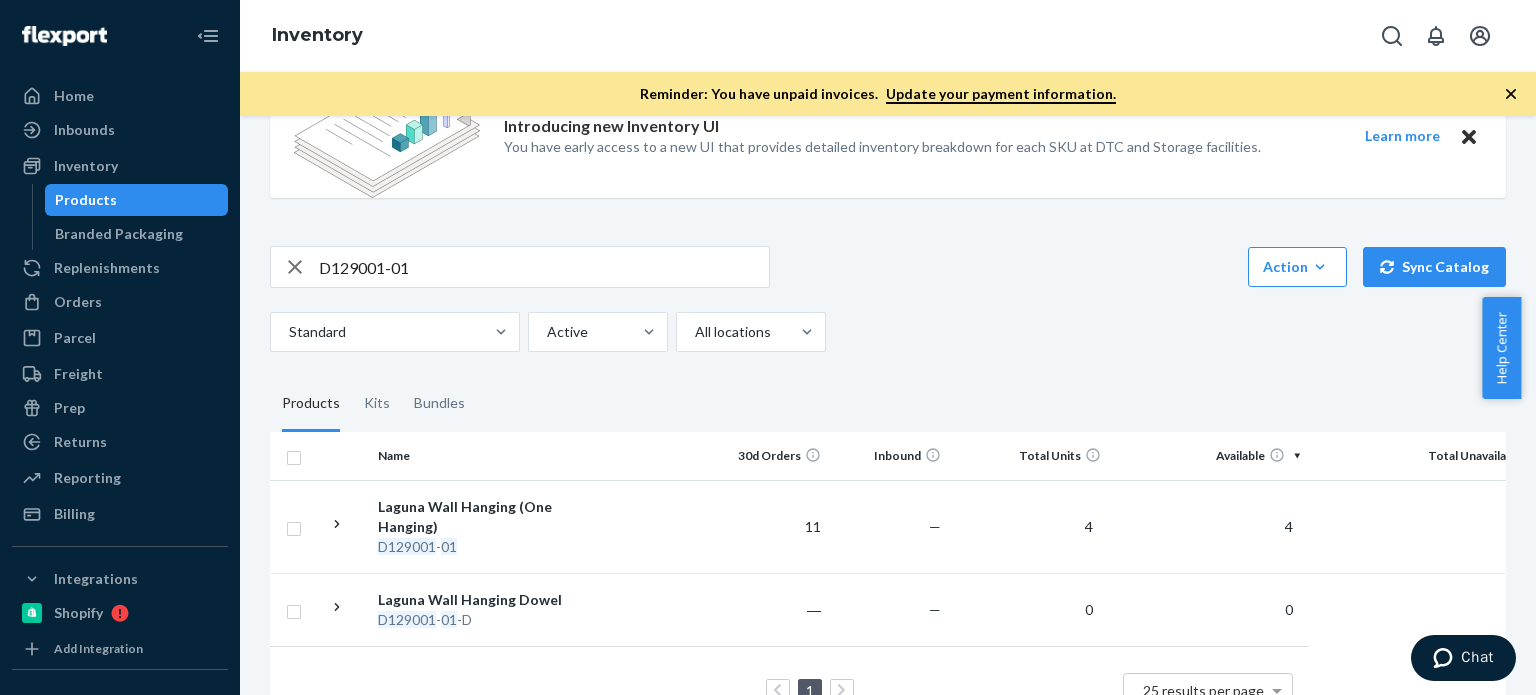 click on "D129001-01" at bounding box center [544, 267] 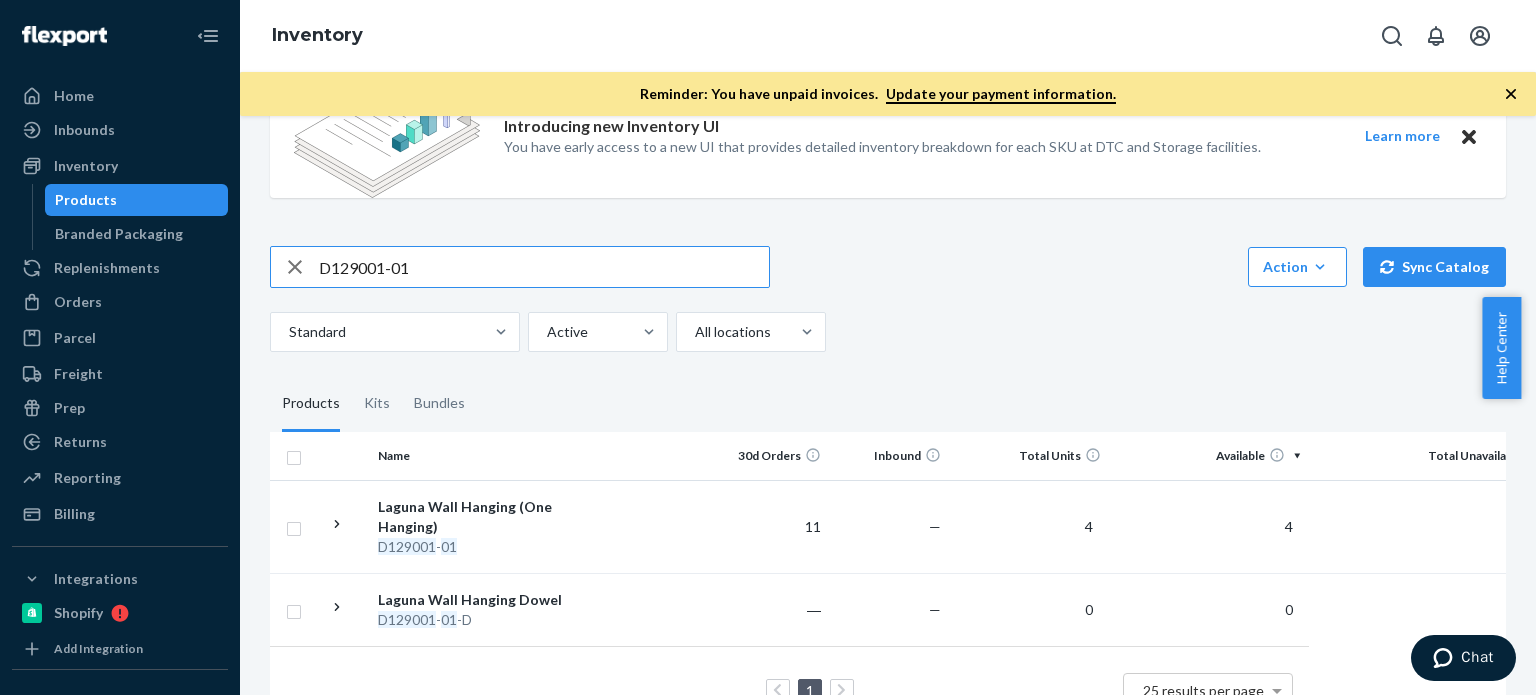 click on "D129001-01" at bounding box center (544, 267) 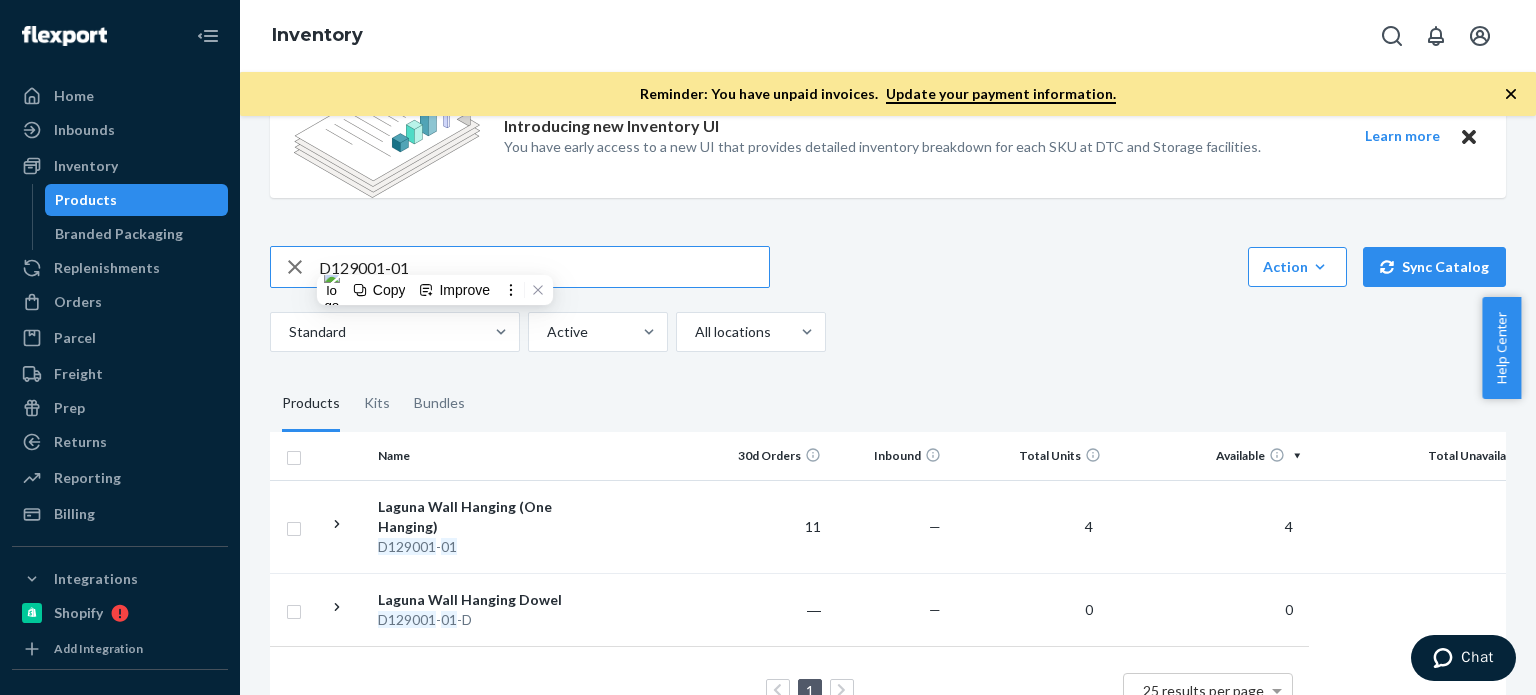 click on "D129001-01" at bounding box center [544, 267] 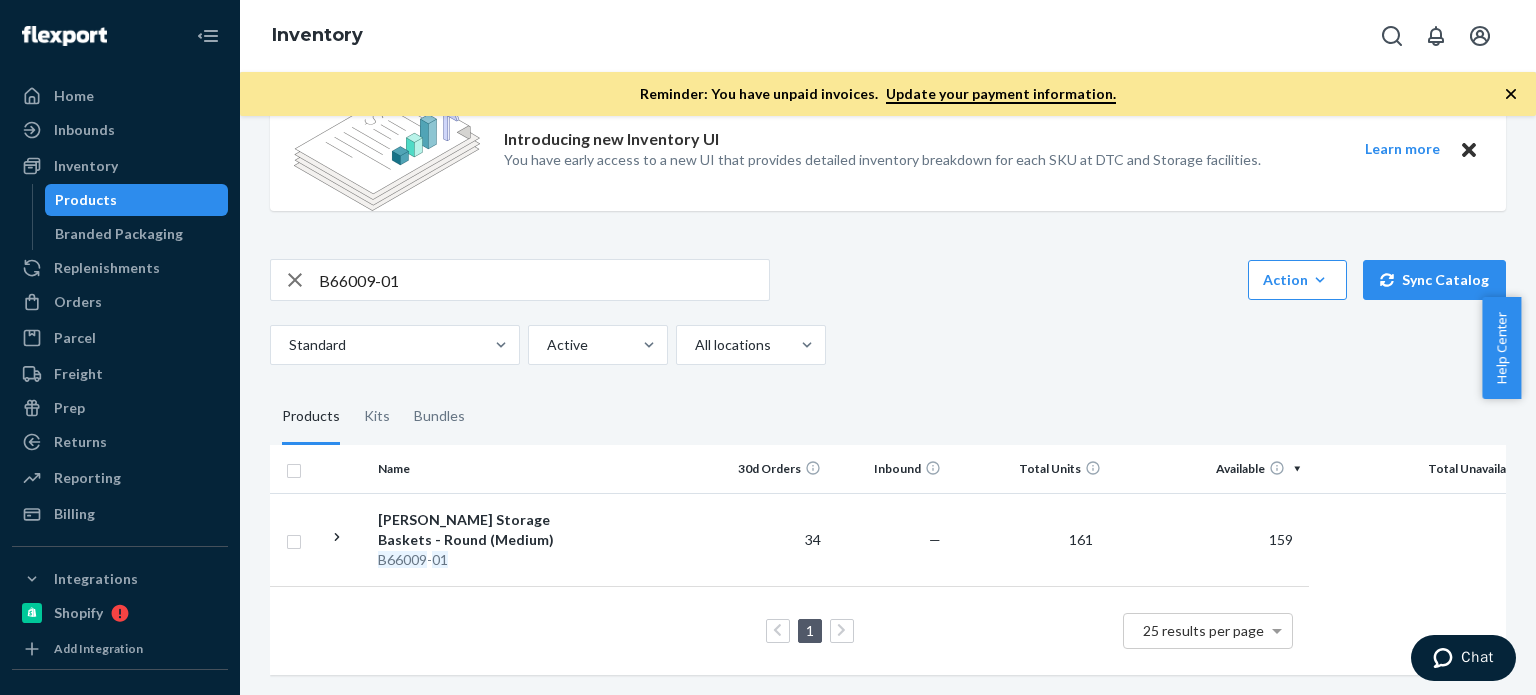scroll, scrollTop: 200, scrollLeft: 0, axis: vertical 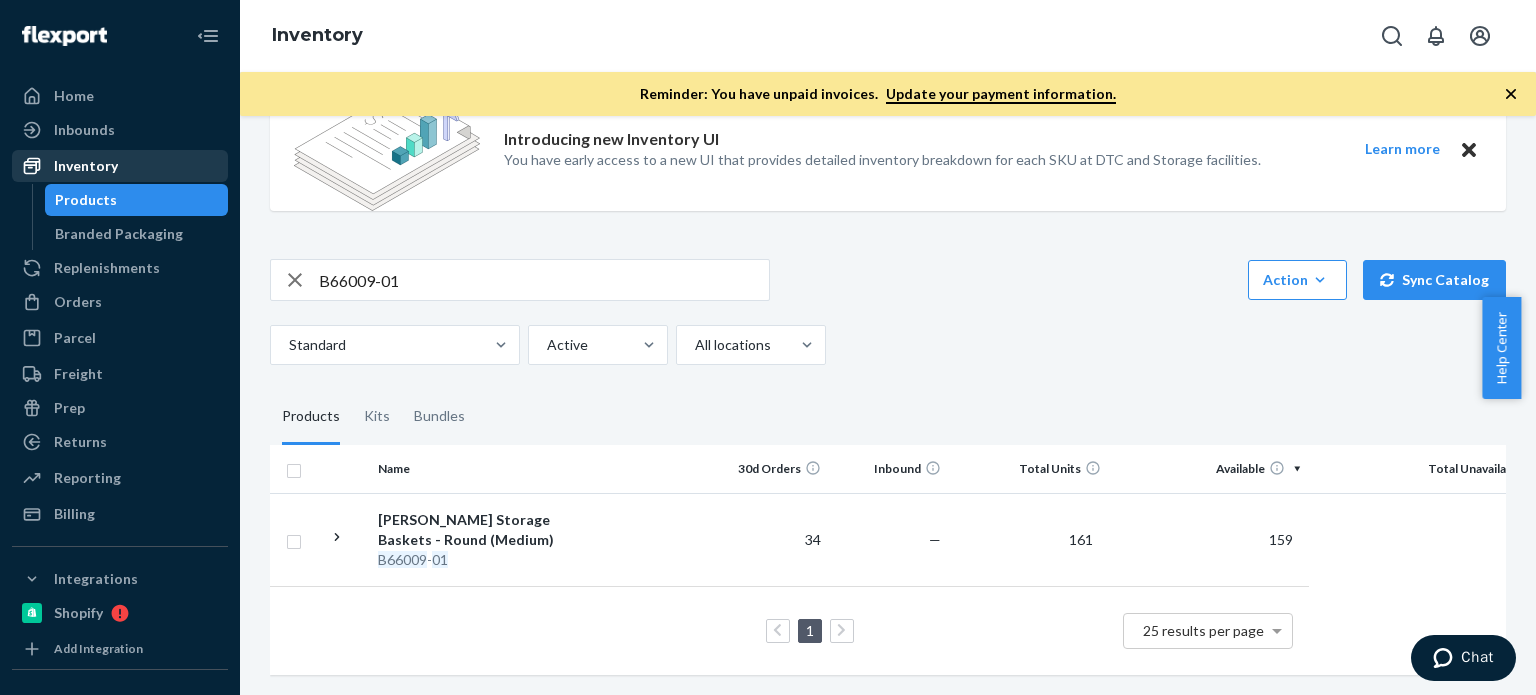 click on "Inventory" at bounding box center (86, 166) 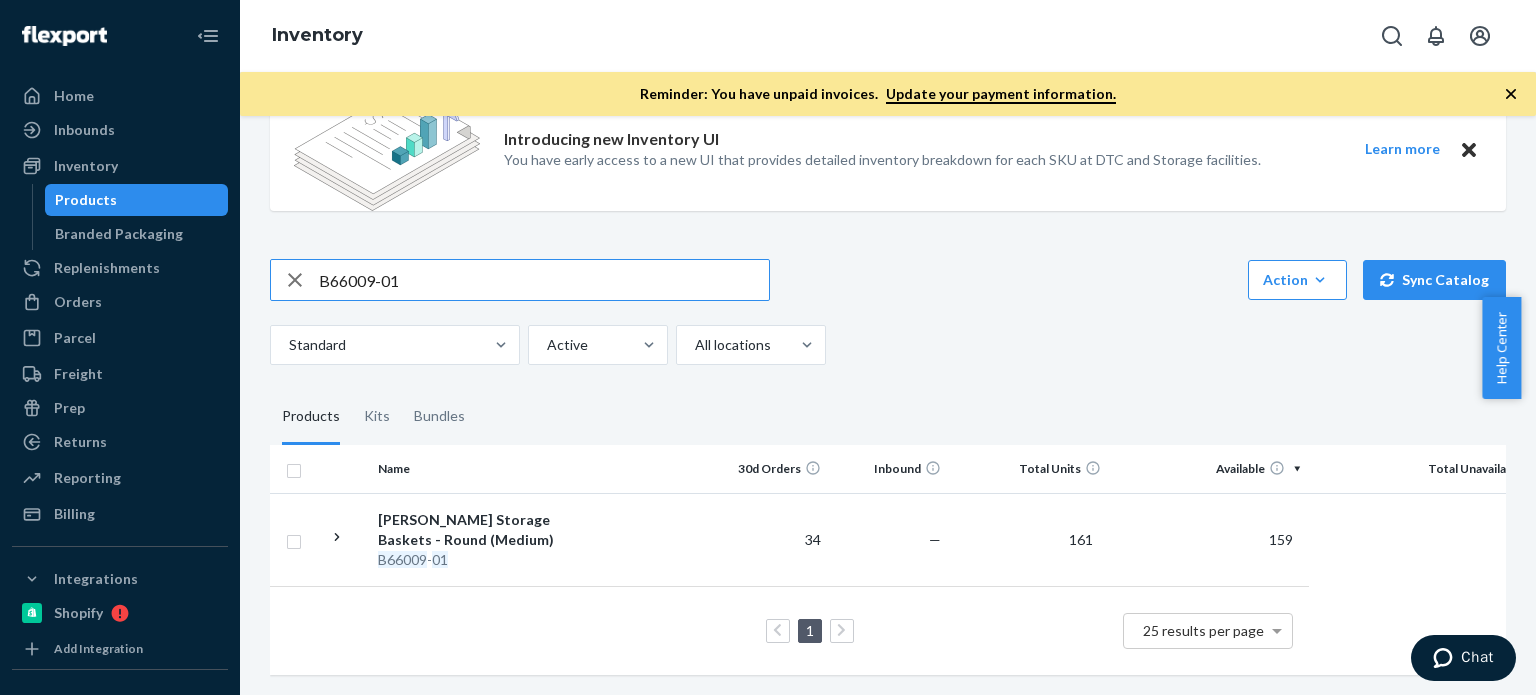 click on "B66009-01" at bounding box center [544, 280] 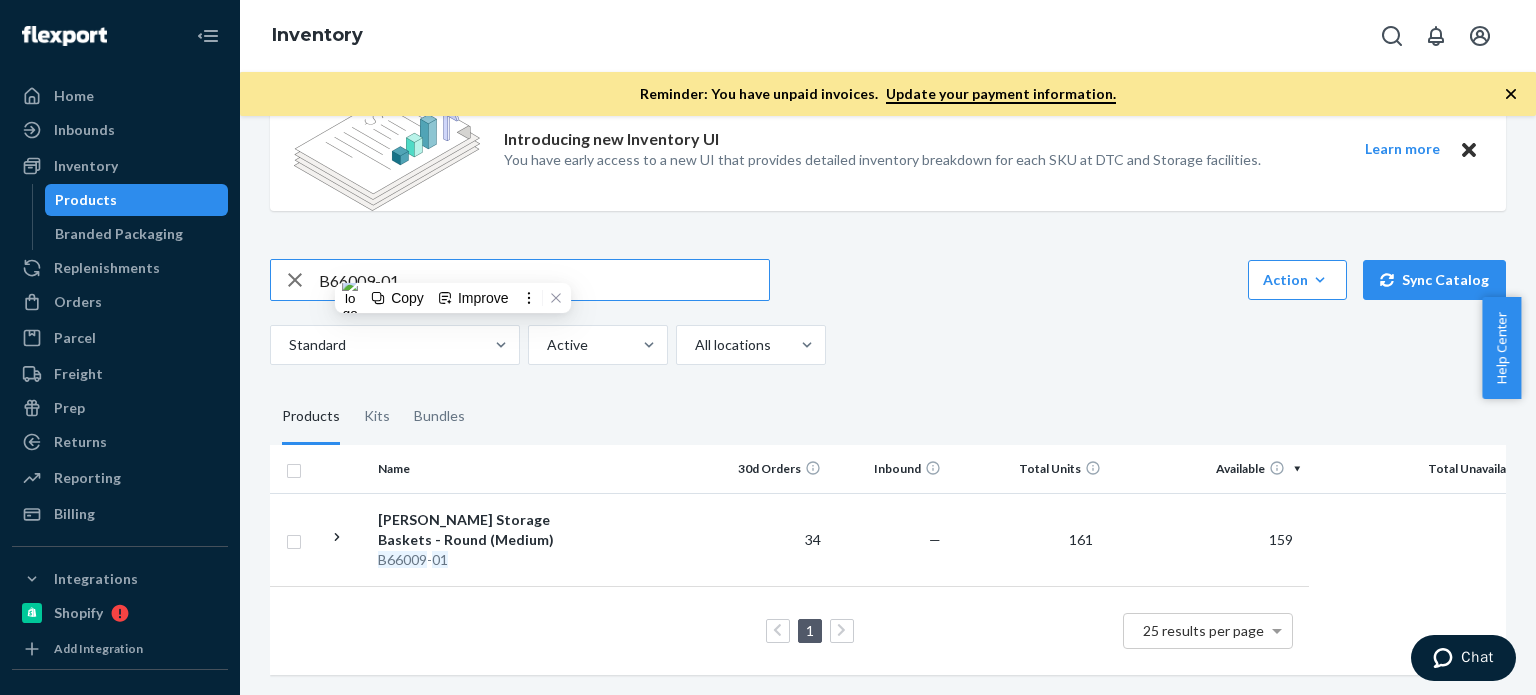 click on "B66009-01" at bounding box center (544, 280) 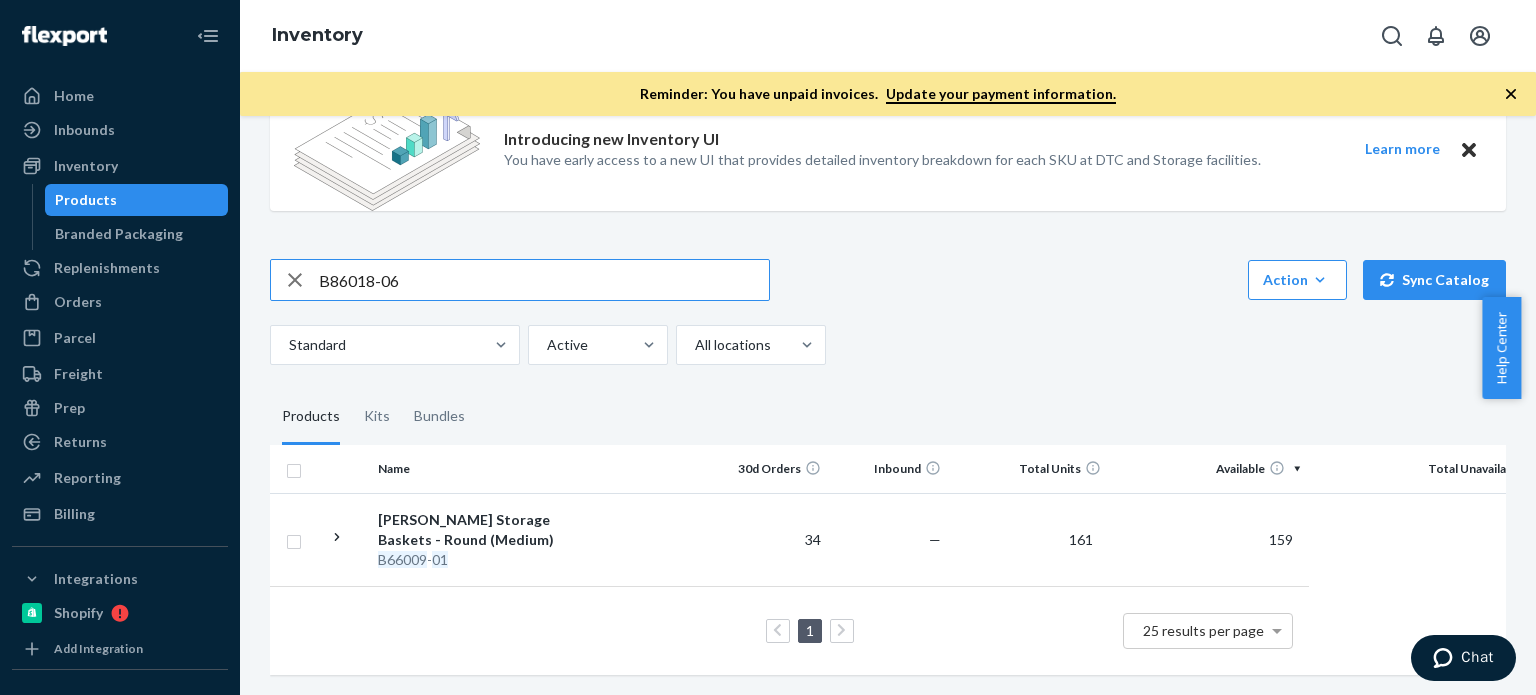 type on "B86018-06" 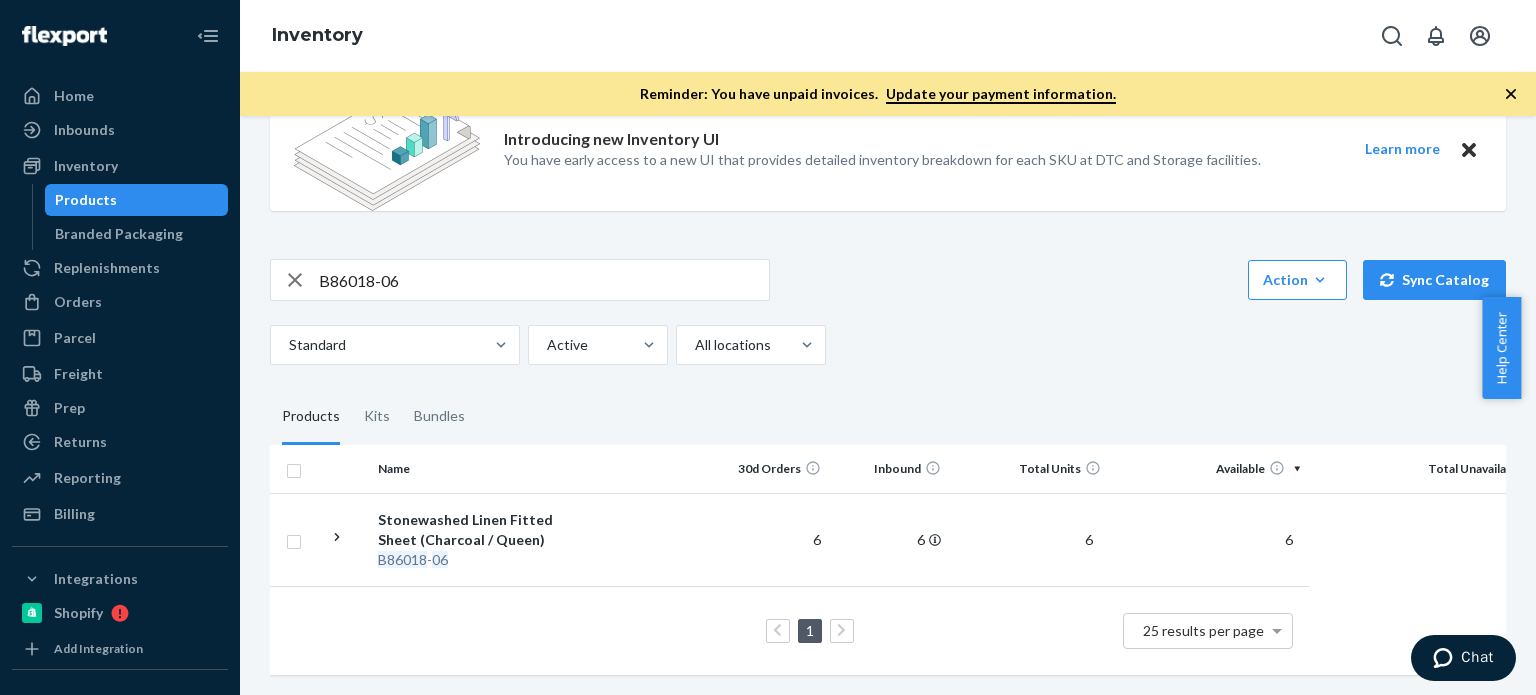 scroll, scrollTop: 200, scrollLeft: 0, axis: vertical 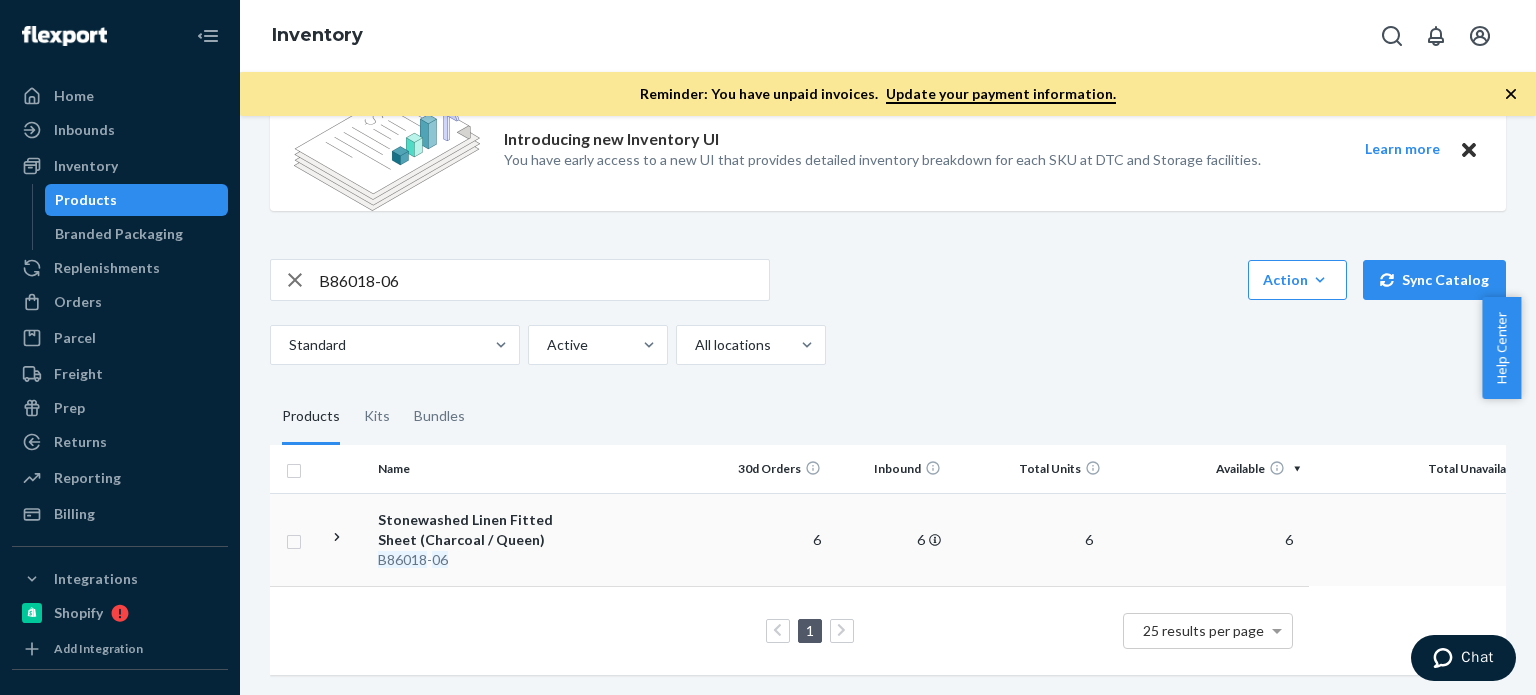 click on "6" at bounding box center [1289, 539] 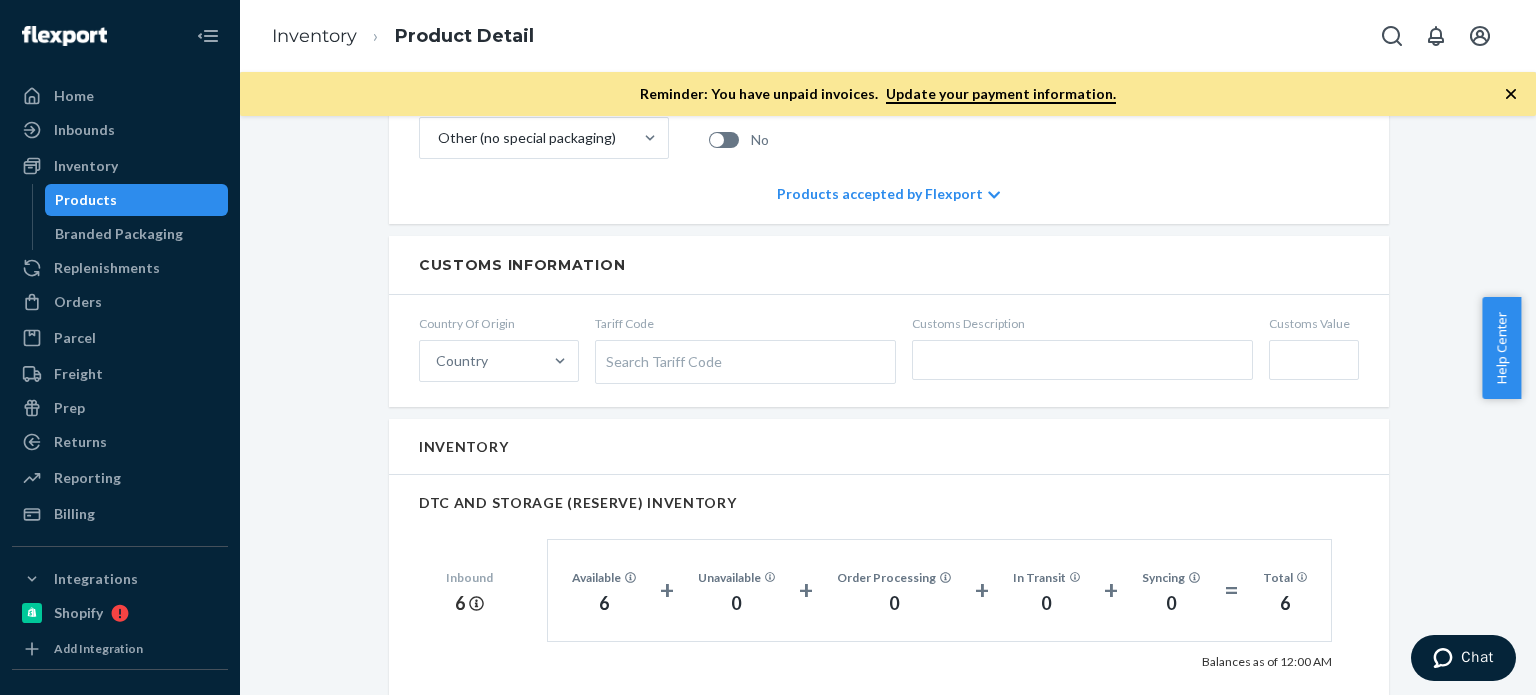 scroll, scrollTop: 1066, scrollLeft: 0, axis: vertical 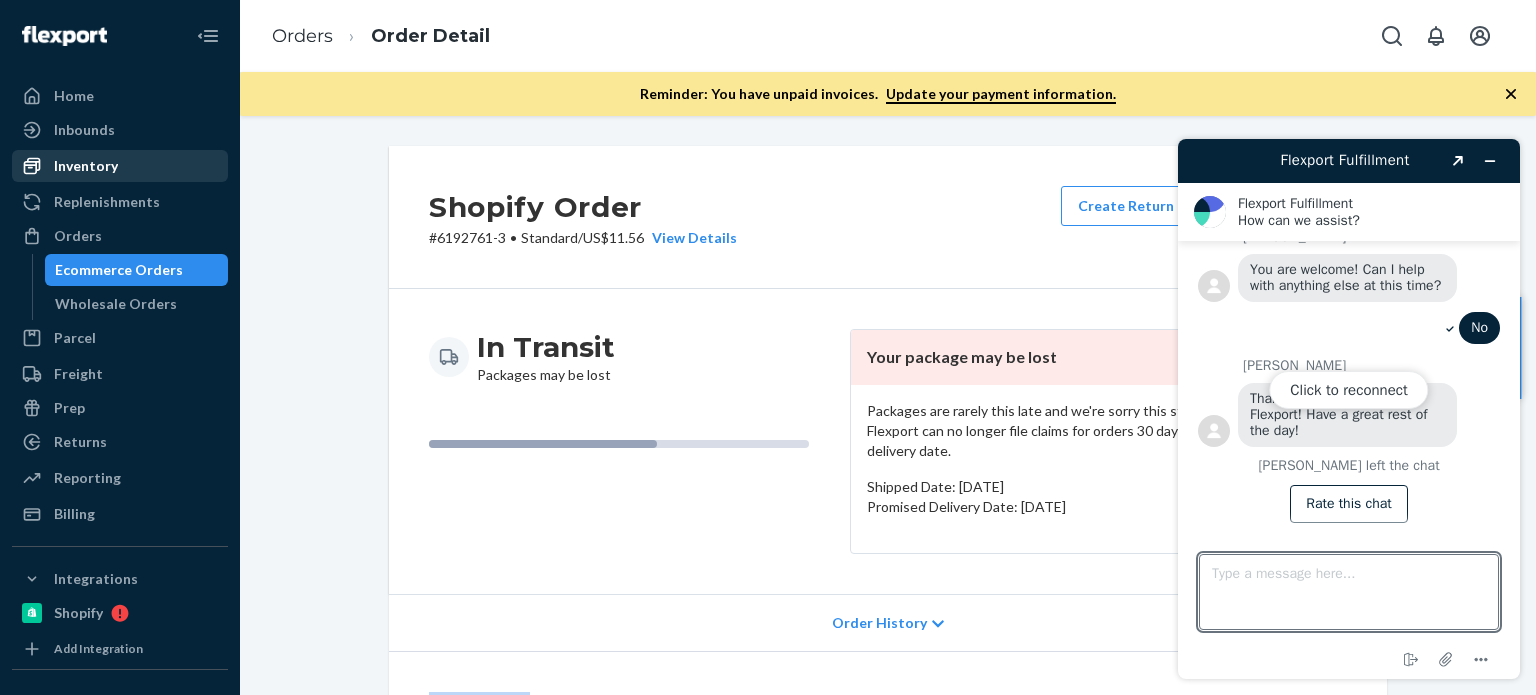 click on "Inventory" at bounding box center [86, 166] 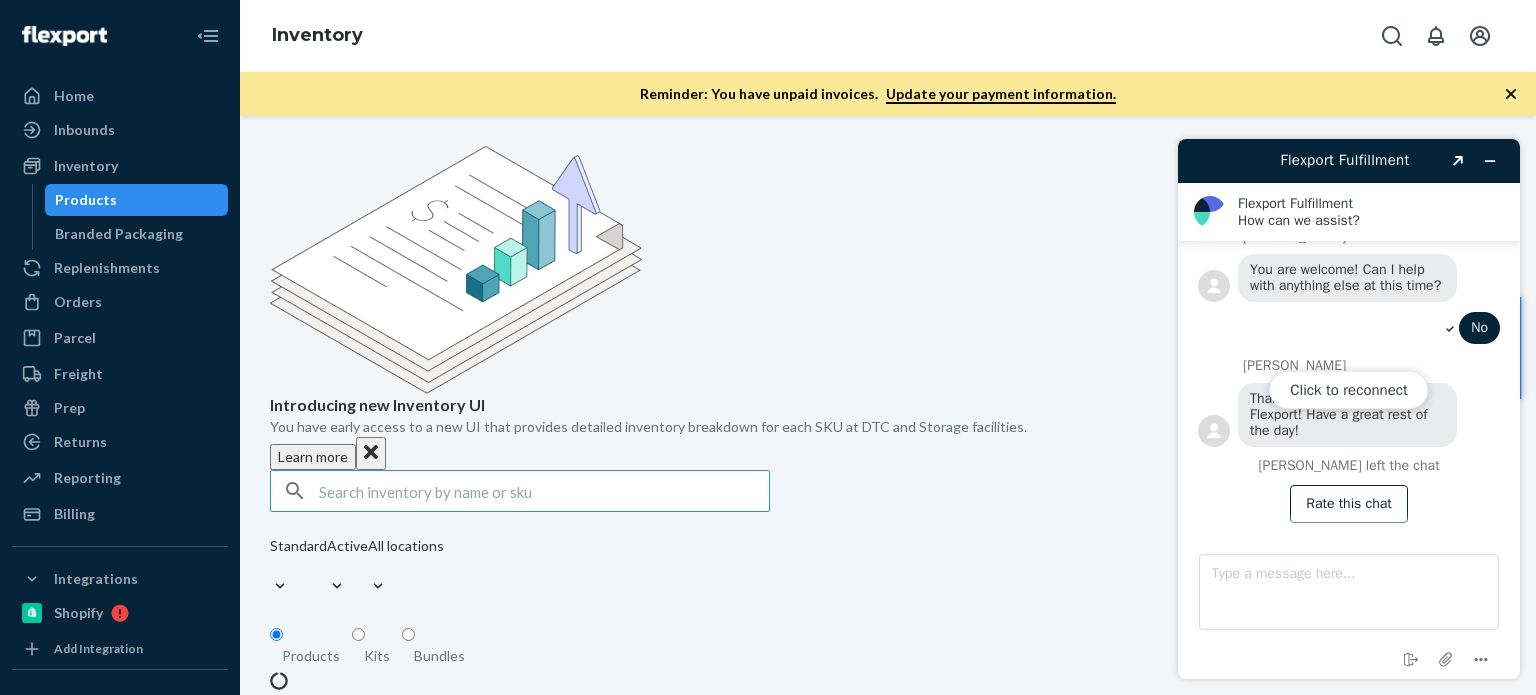 click at bounding box center [544, 491] 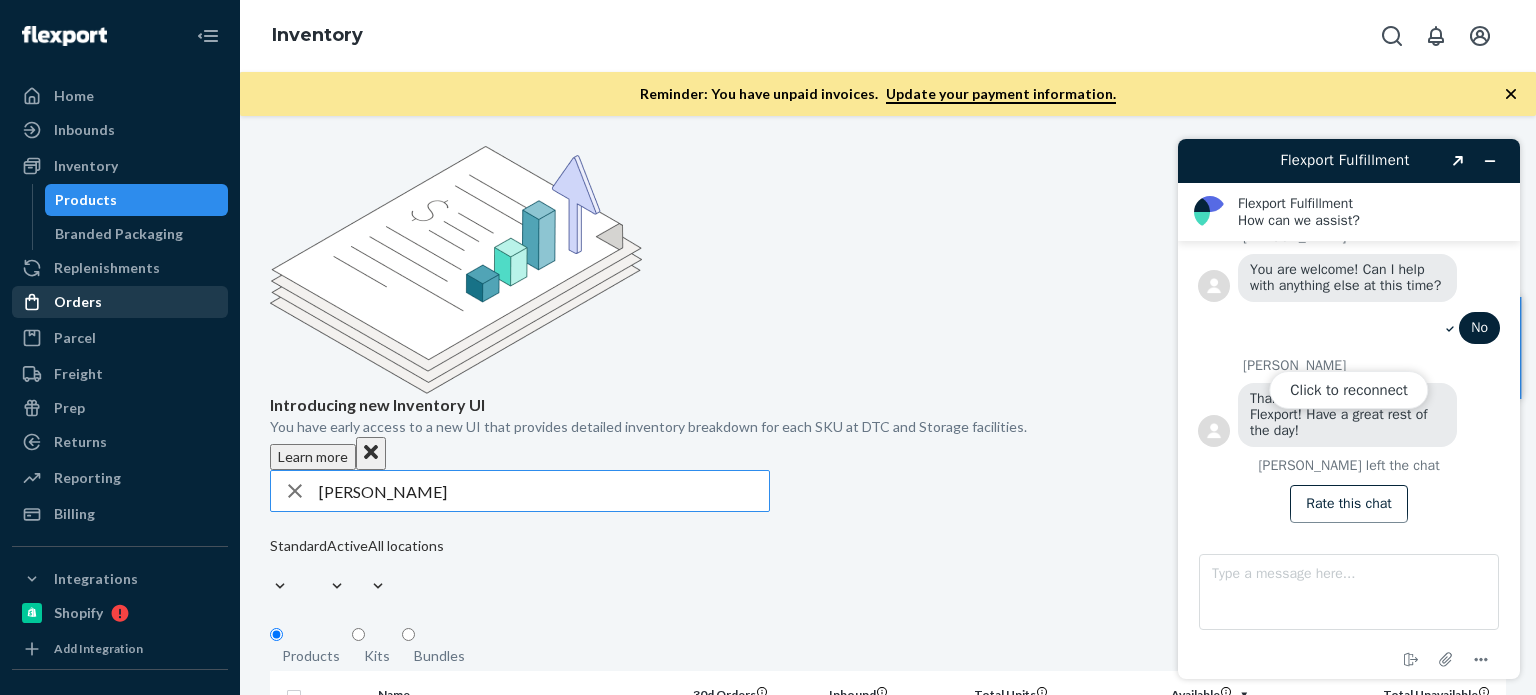 type on "Jeanne Stefansic" 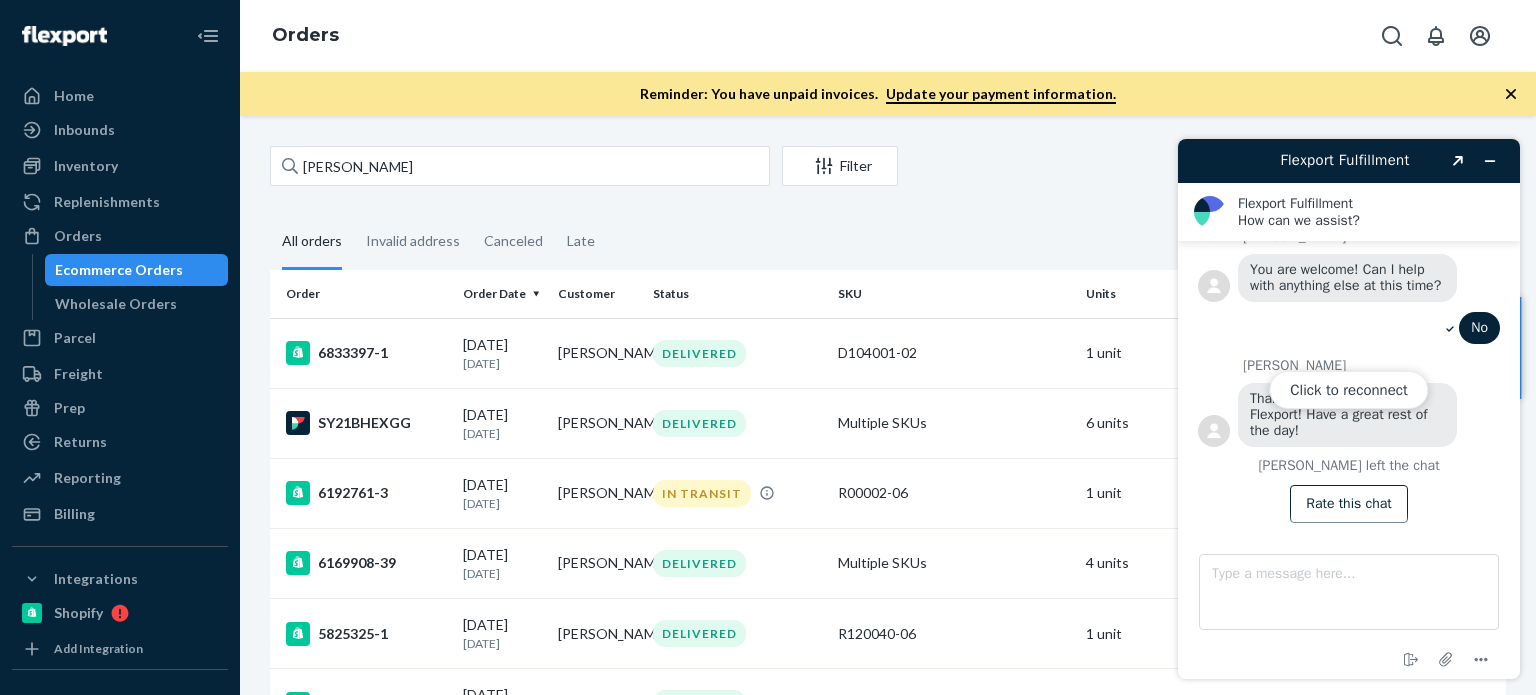 click on "Click to reconnect" at bounding box center [1349, 409] 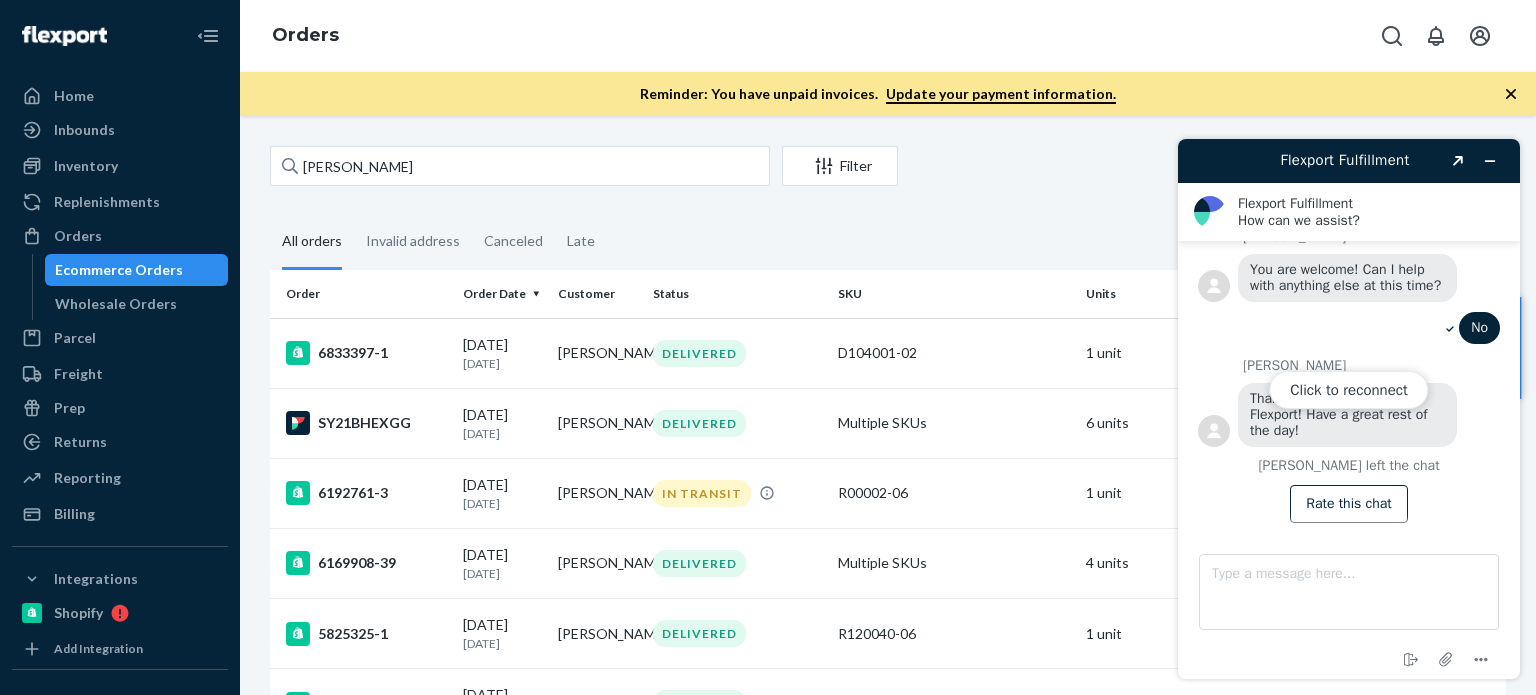 click 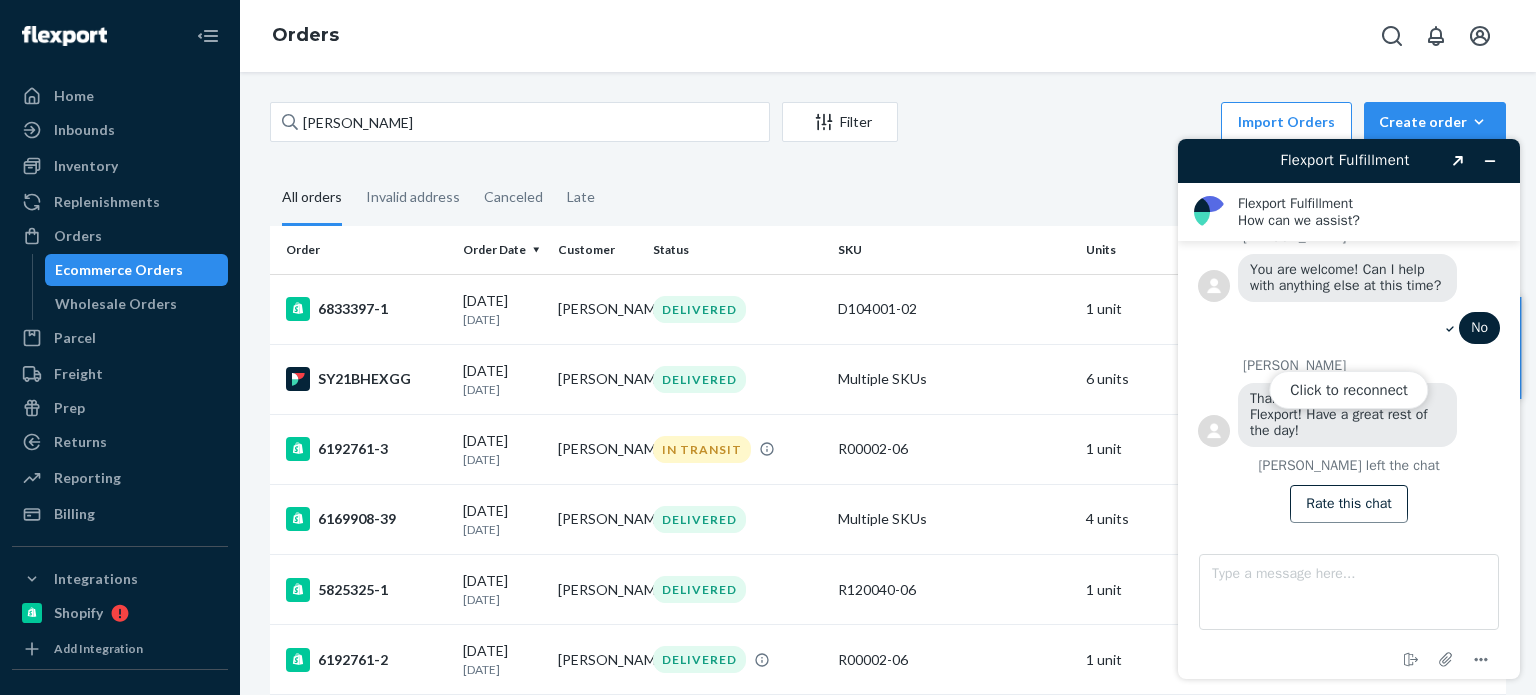 click on "Click to reconnect" at bounding box center [1349, 409] 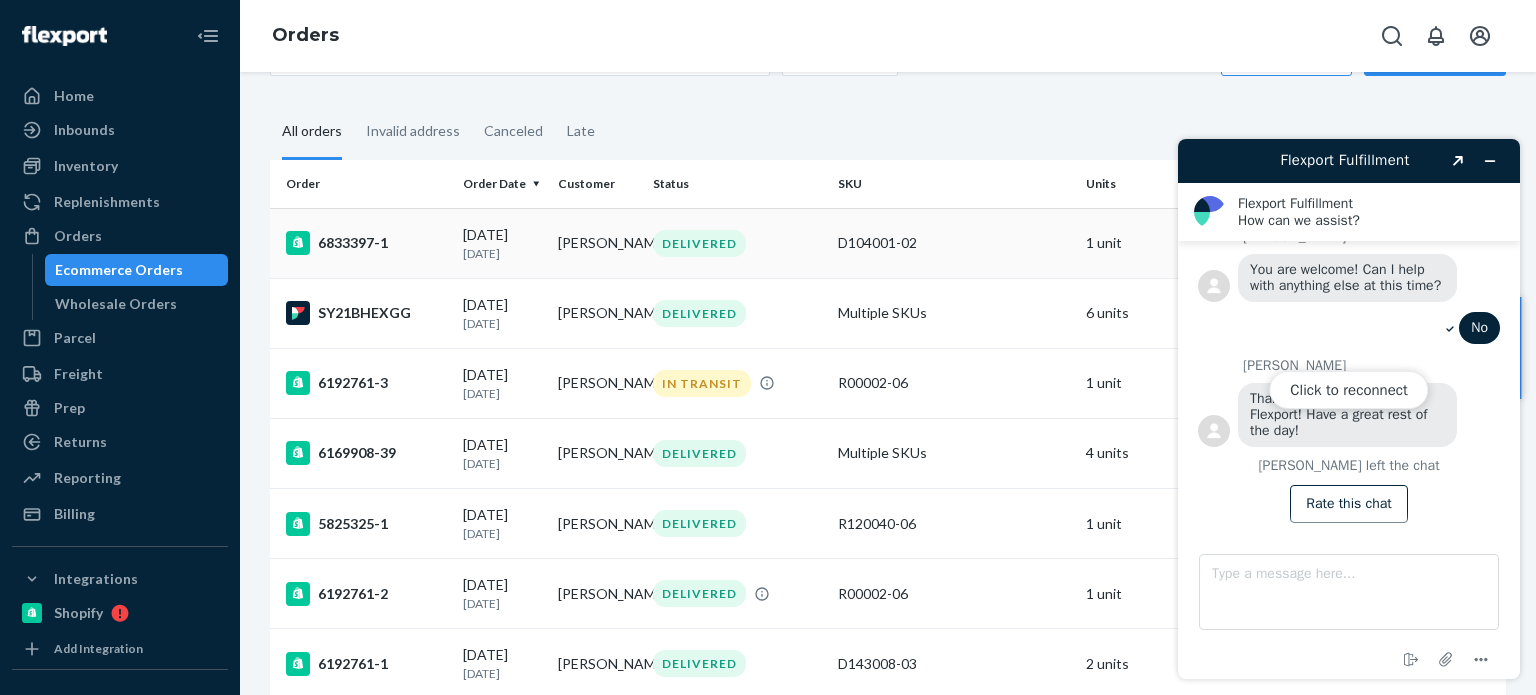 scroll, scrollTop: 0, scrollLeft: 0, axis: both 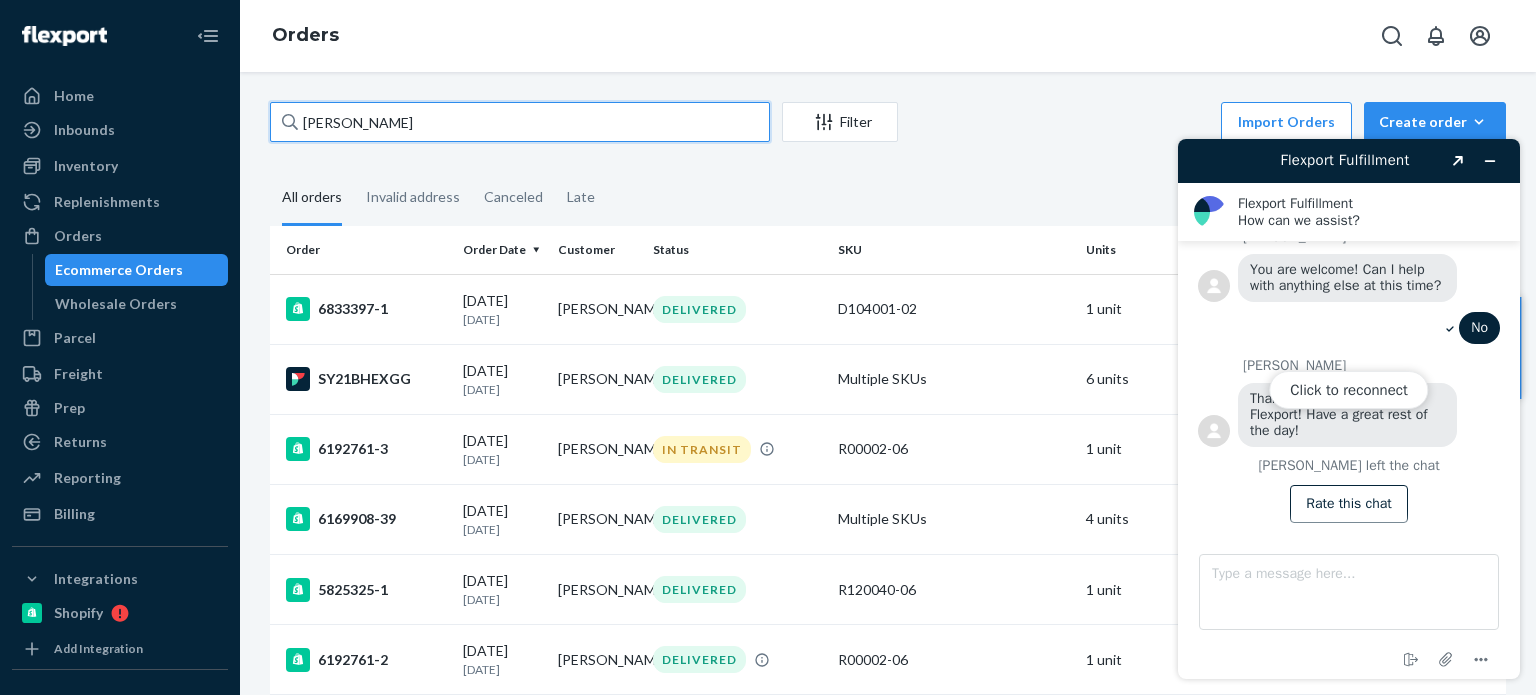 click on "Augusta Foshay-Rothfeld" at bounding box center (520, 122) 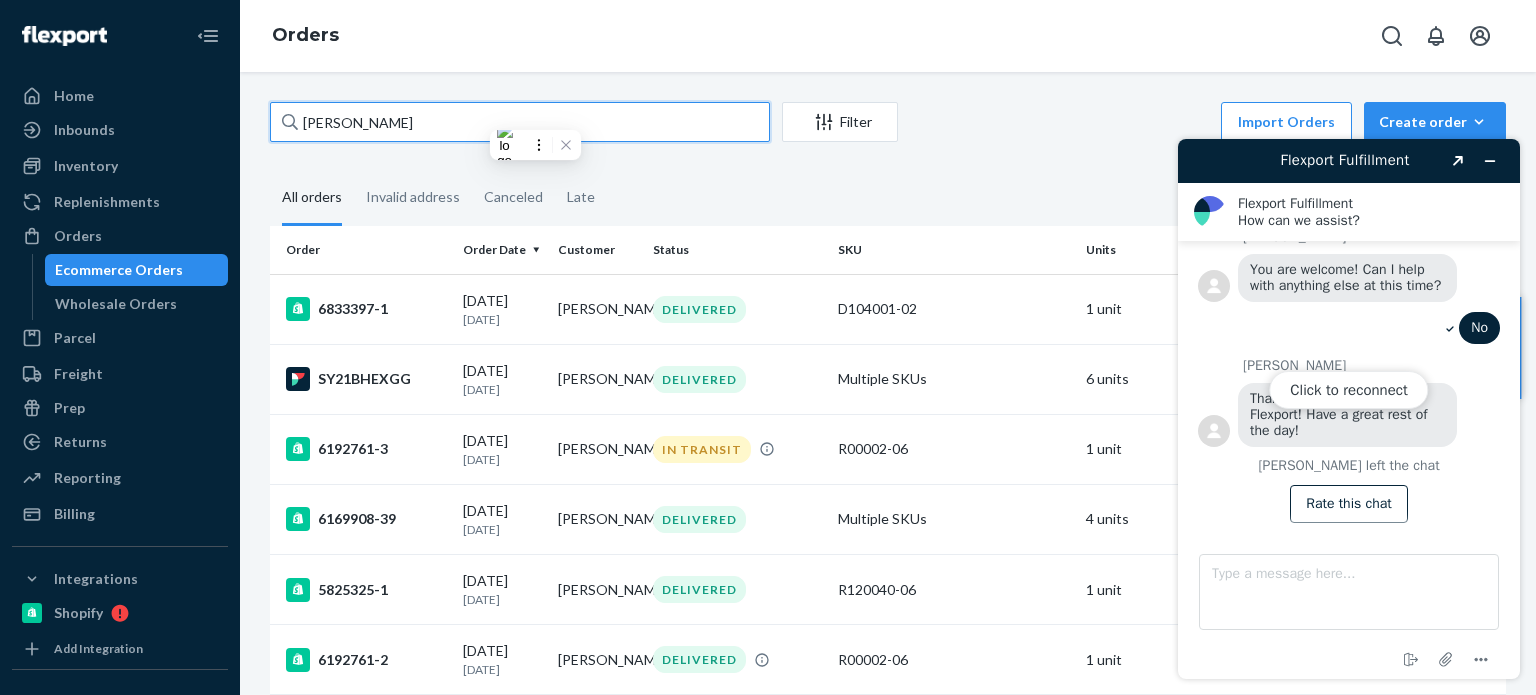 click on "Augusta Foshay-Rothfeld" at bounding box center (520, 122) 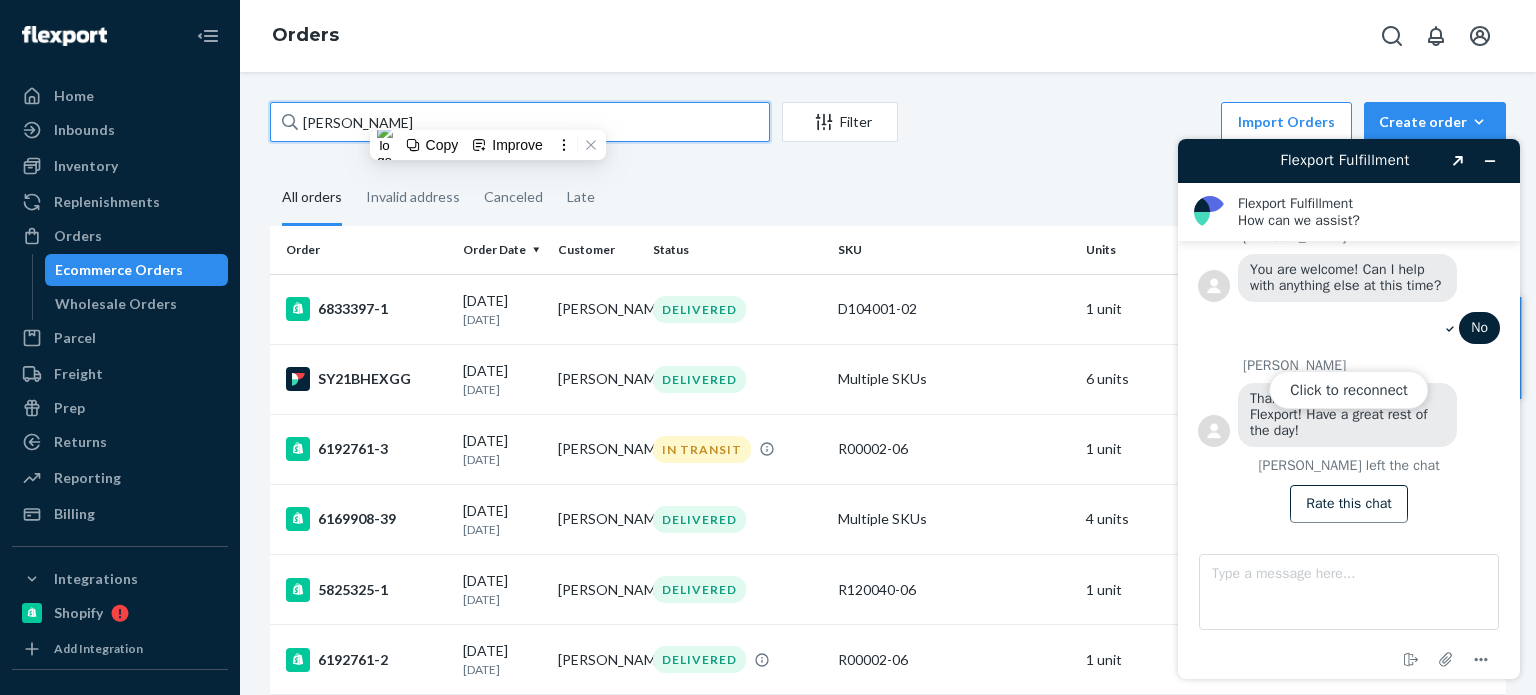 paste on "Jeanne Stefansic" 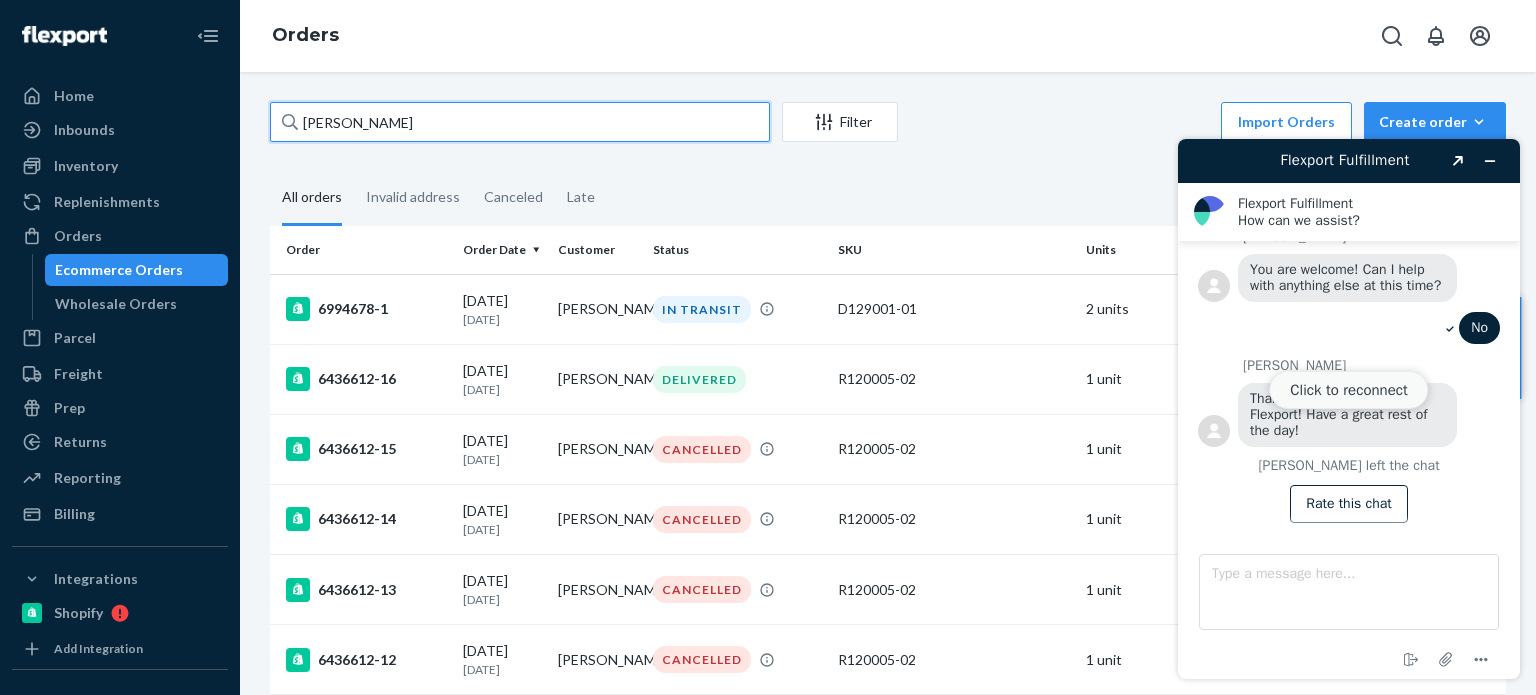 type on "Jeanne Stefansic" 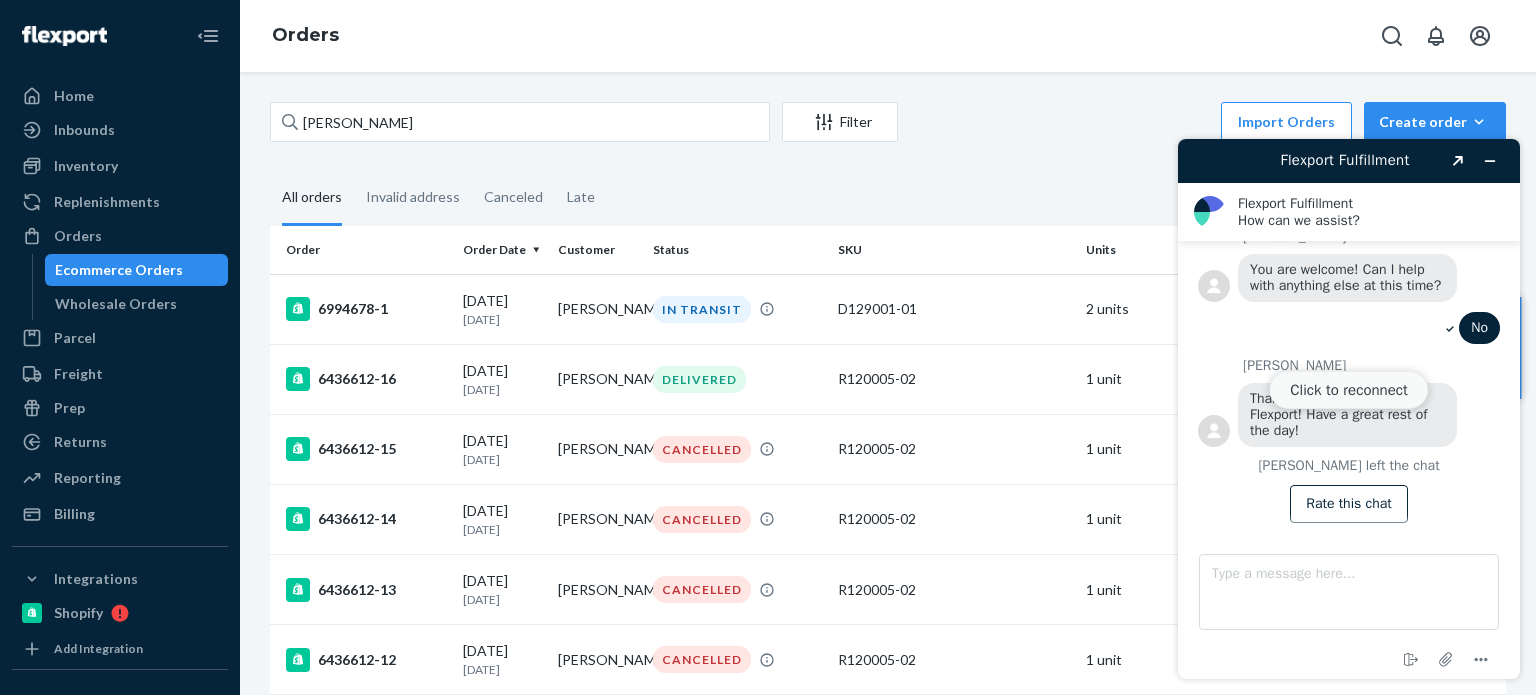 click on "Click to reconnect" at bounding box center (1348, 390) 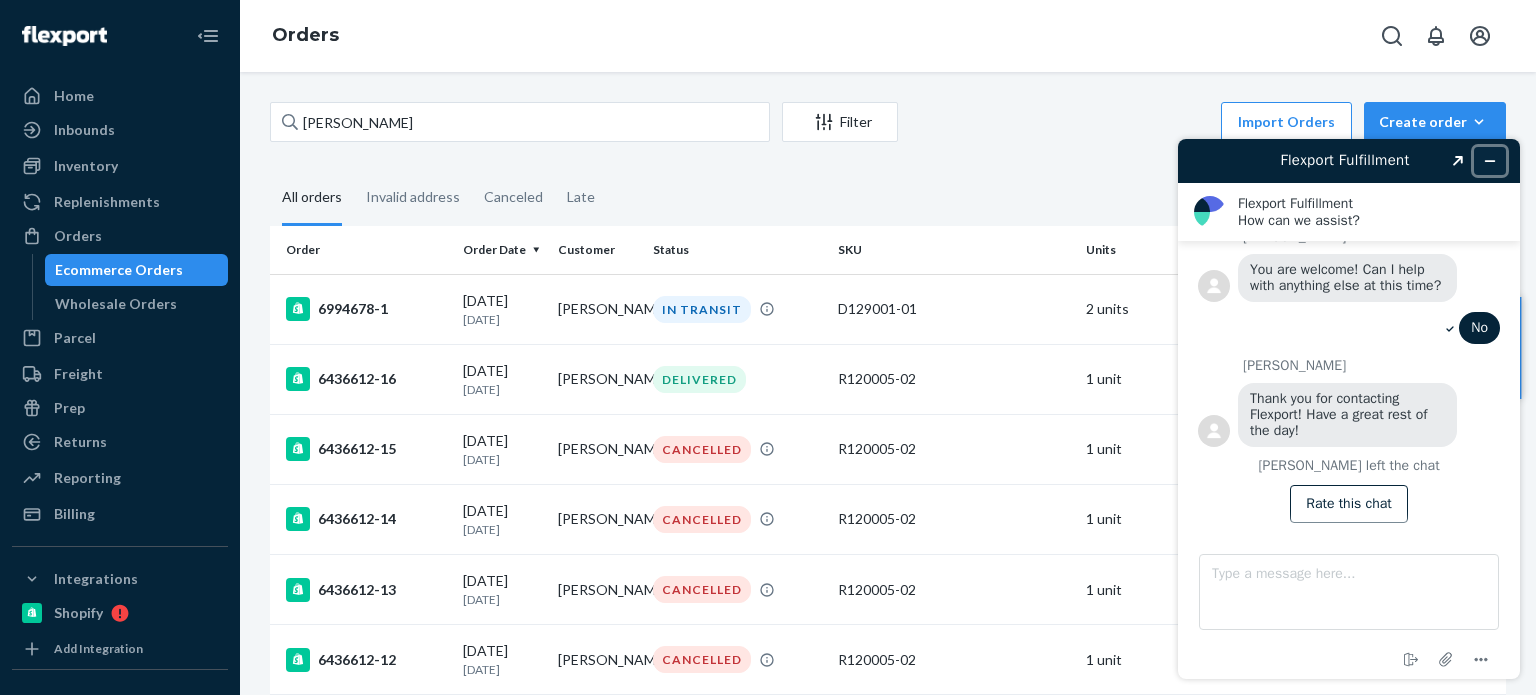 click 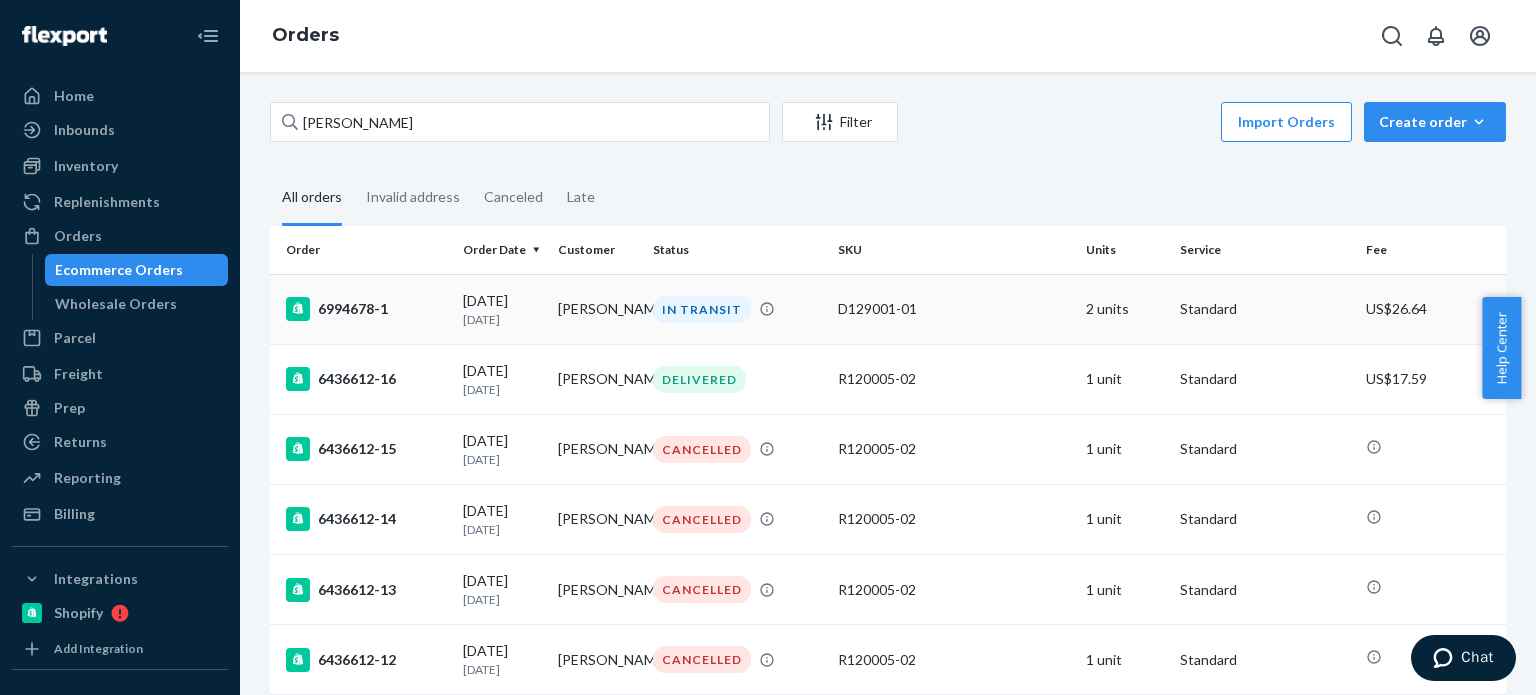 click on "D129001-01" at bounding box center (953, 309) 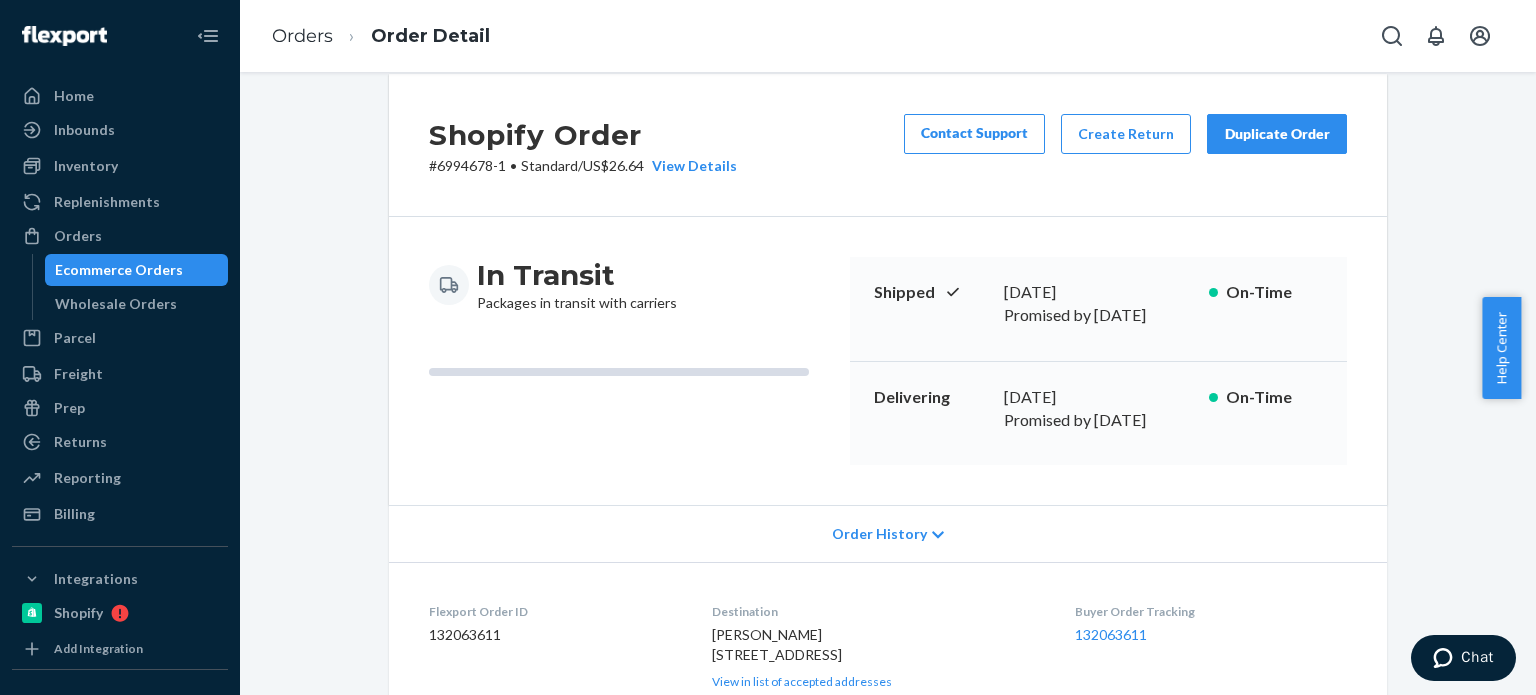 scroll, scrollTop: 0, scrollLeft: 0, axis: both 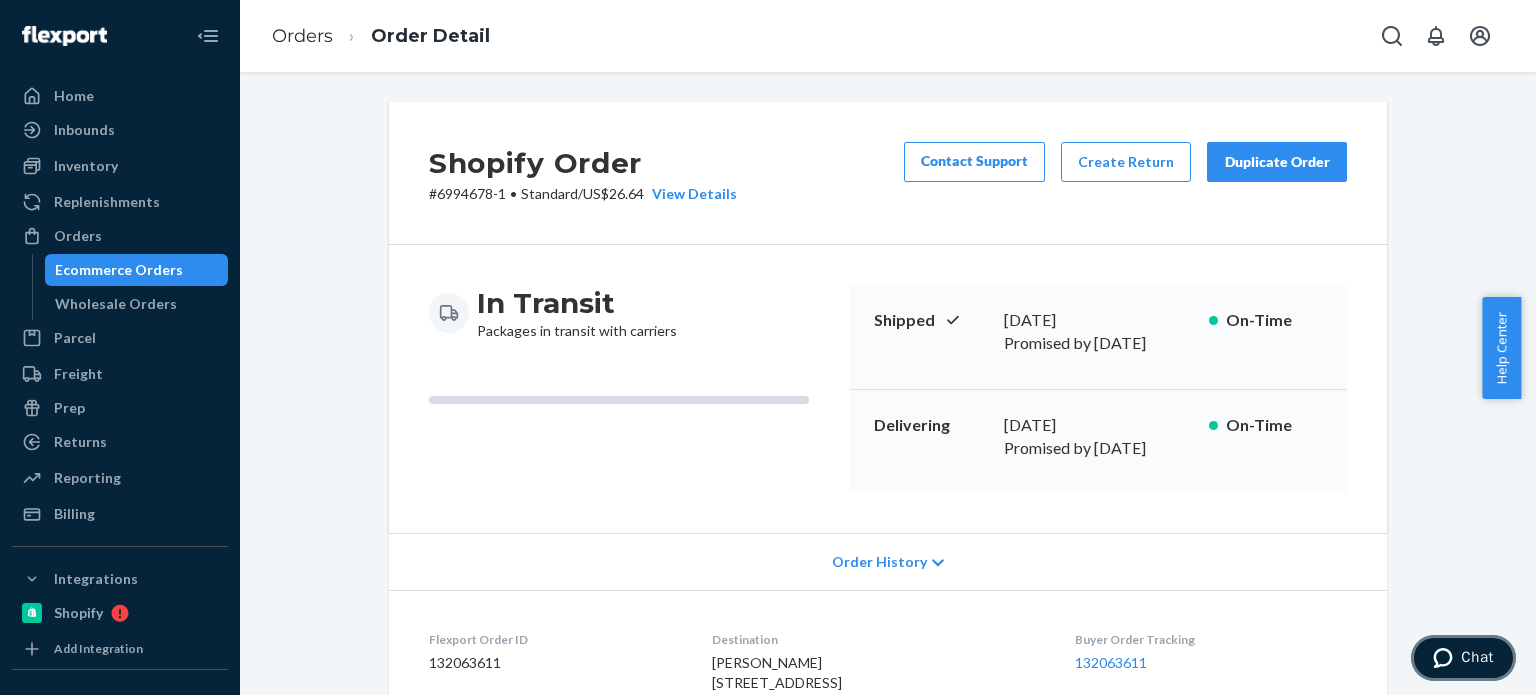 click 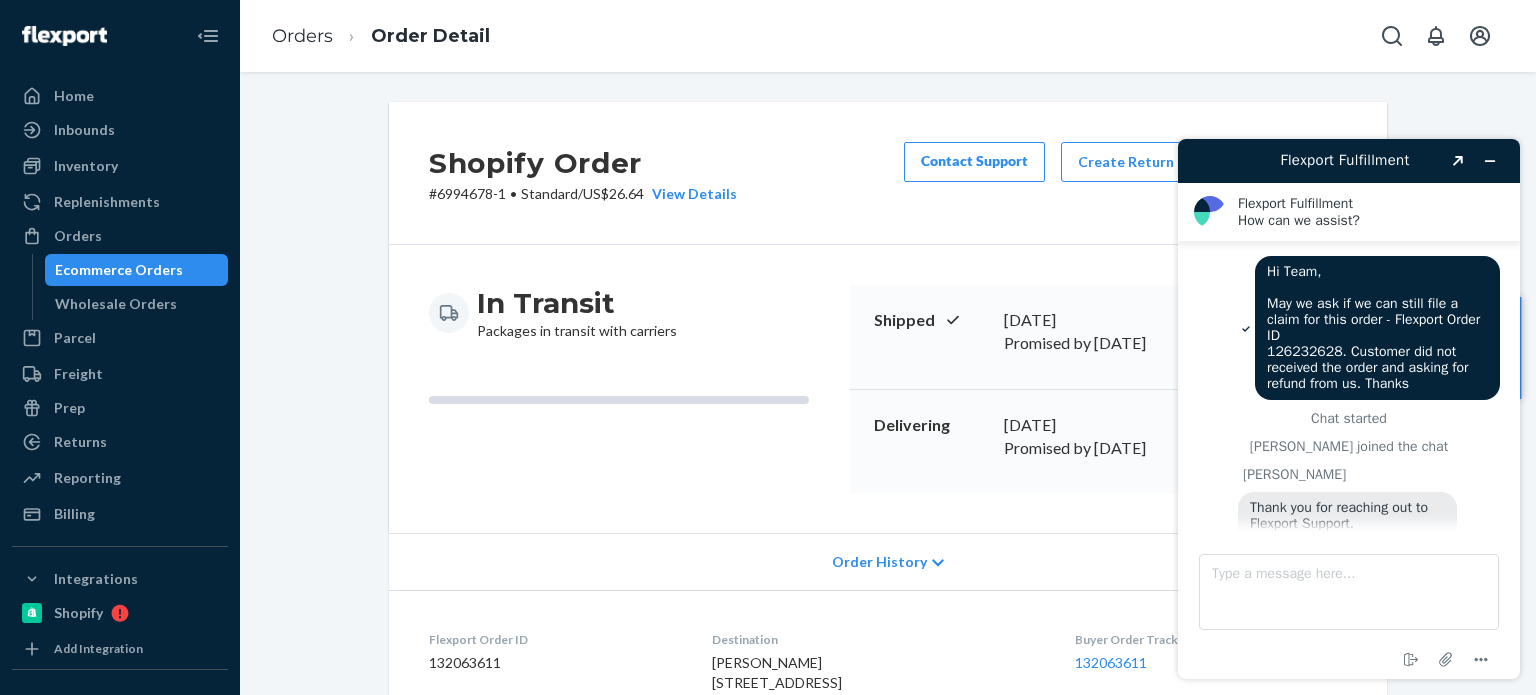 scroll, scrollTop: 0, scrollLeft: 0, axis: both 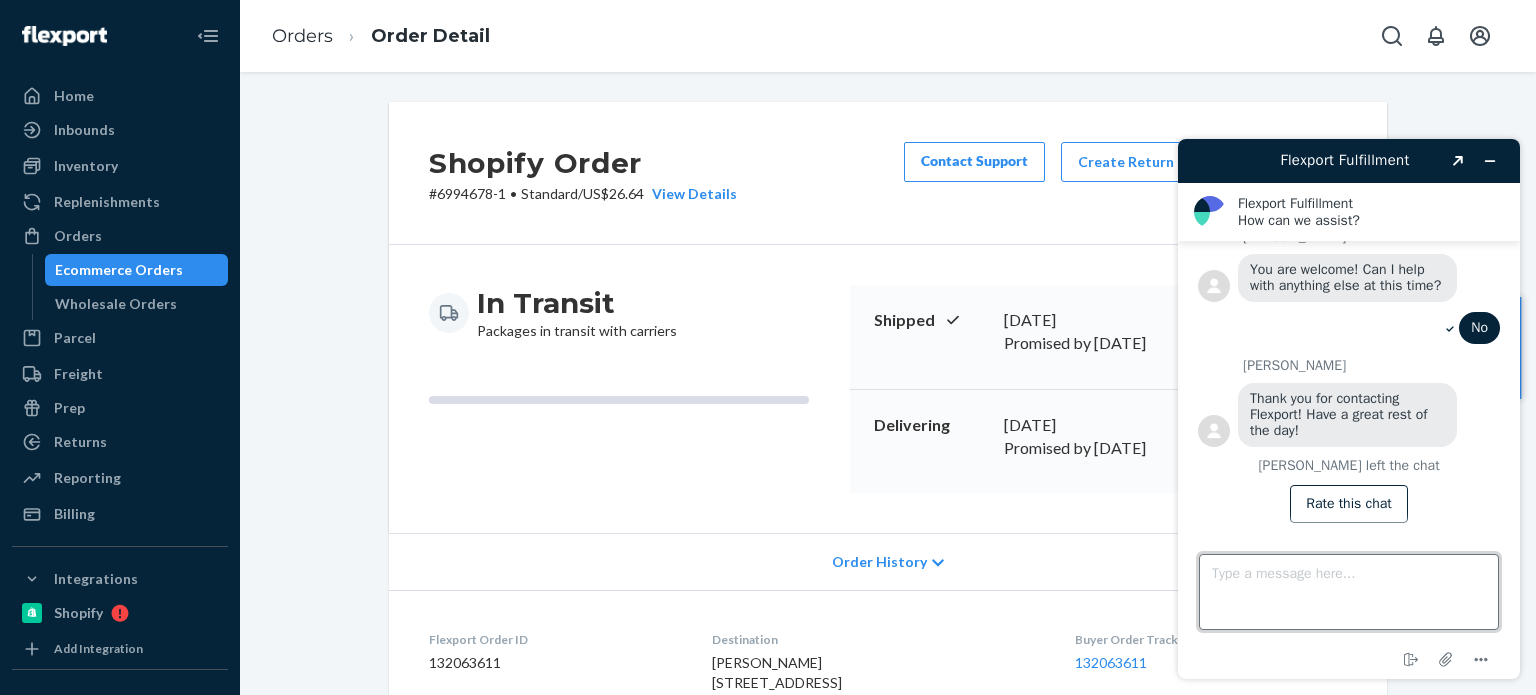 click on "Type a message here..." at bounding box center [1349, 592] 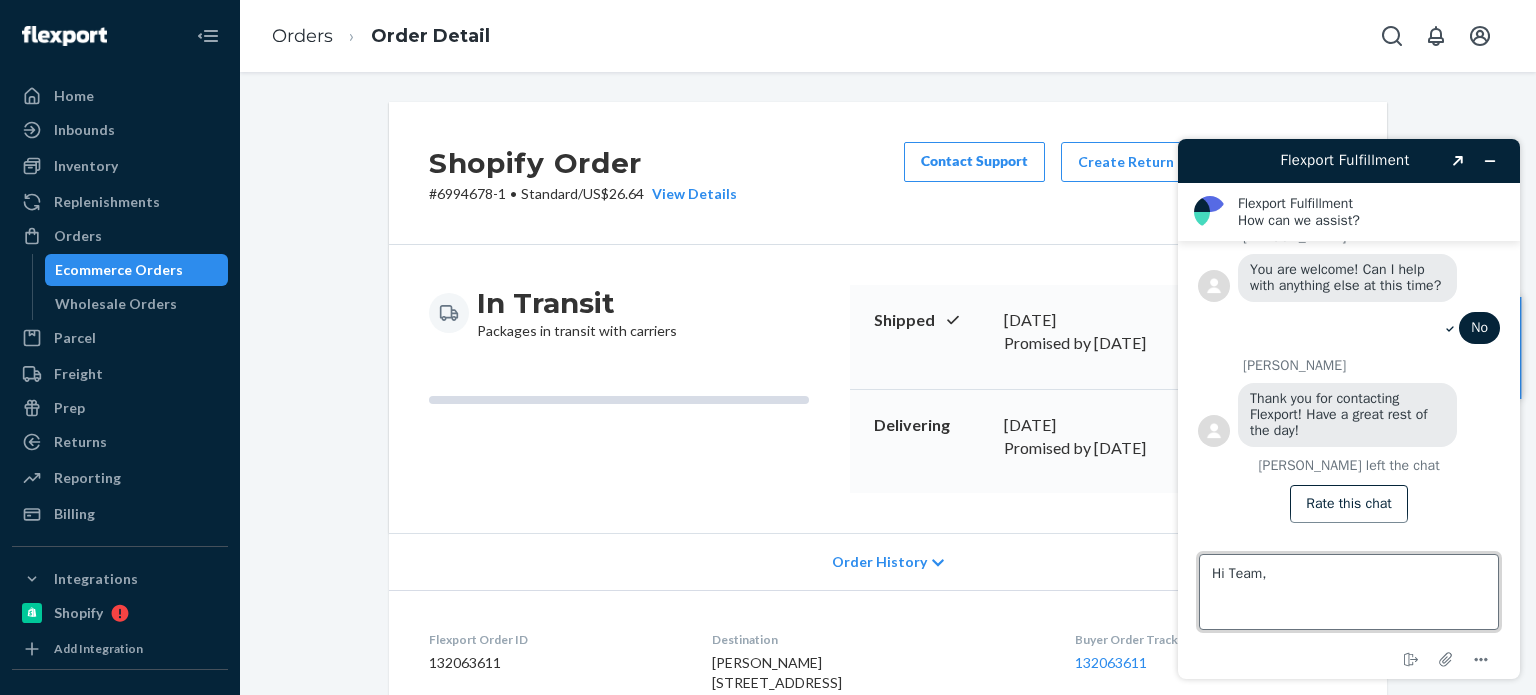 type on "Hi Team," 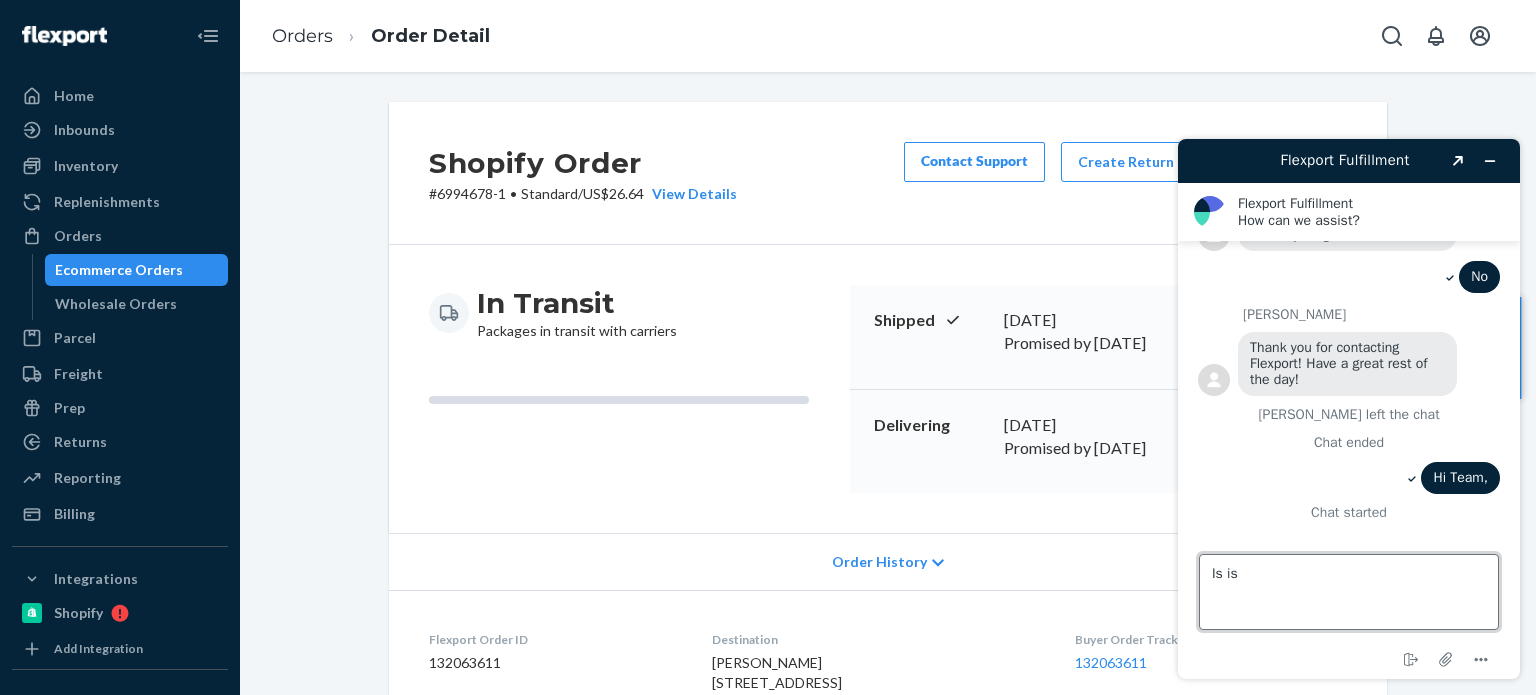scroll, scrollTop: 908, scrollLeft: 0, axis: vertical 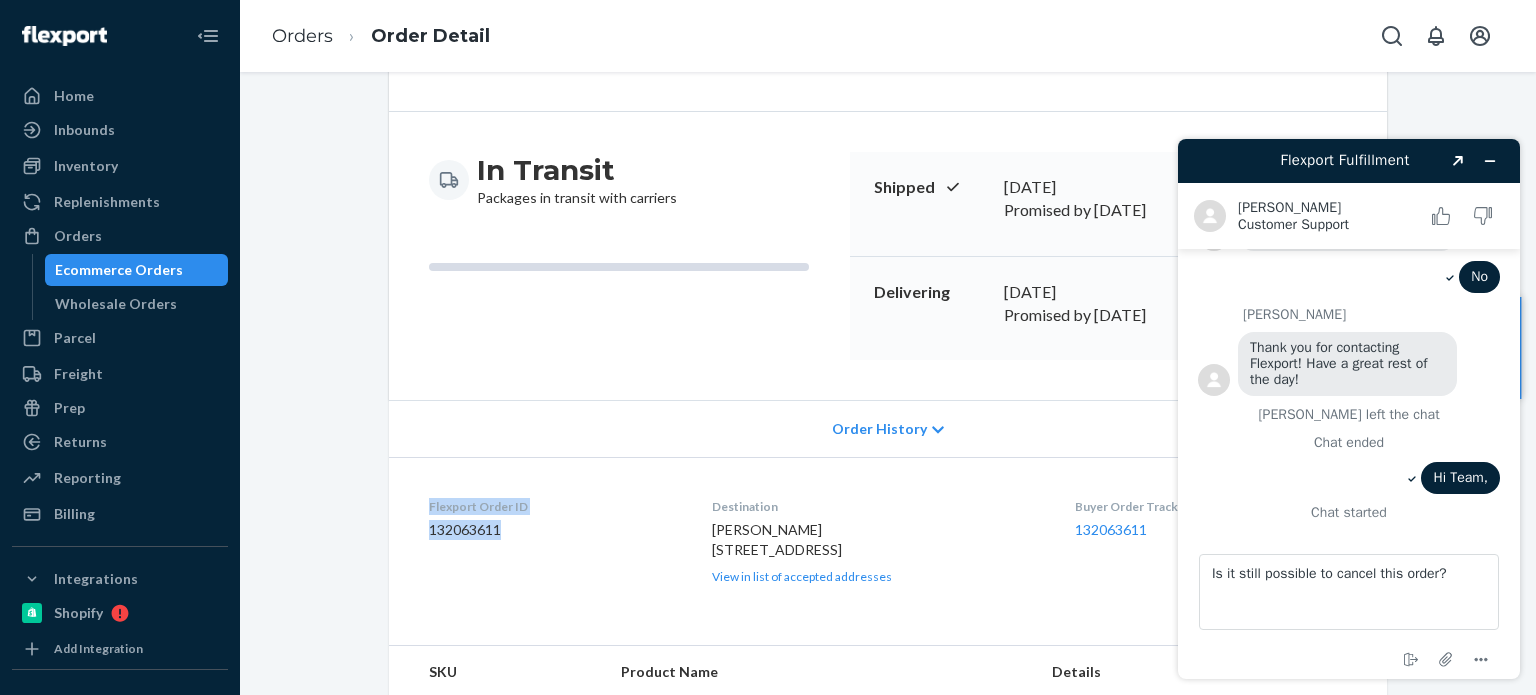drag, startPoint x: 420, startPoint y: 473, endPoint x: 532, endPoint y: 506, distance: 116.76044 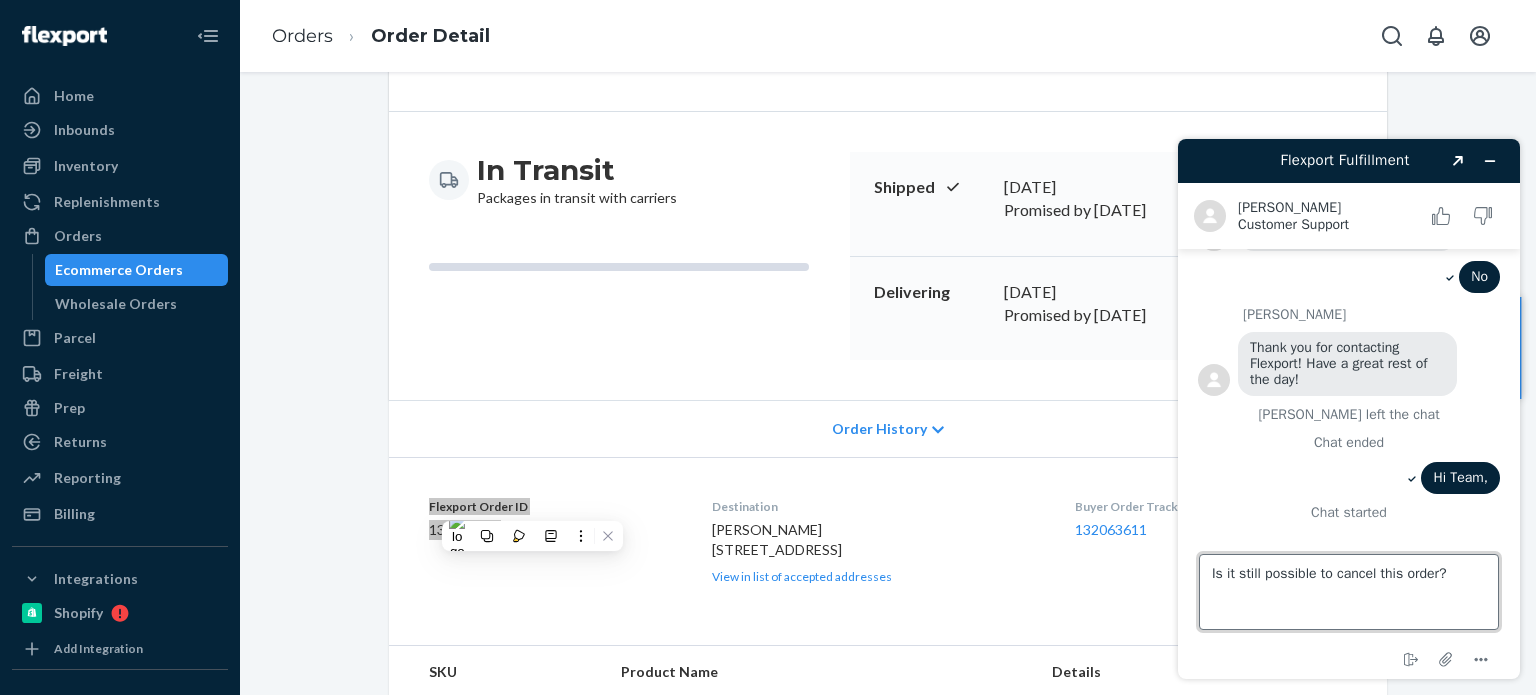 click on "Is it still possible to cancel this order?" at bounding box center [1349, 592] 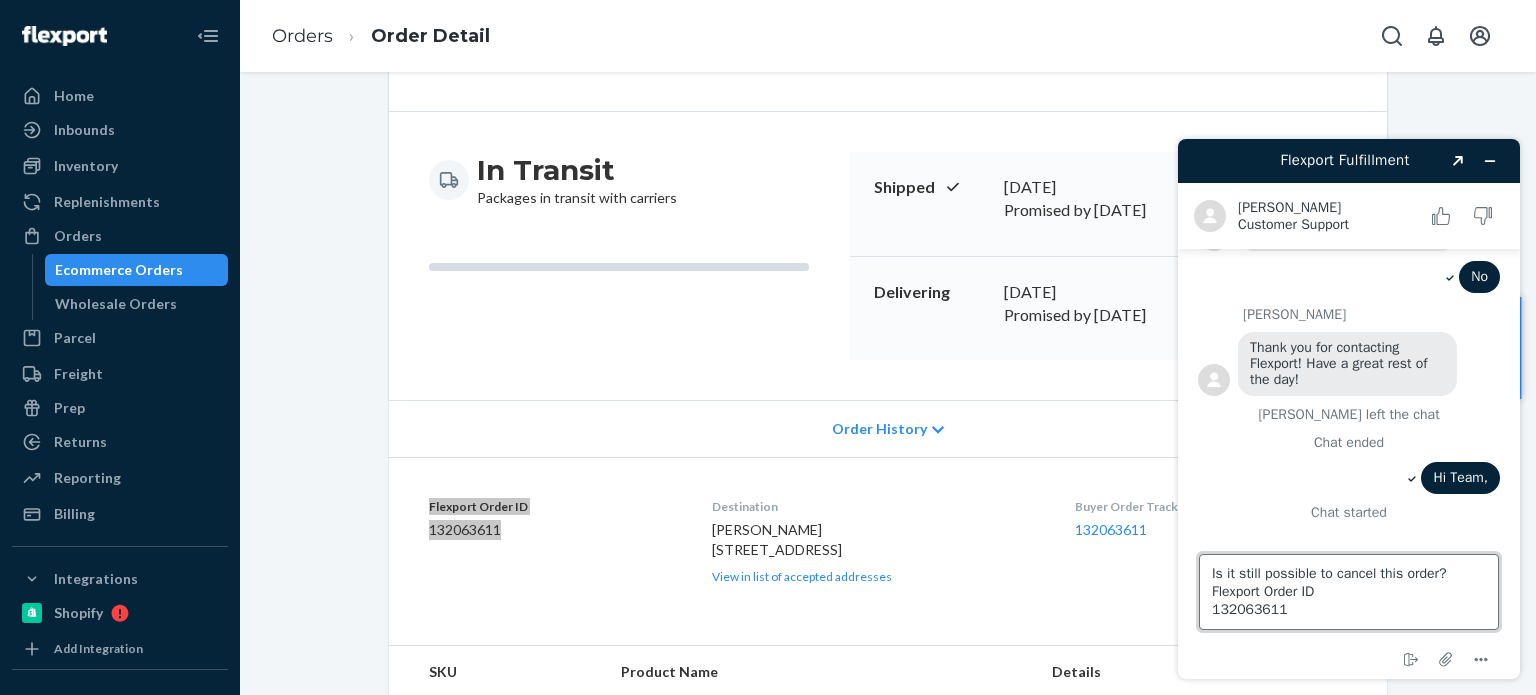 type on "Is it still possible to cancel this order? Flexport Order ID
132063611]" 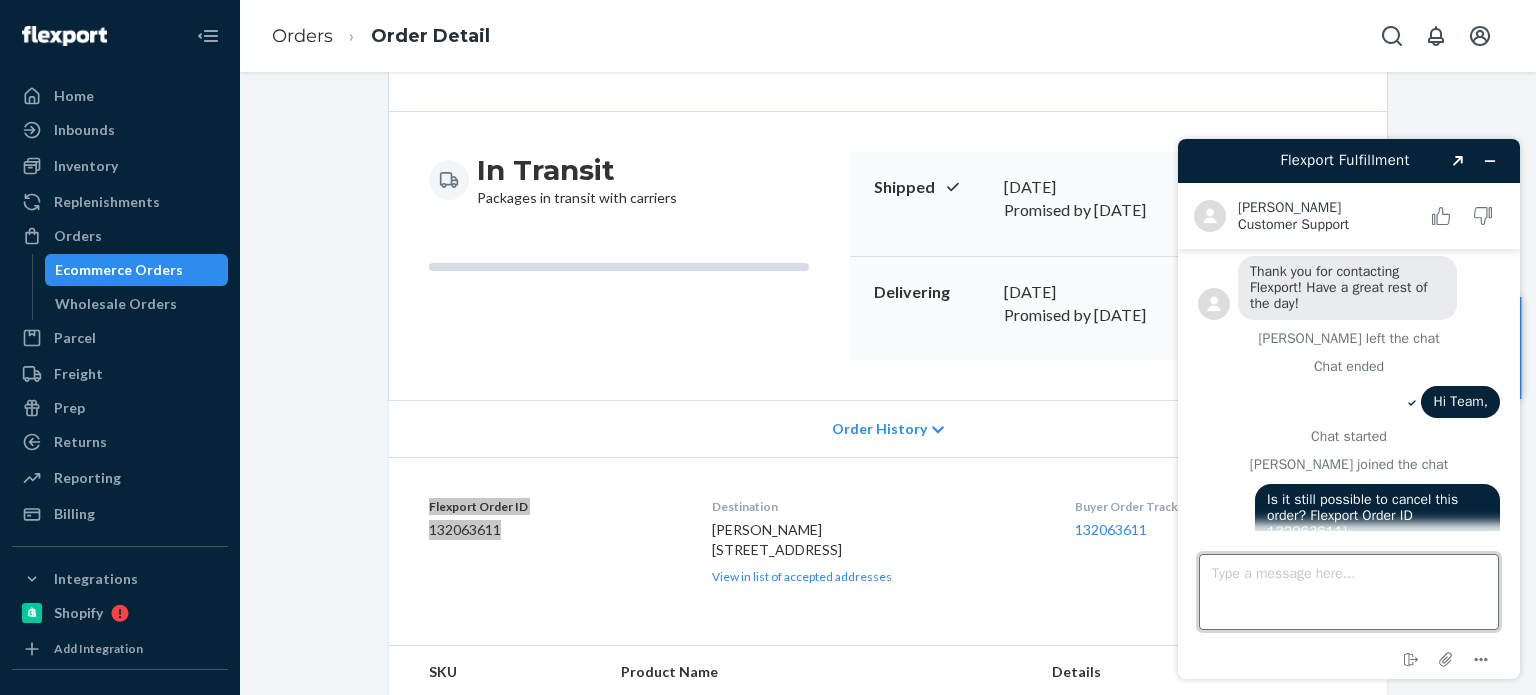 scroll, scrollTop: 982, scrollLeft: 0, axis: vertical 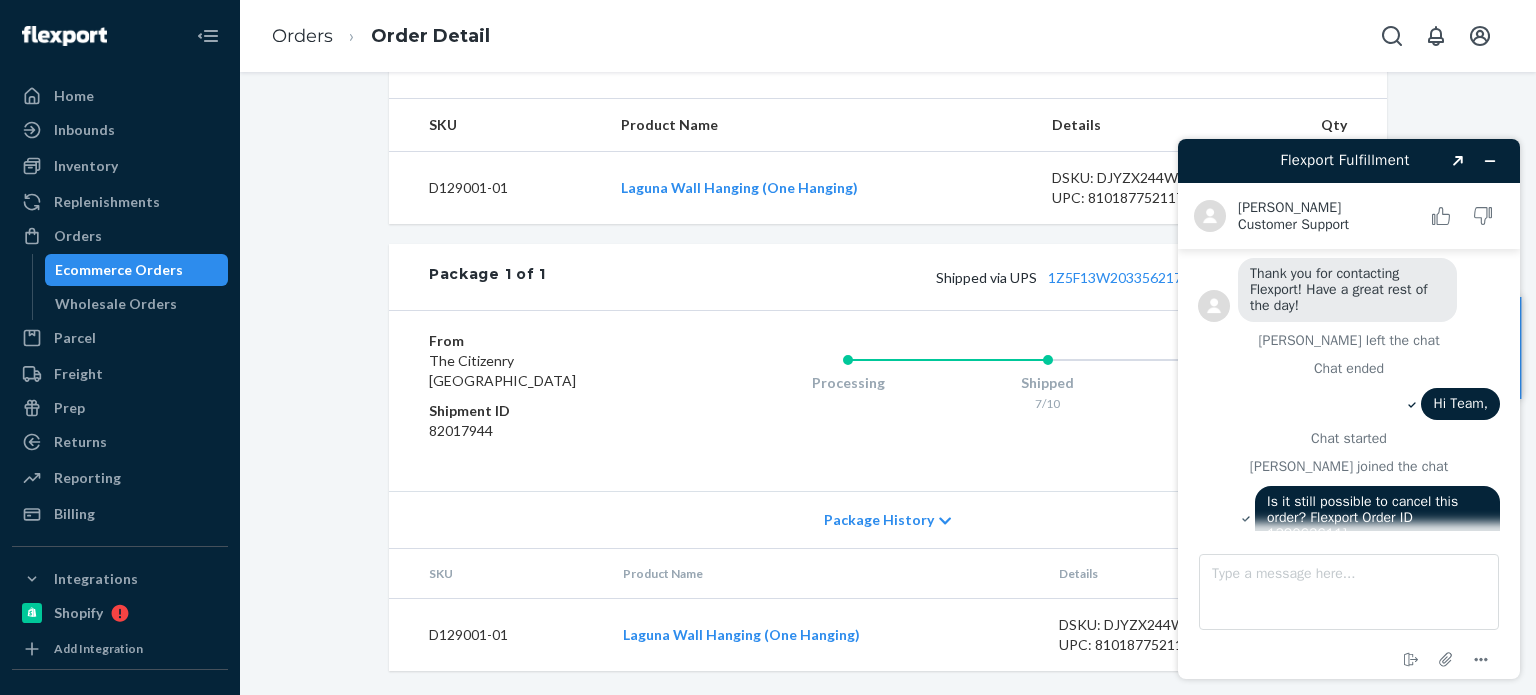 click on "From The Citizenry
Lewisville, TX 75067 Shipment ID 82017944" at bounding box center (548, 391) 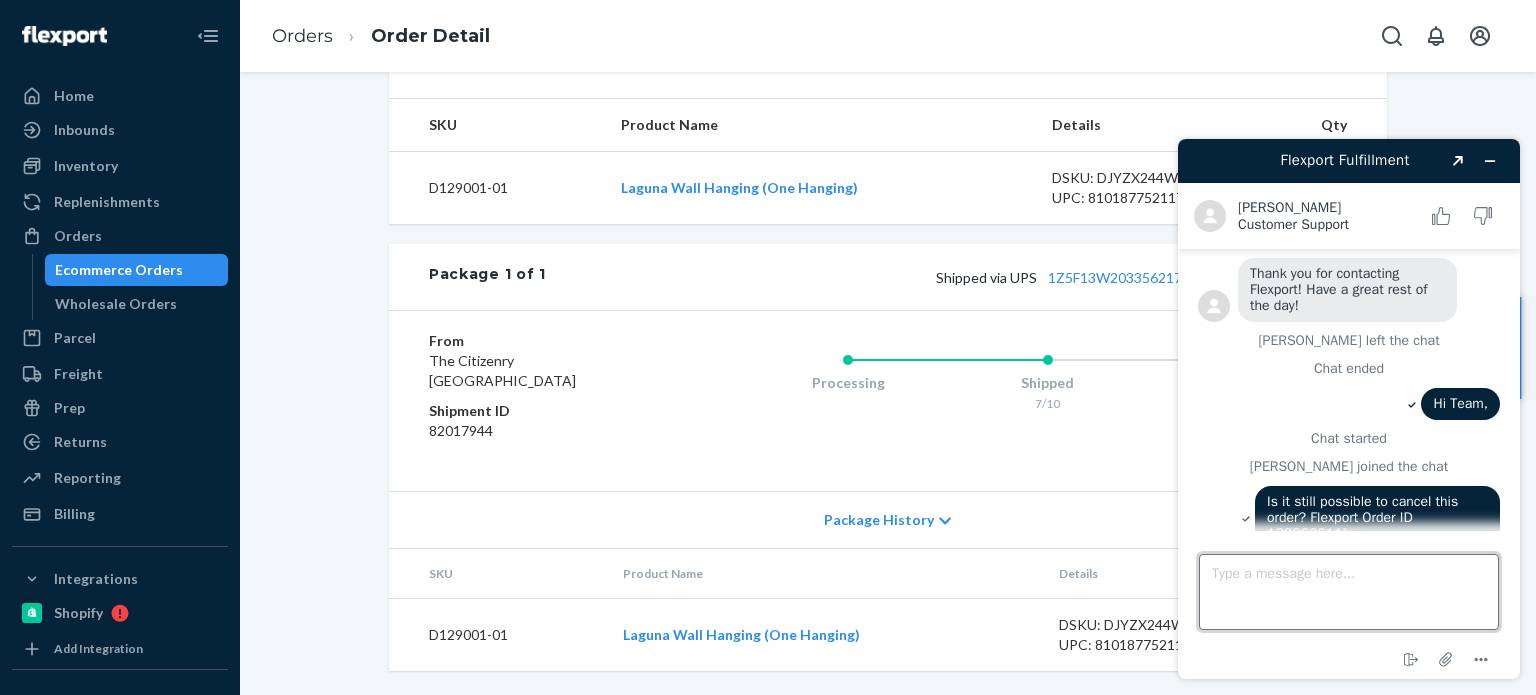 click on "Type a message here..." at bounding box center (1349, 592) 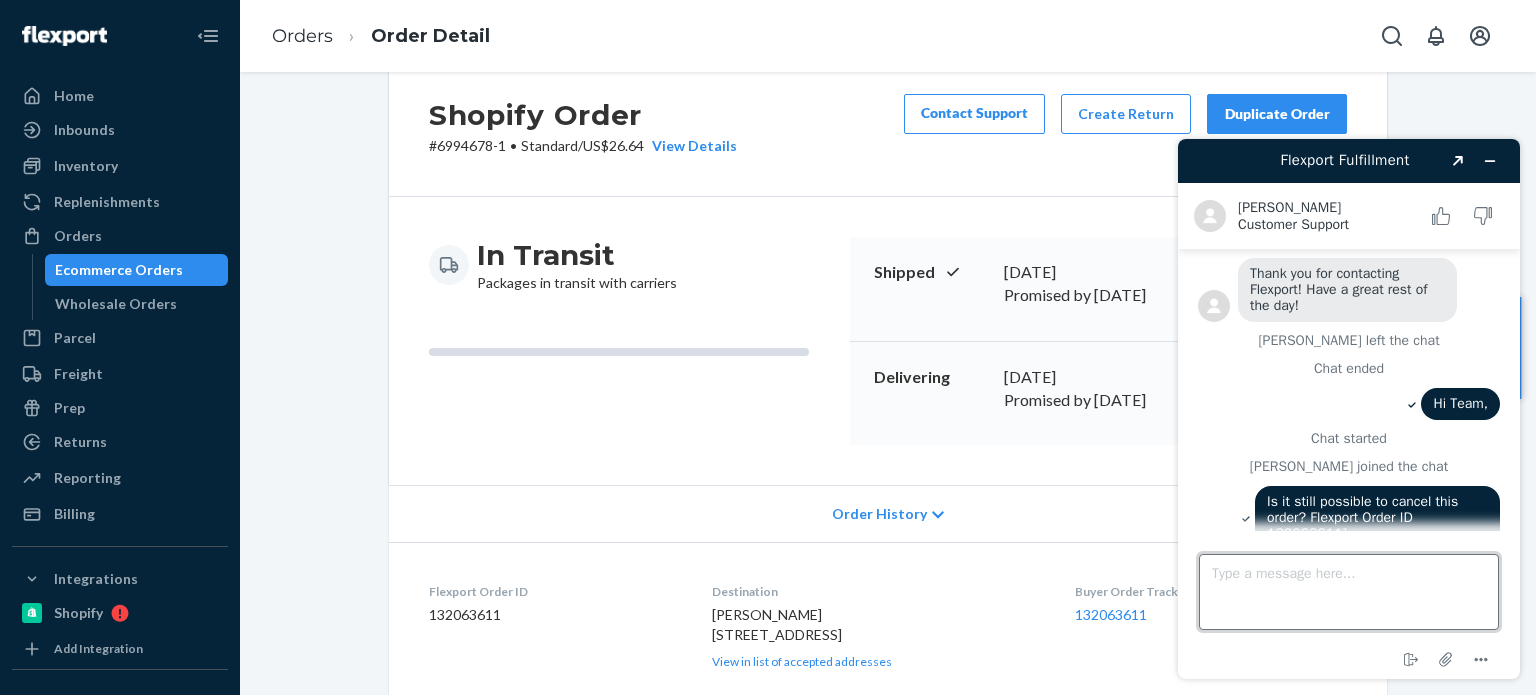 scroll, scrollTop: 20, scrollLeft: 0, axis: vertical 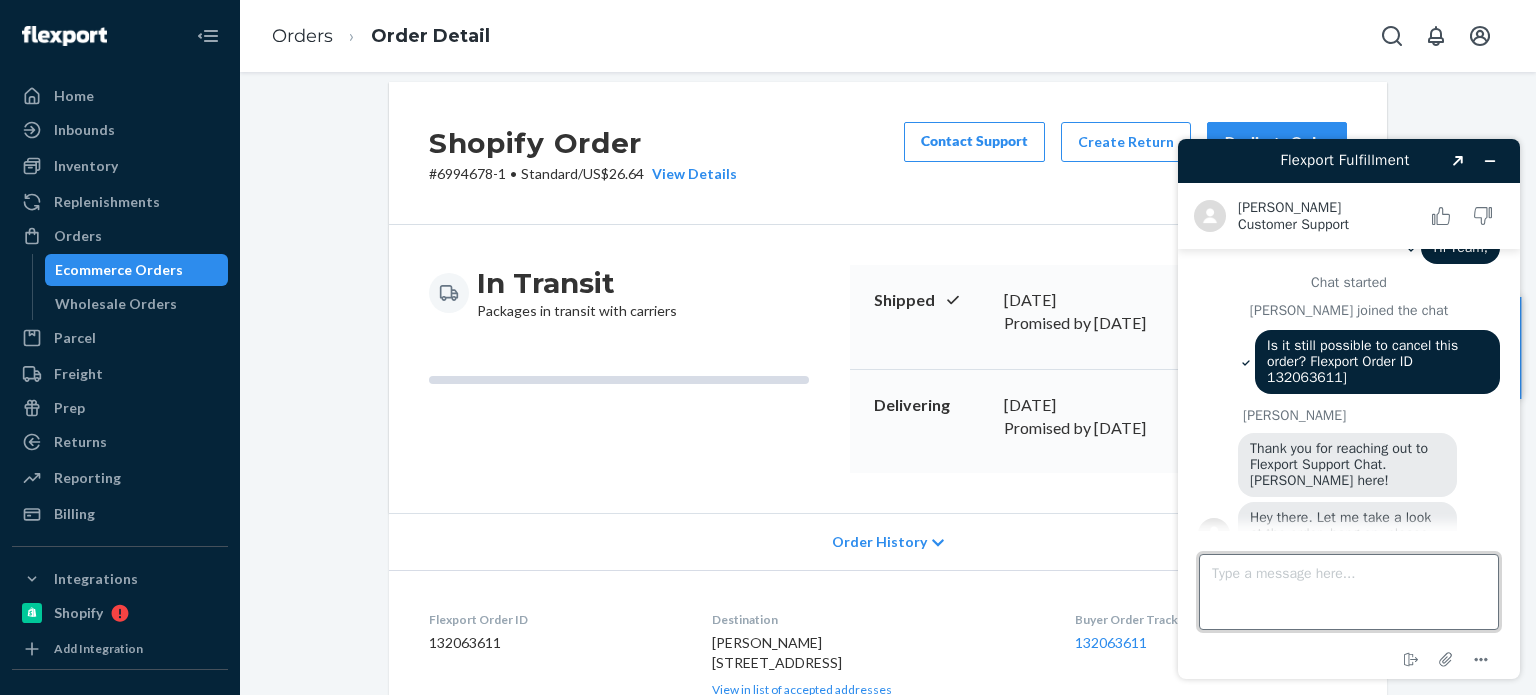 click on "Type a message here..." at bounding box center [1349, 592] 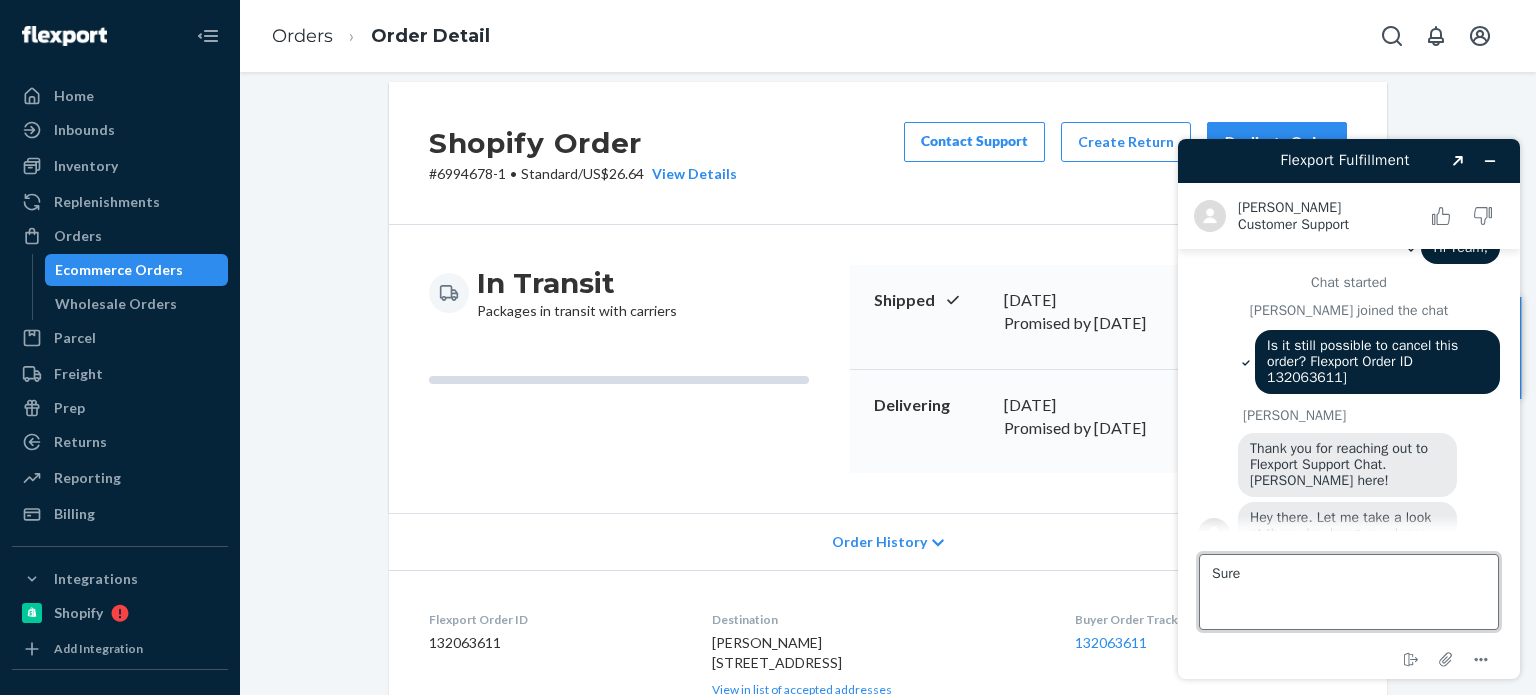 type on "Sure" 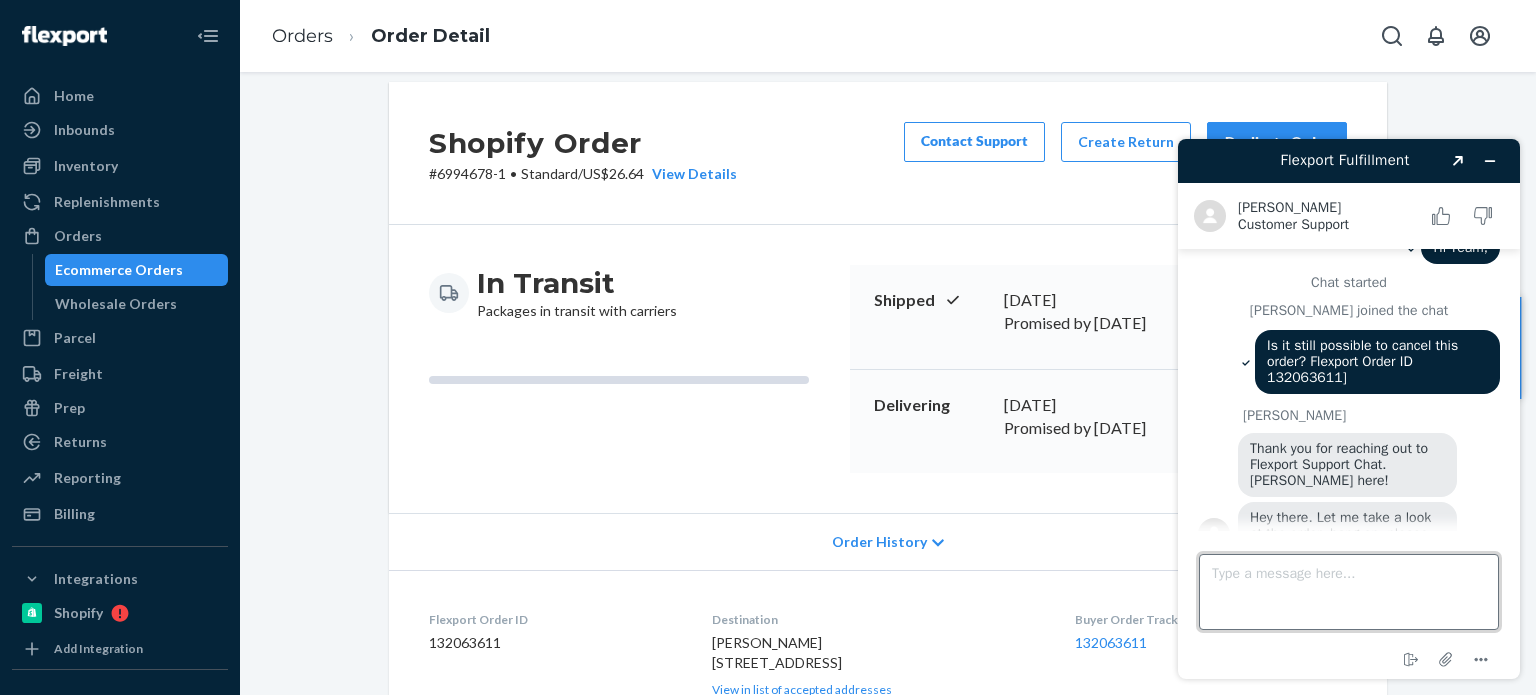 scroll, scrollTop: 1180, scrollLeft: 0, axis: vertical 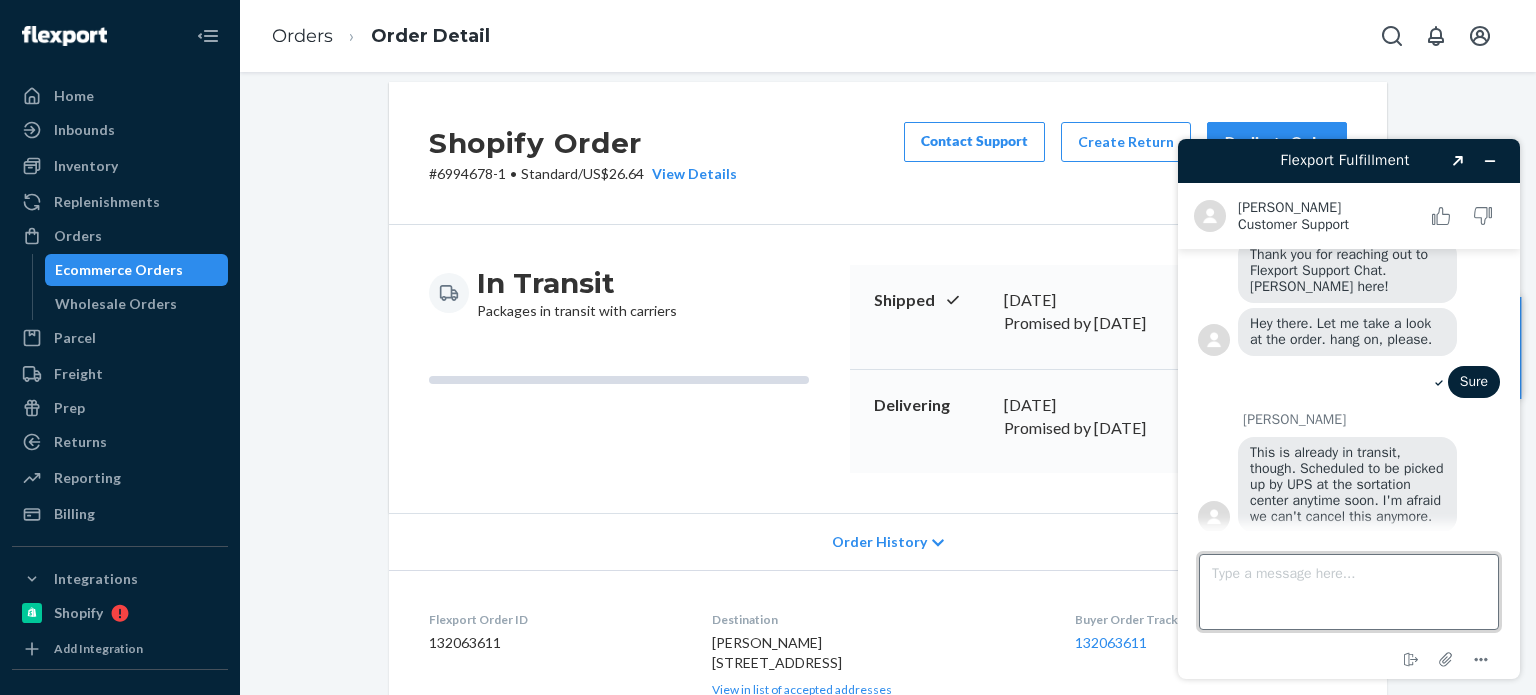 click on "Type a message here..." at bounding box center [1349, 592] 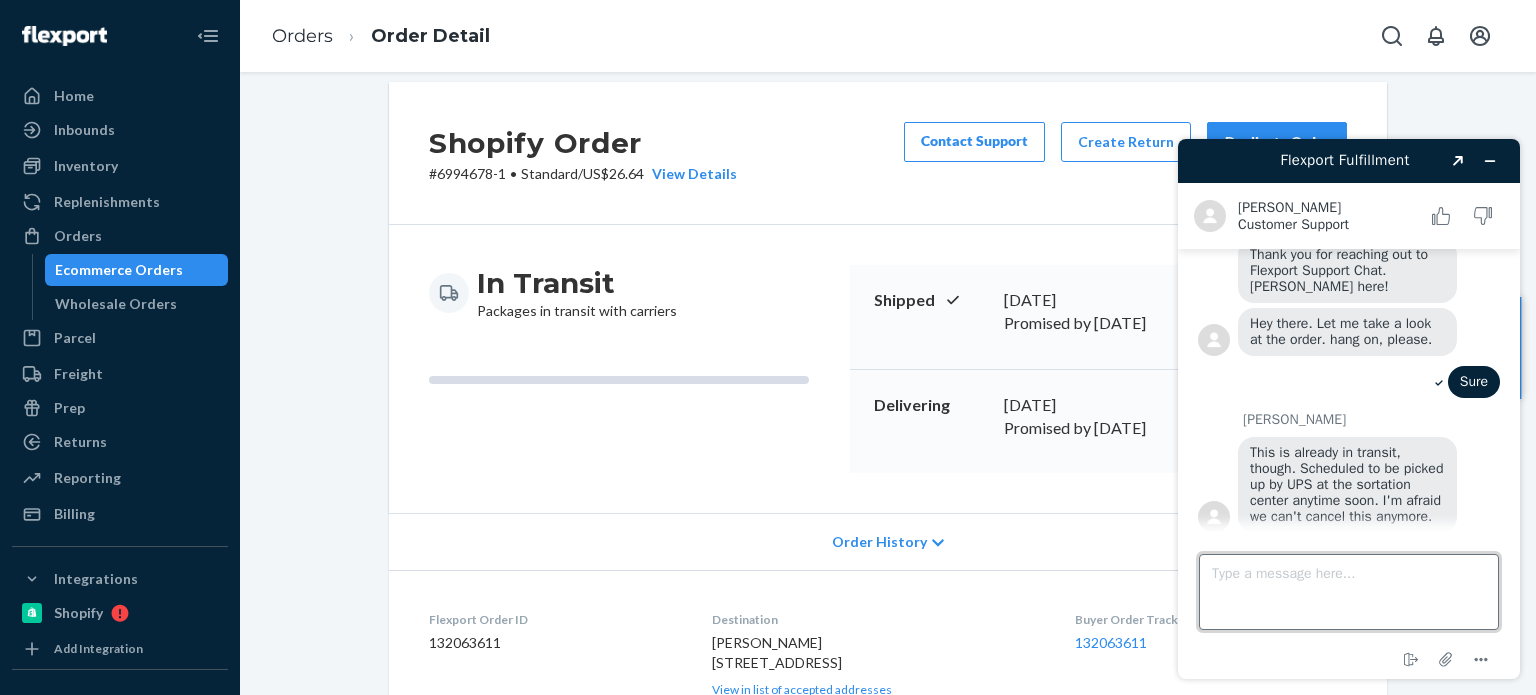 type on "l" 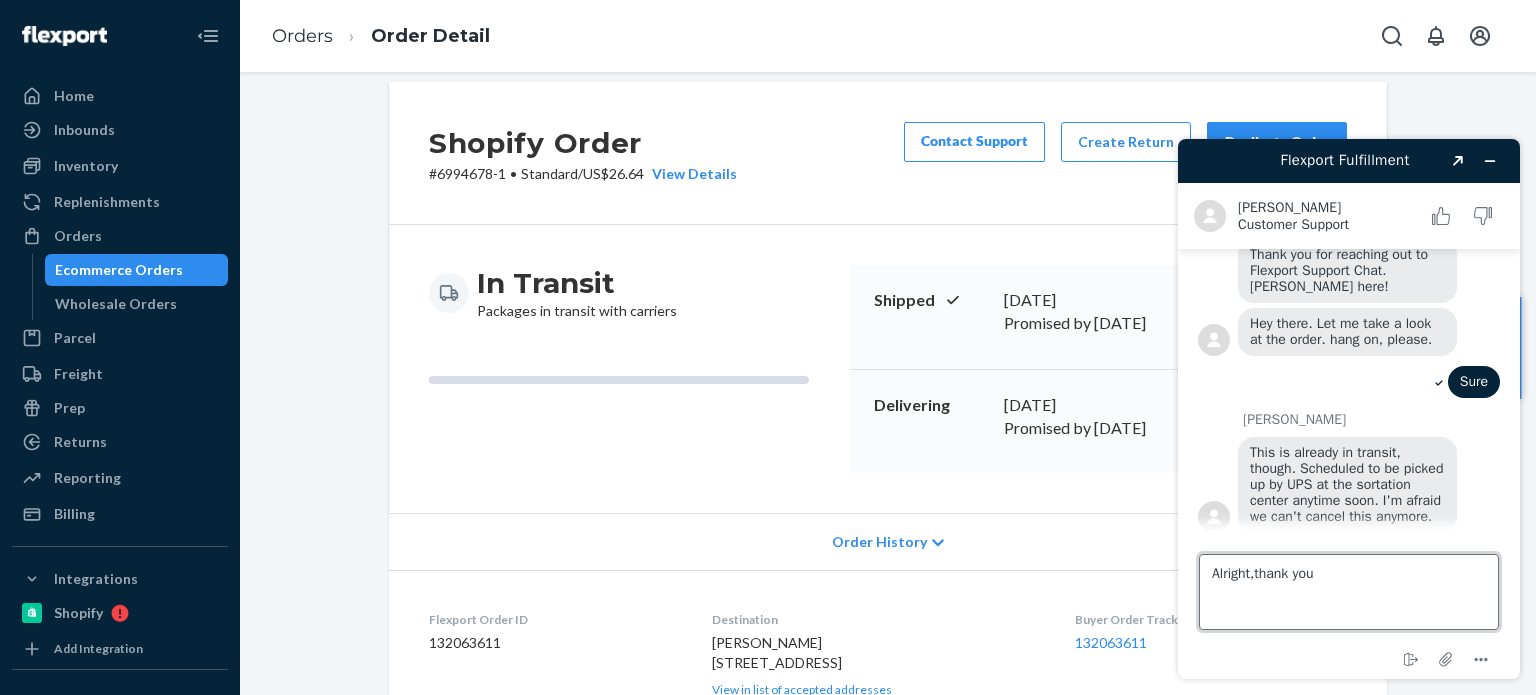 type on "Alright,thank you" 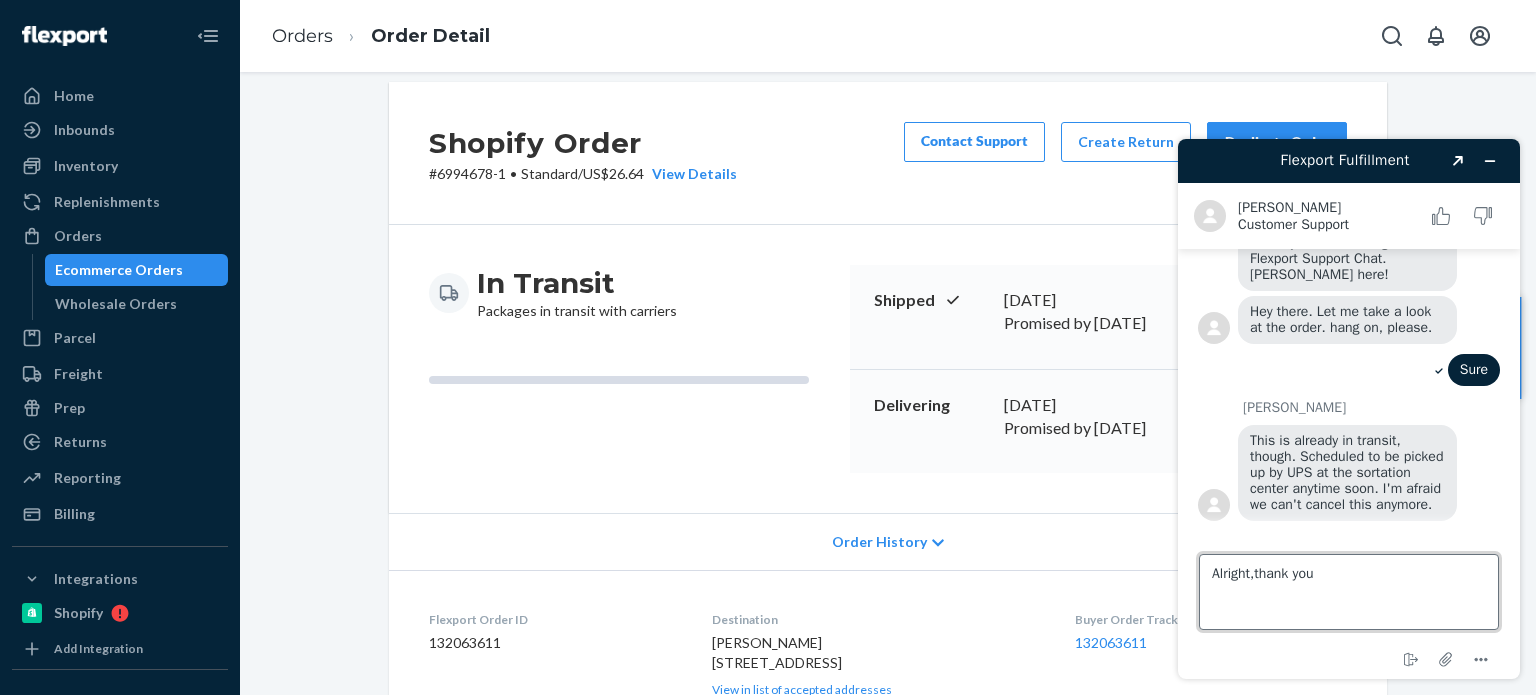 type 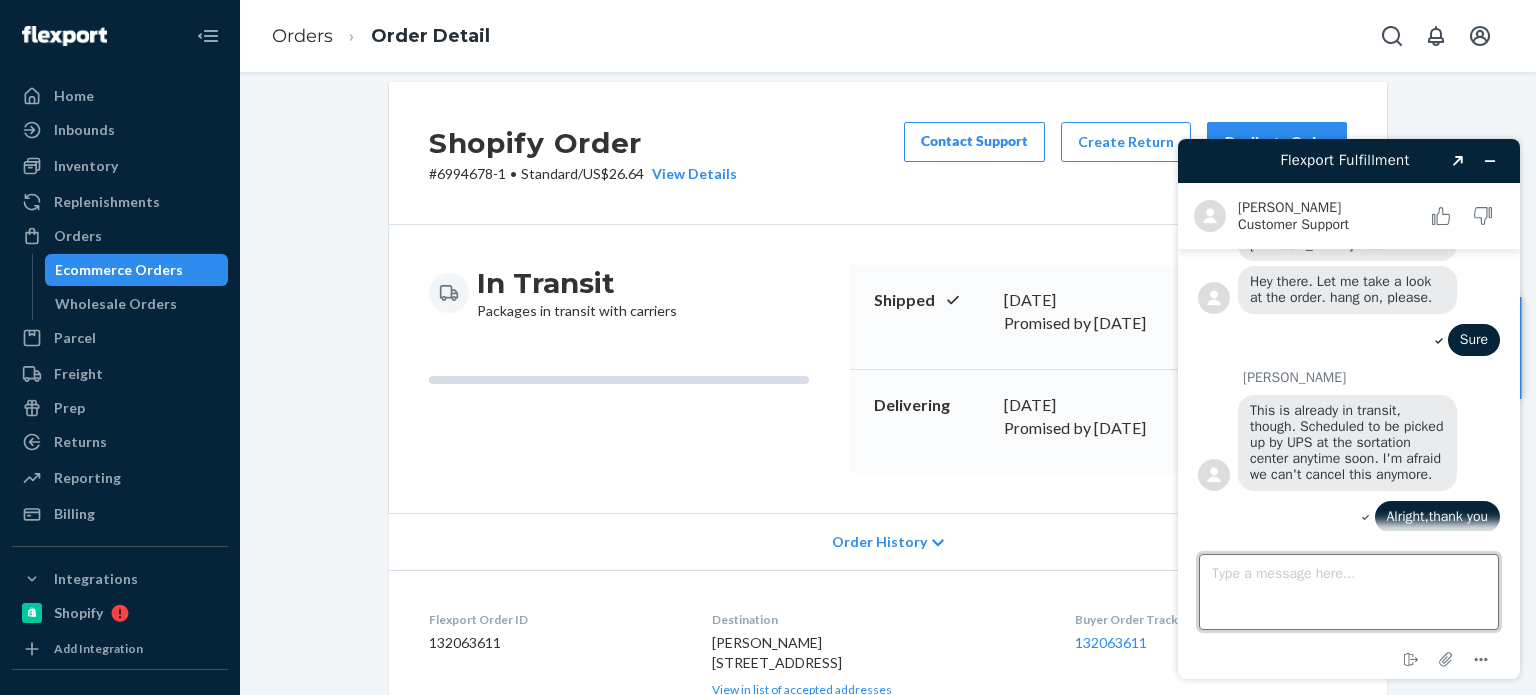 scroll, scrollTop: 1461, scrollLeft: 0, axis: vertical 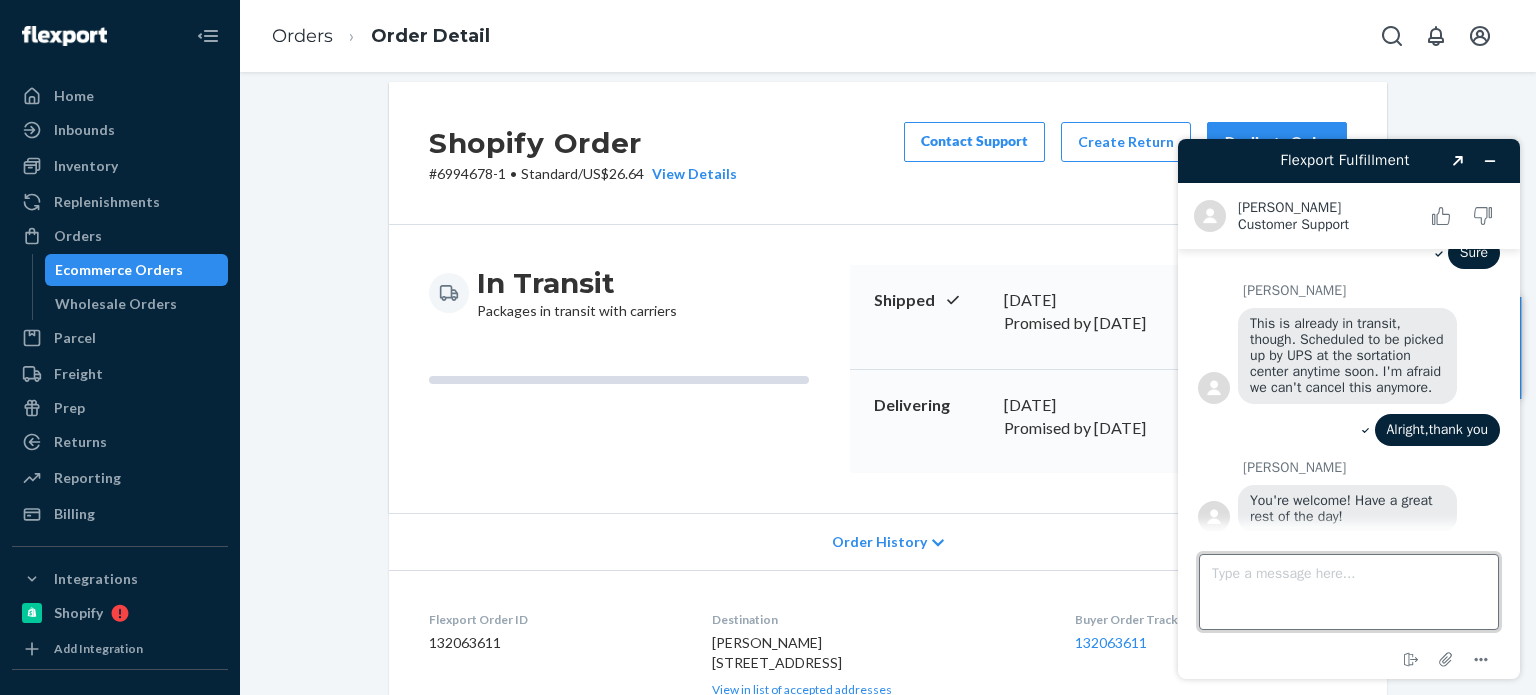 click on "Type a message here..." at bounding box center (1349, 592) 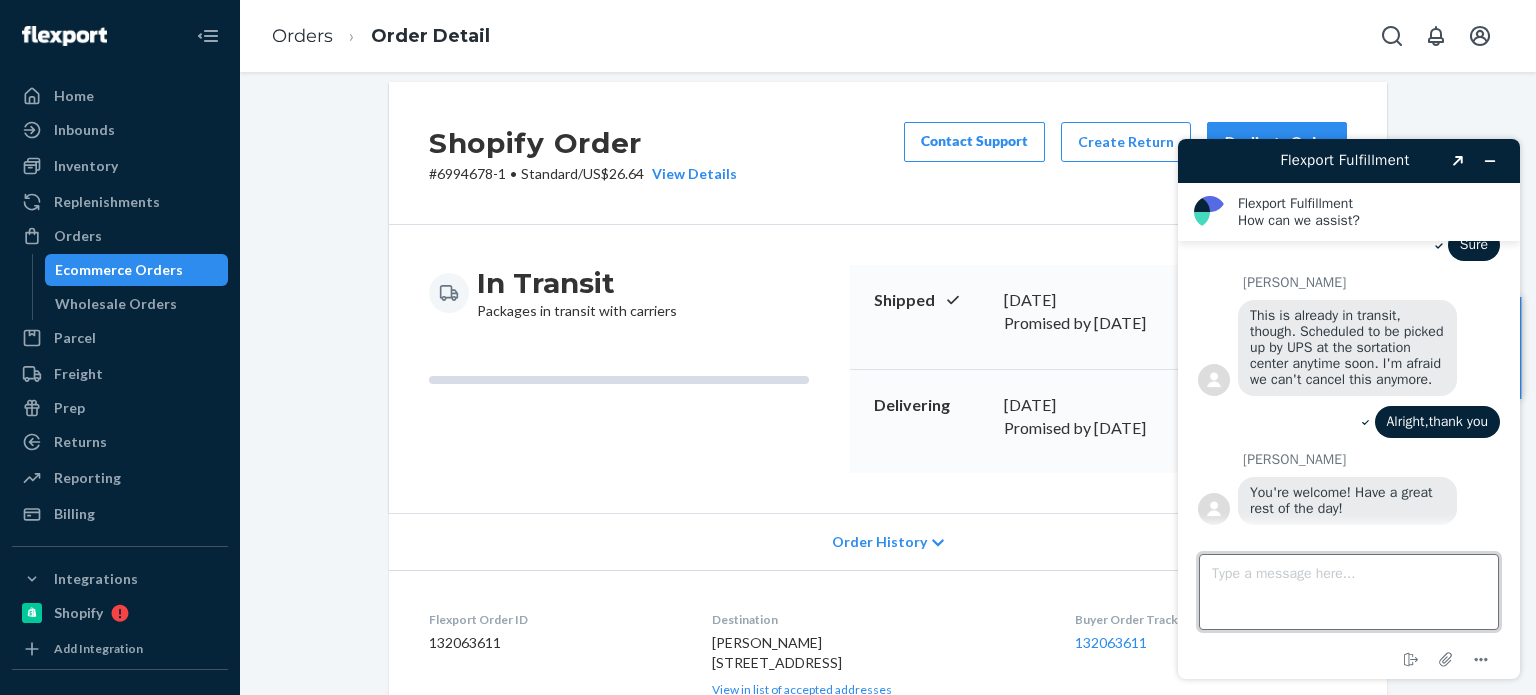 scroll, scrollTop: 1558, scrollLeft: 0, axis: vertical 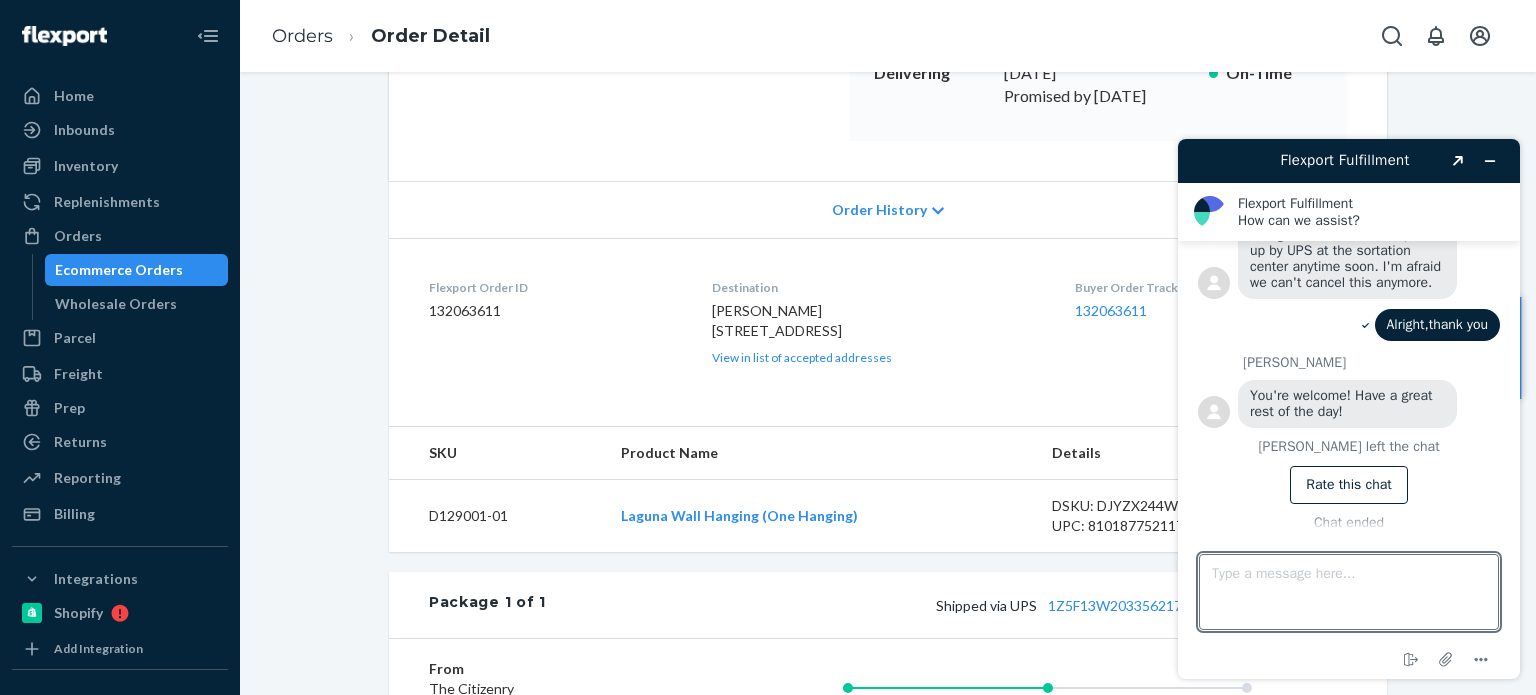 click on "Order History" at bounding box center (879, 210) 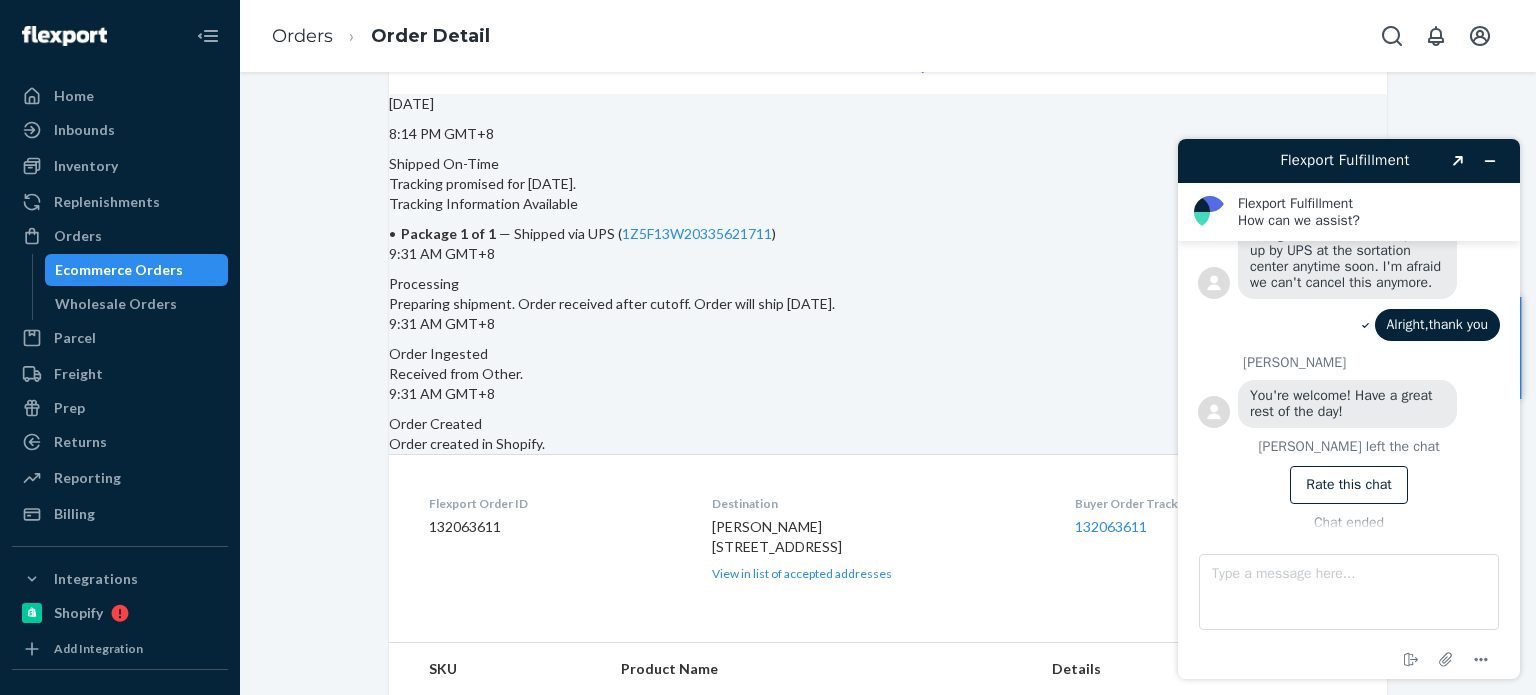 scroll, scrollTop: 520, scrollLeft: 0, axis: vertical 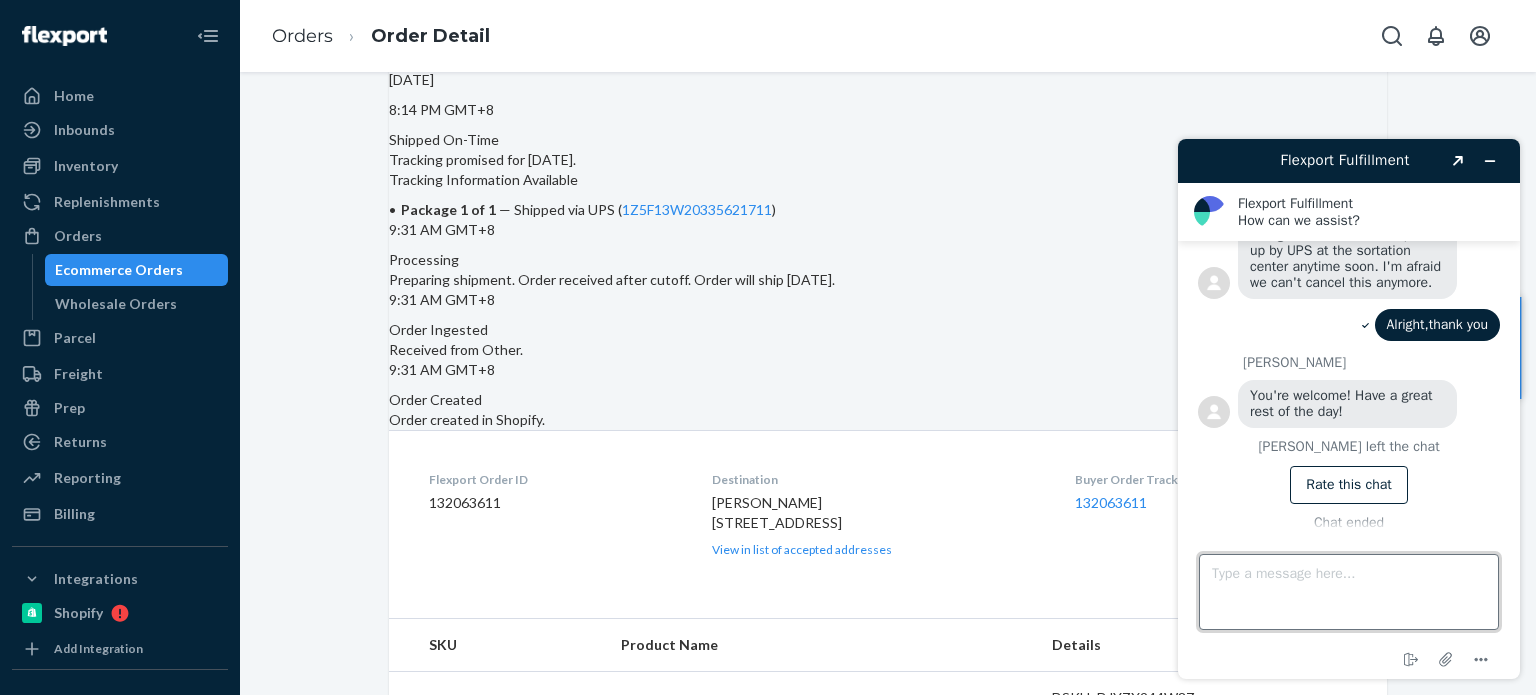 click on "Type a message here..." at bounding box center (1349, 592) 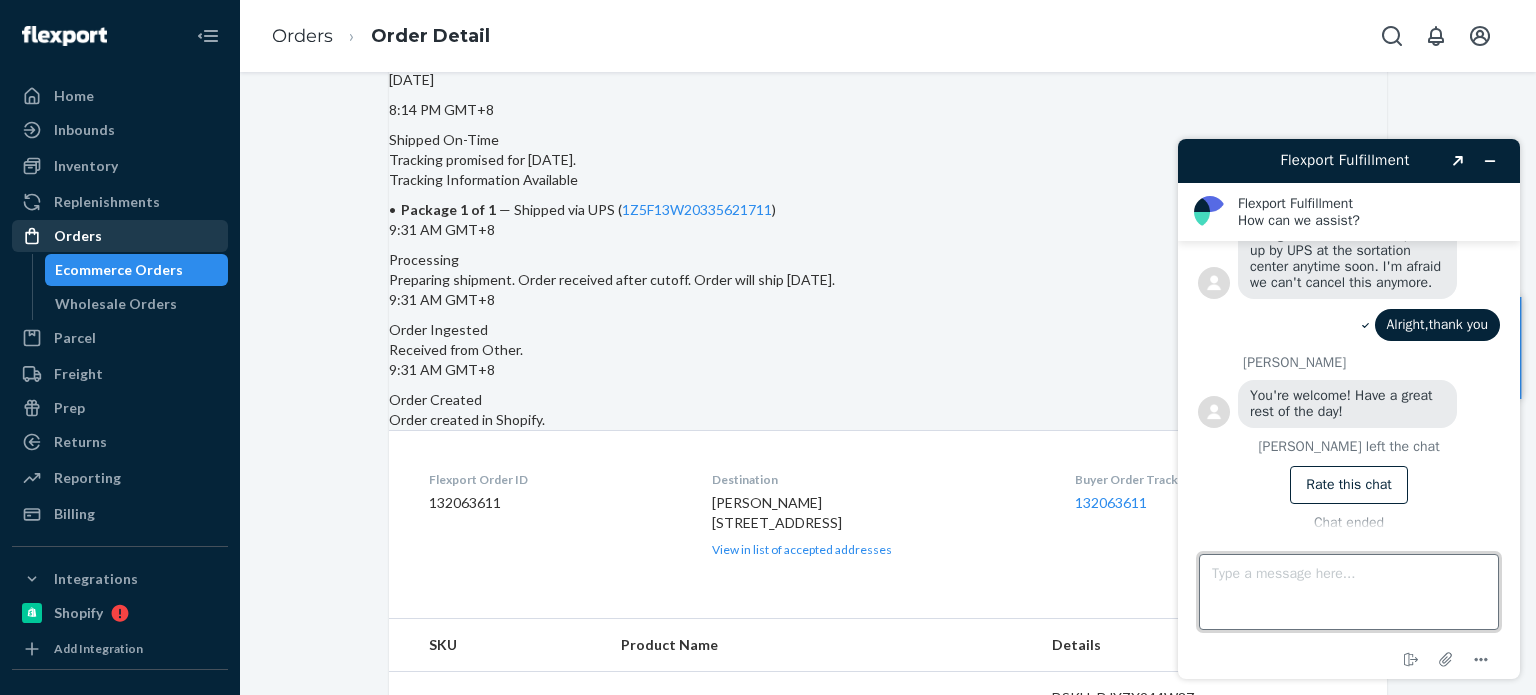 scroll, scrollTop: 286, scrollLeft: 0, axis: vertical 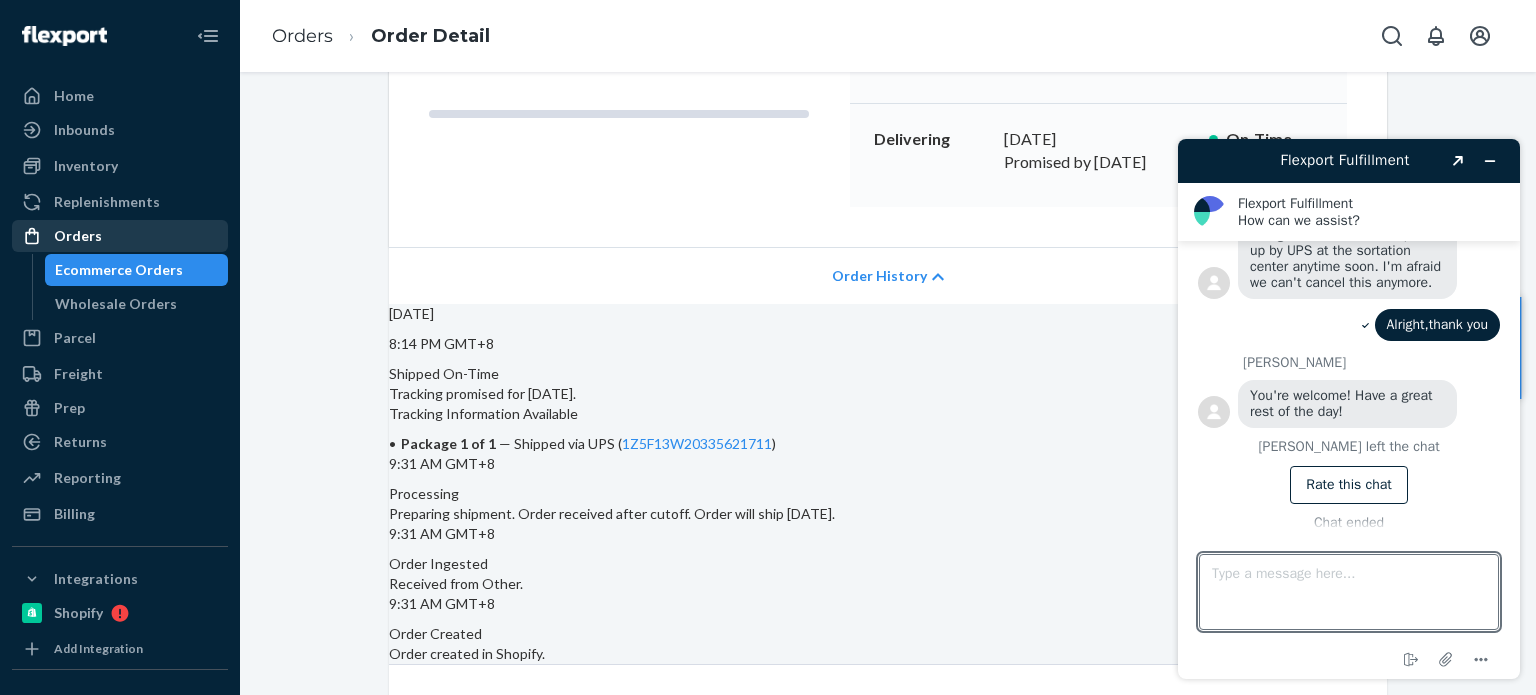 click on "Orders" at bounding box center (120, 236) 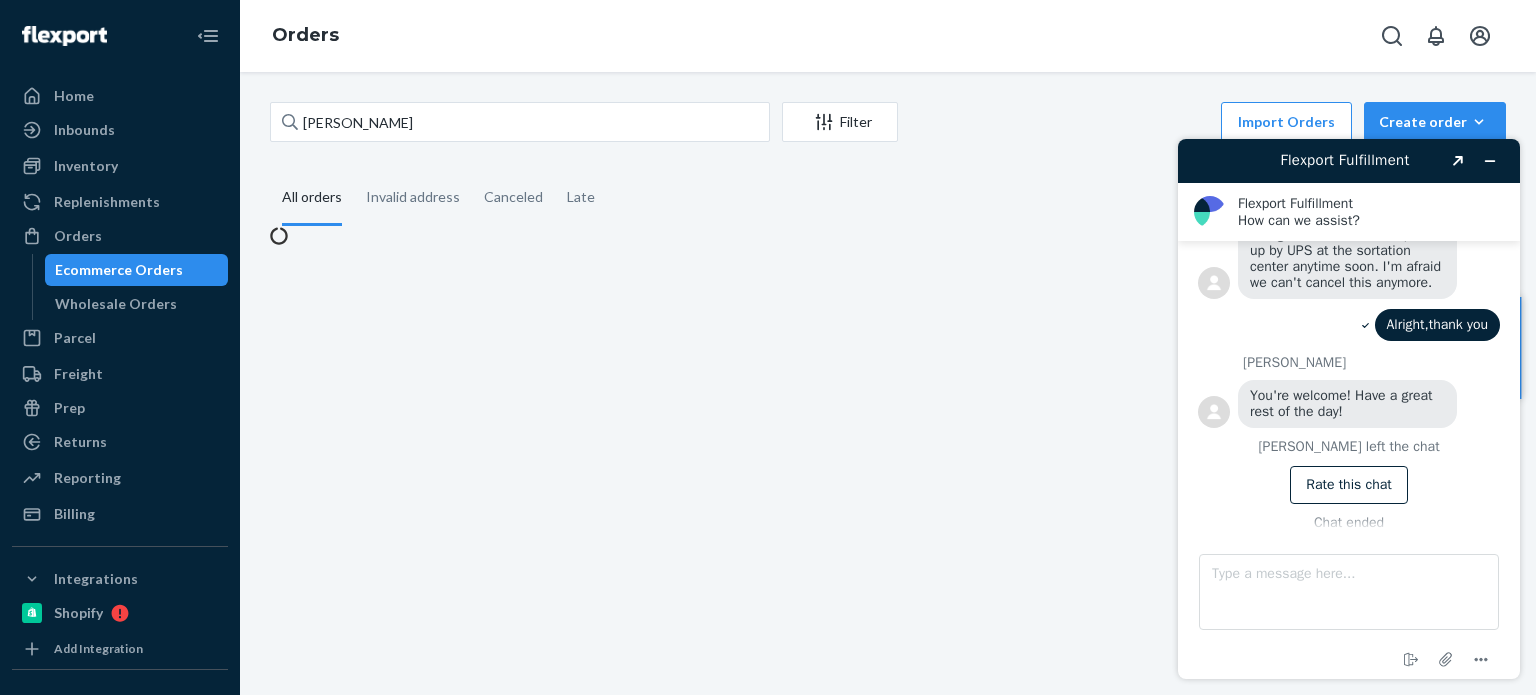 scroll, scrollTop: 0, scrollLeft: 0, axis: both 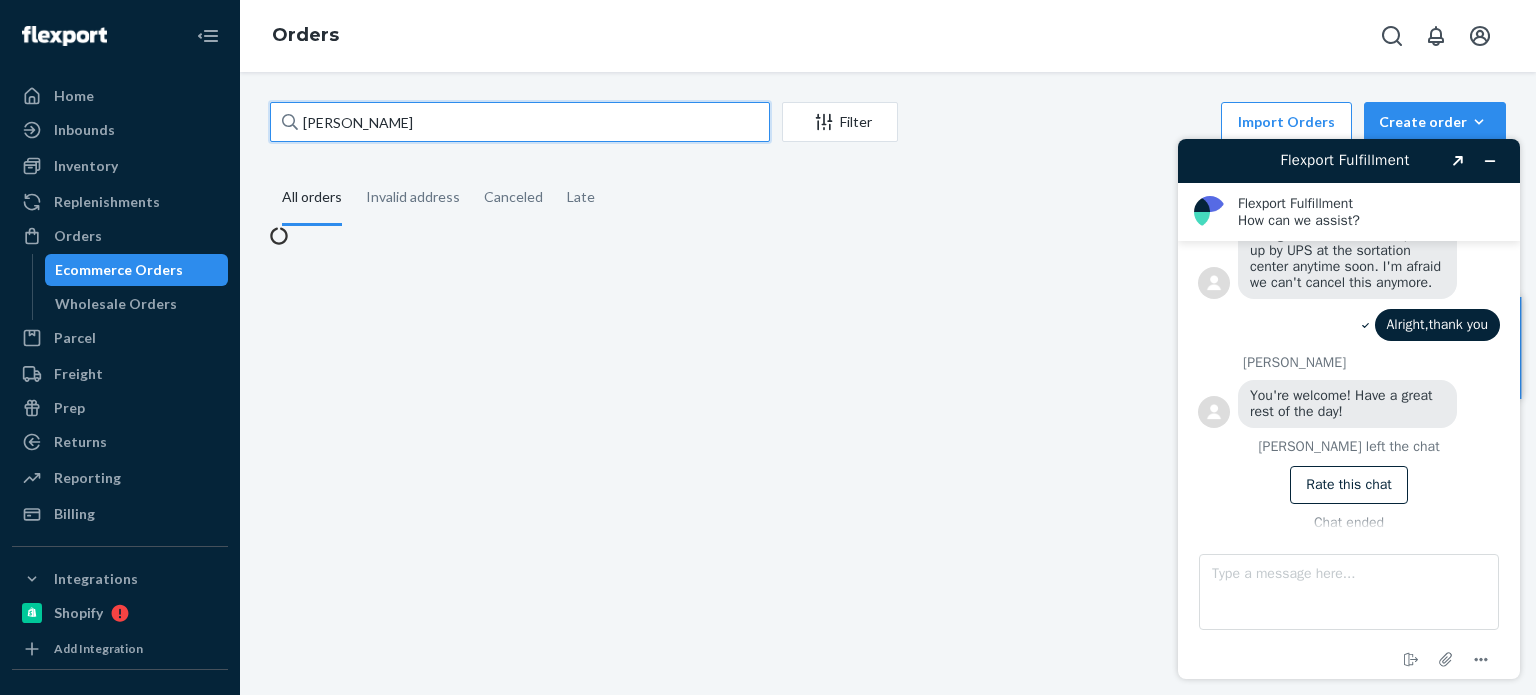 click on "Jeanne Stefansic" at bounding box center [520, 122] 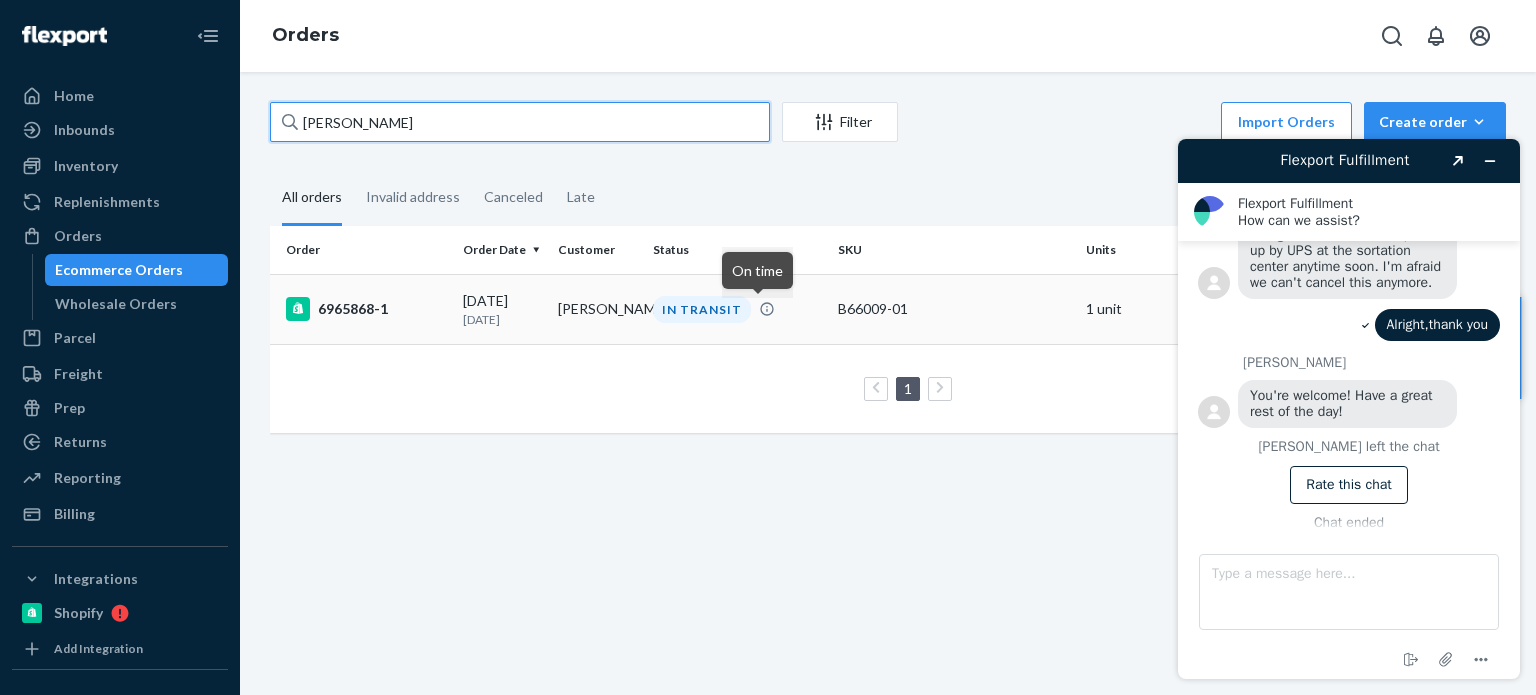 type on "Melissa Elutrio" 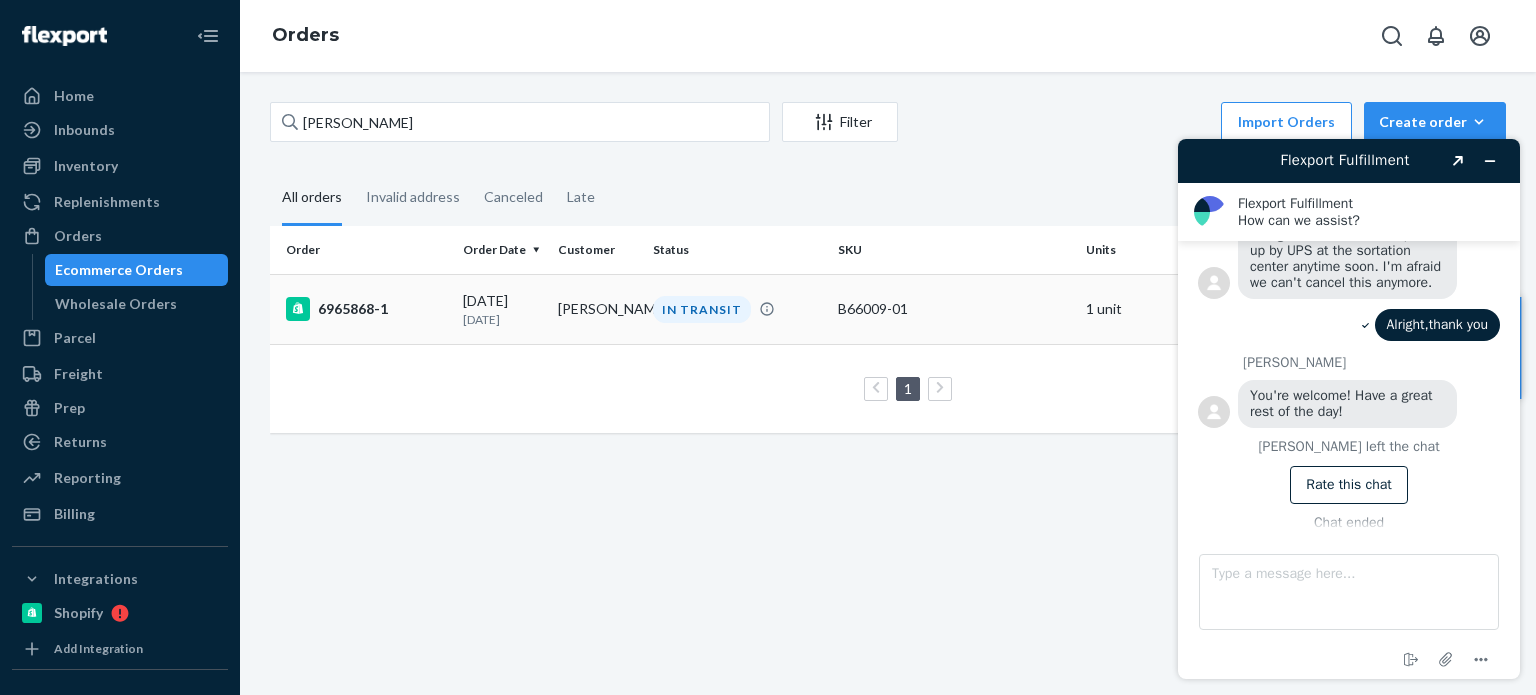 click on "IN TRANSIT" at bounding box center [737, 309] 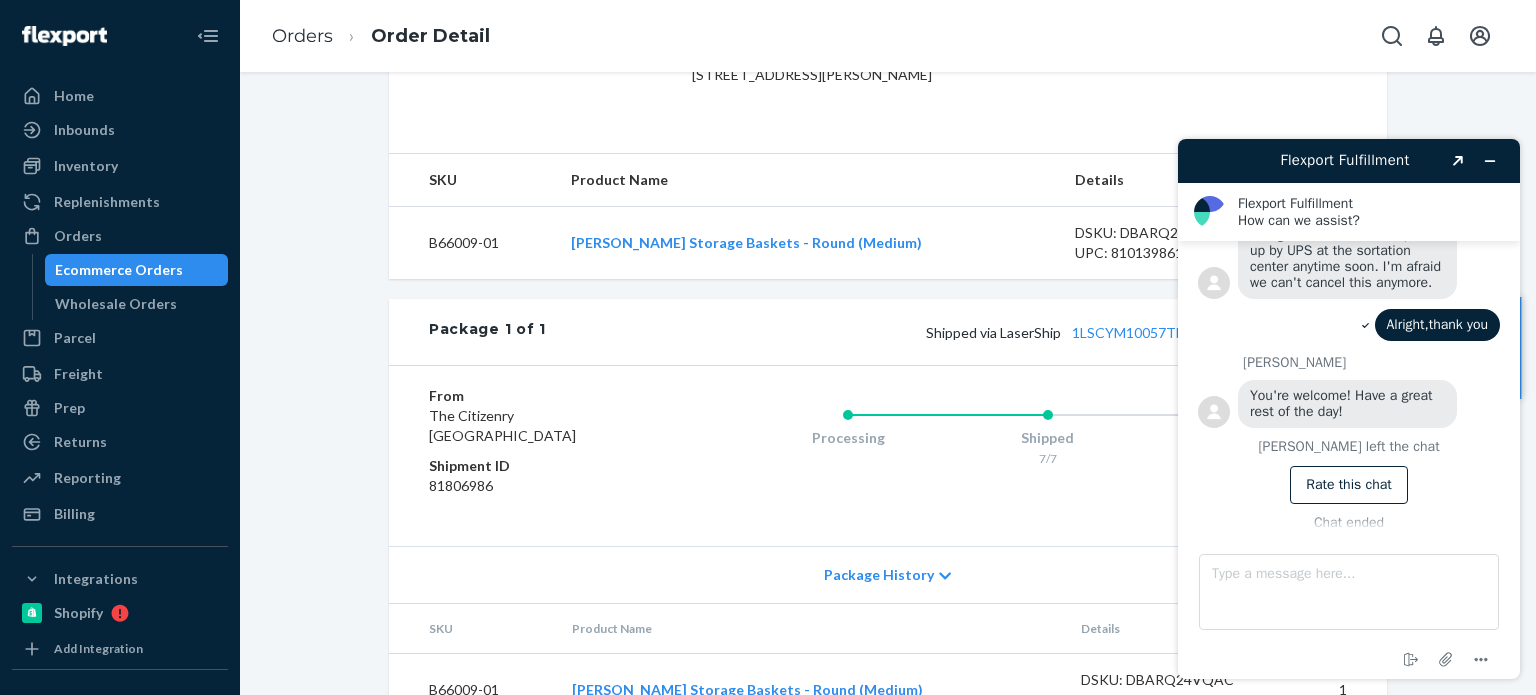 scroll, scrollTop: 668, scrollLeft: 0, axis: vertical 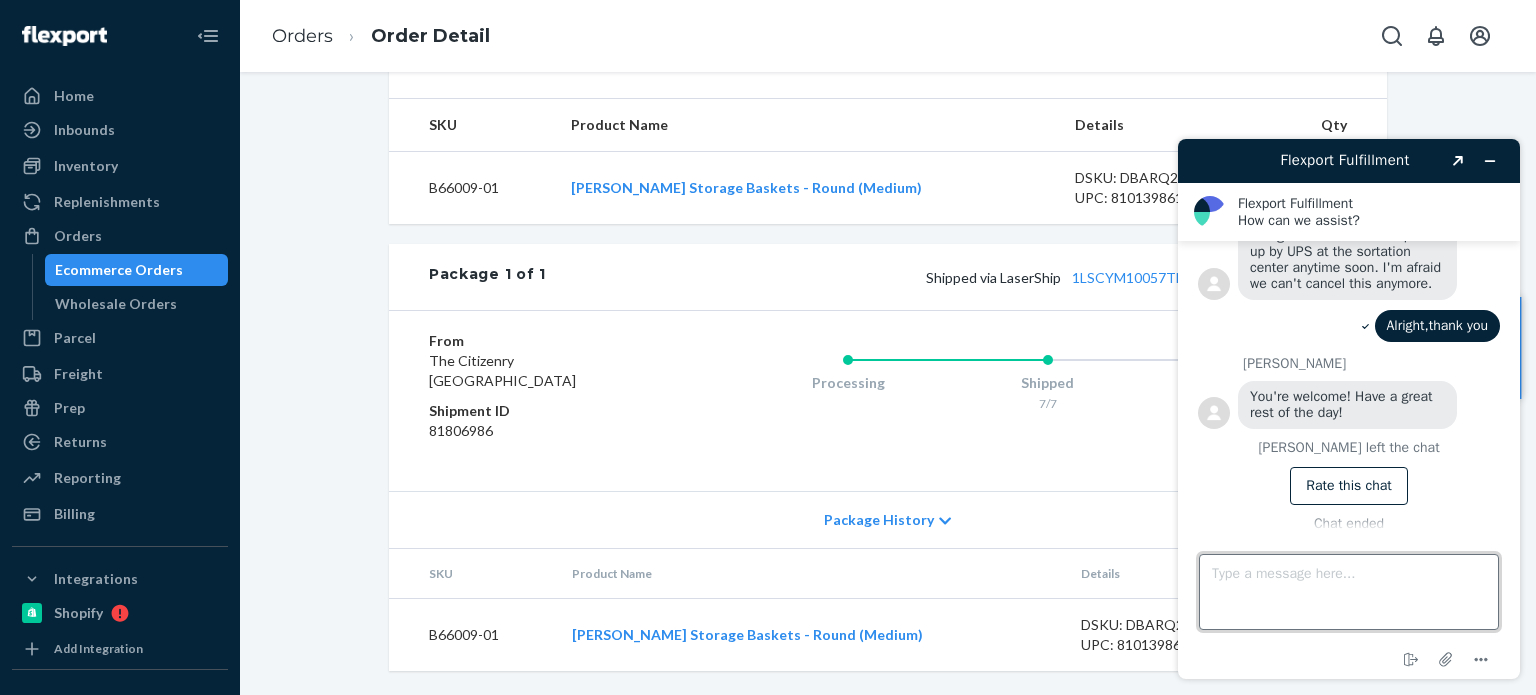 click on "Type a message here..." at bounding box center [1349, 592] 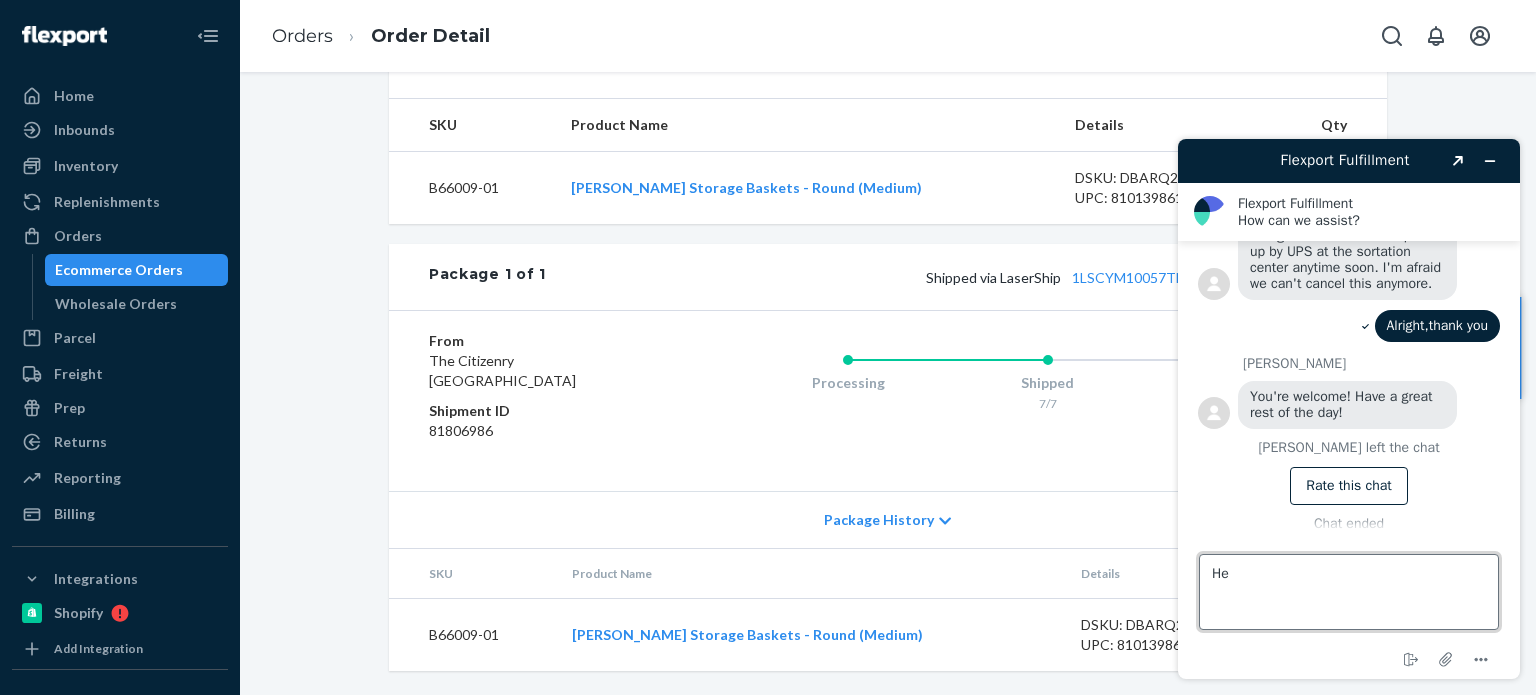 type on "H" 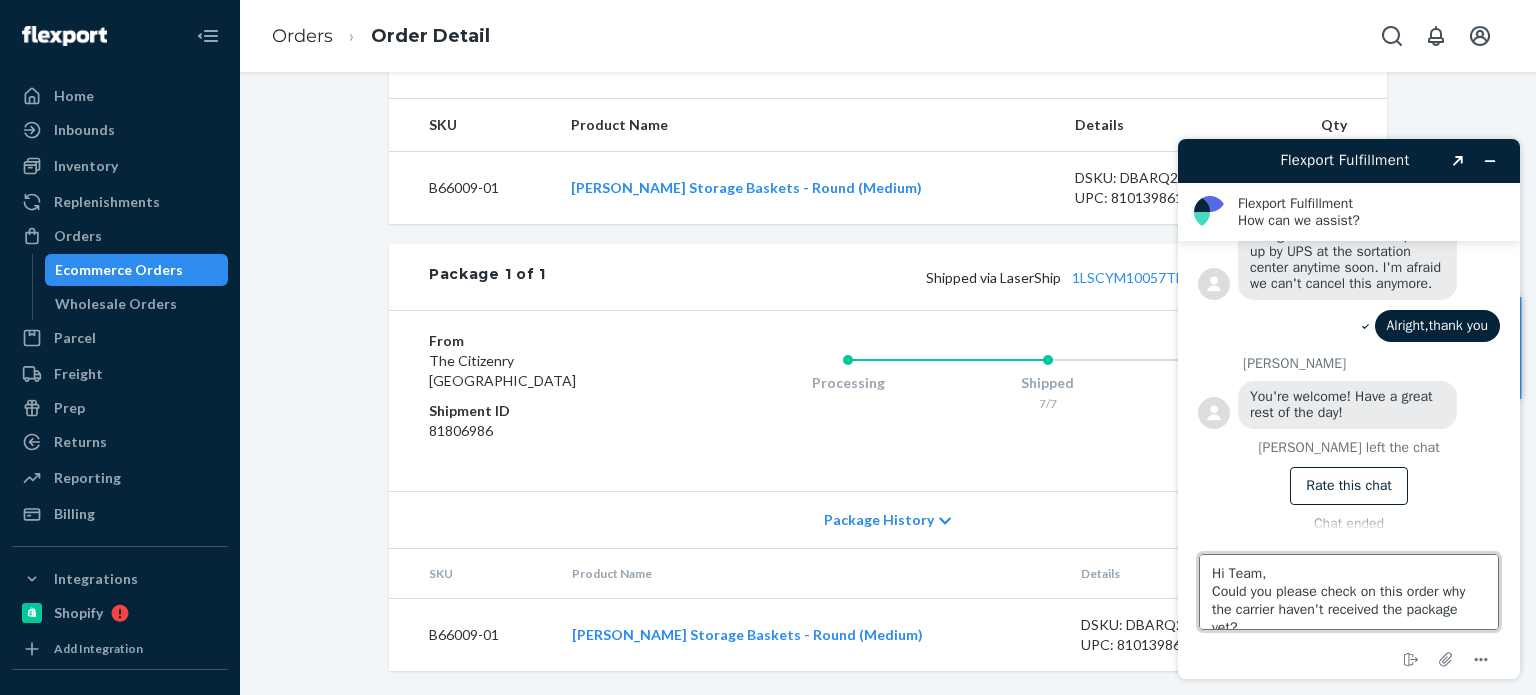 scroll, scrollTop: 8, scrollLeft: 0, axis: vertical 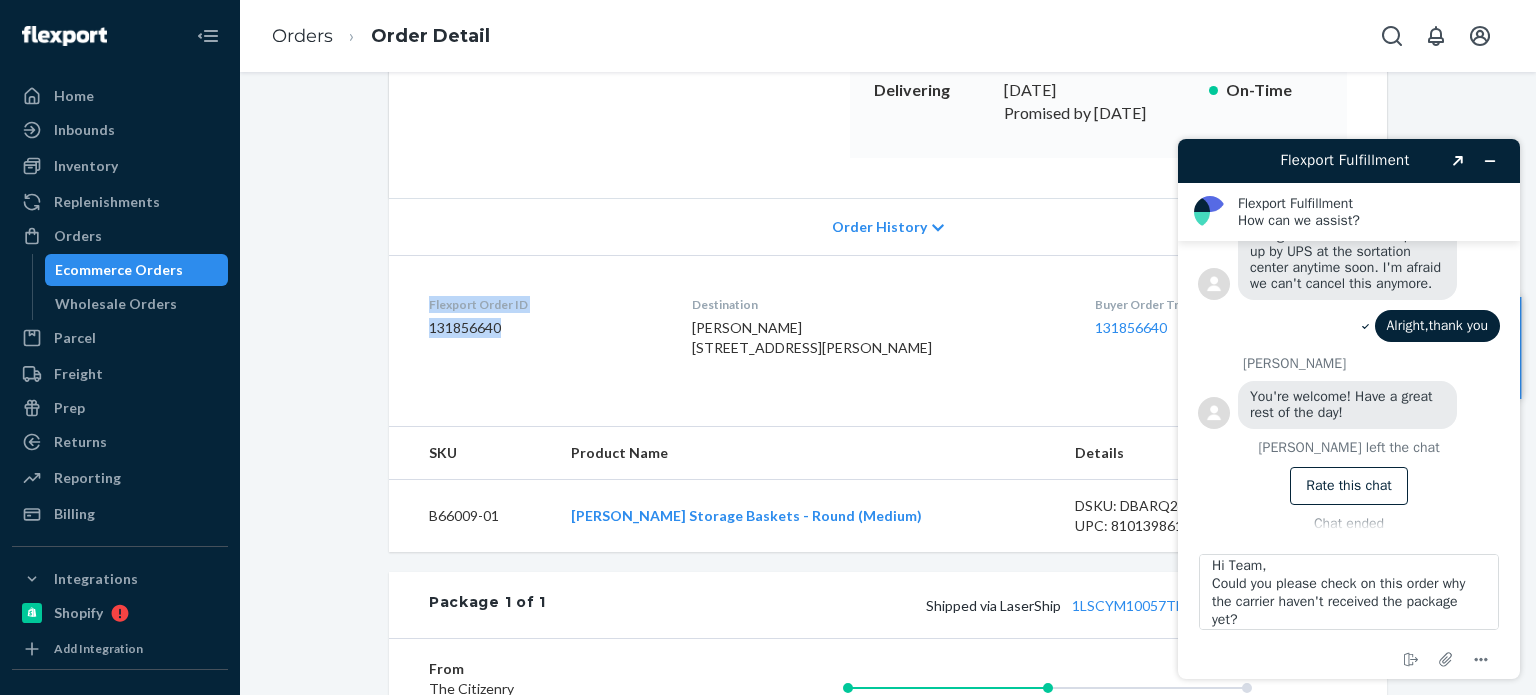 drag, startPoint x: 409, startPoint y: 278, endPoint x: 551, endPoint y: 303, distance: 144.18391 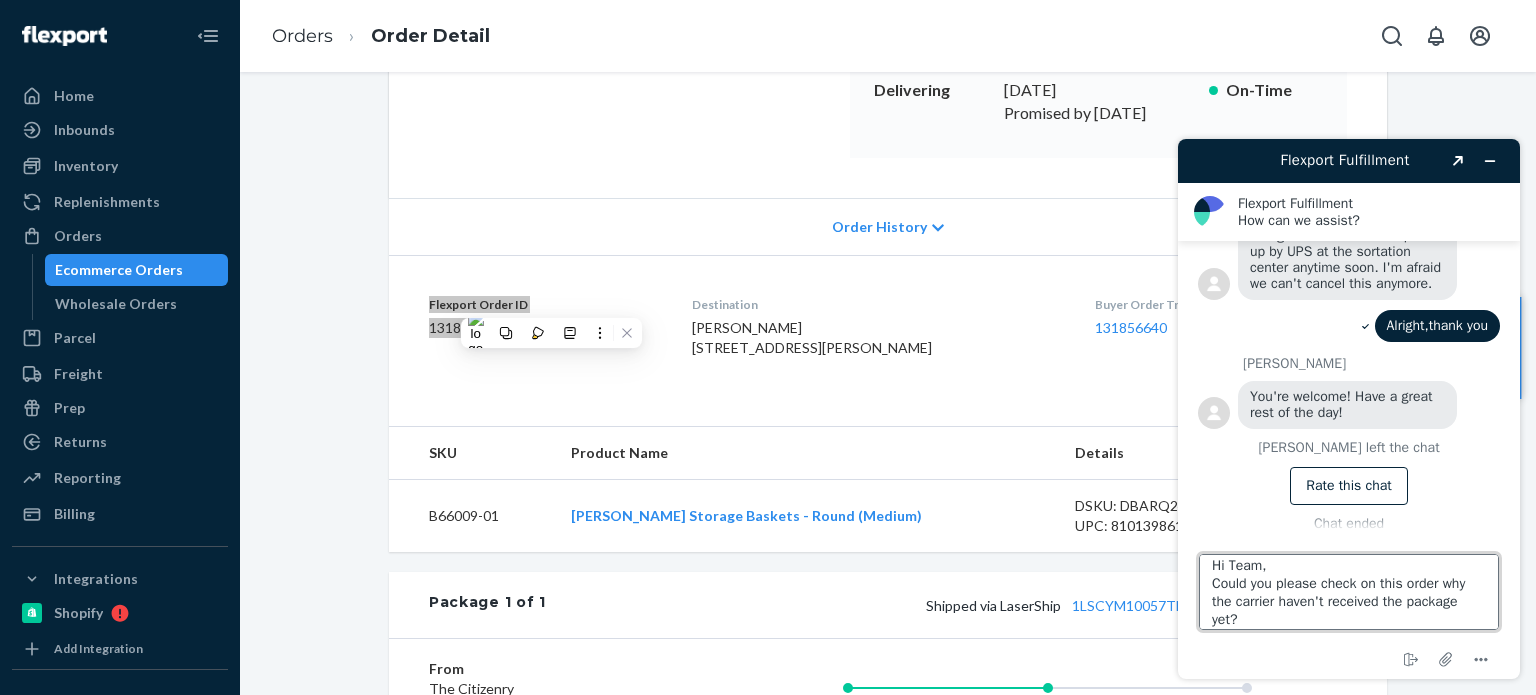 click on "Hi Team,
Could you please check on this order why the carrier haven't received the package yet?" at bounding box center [1349, 592] 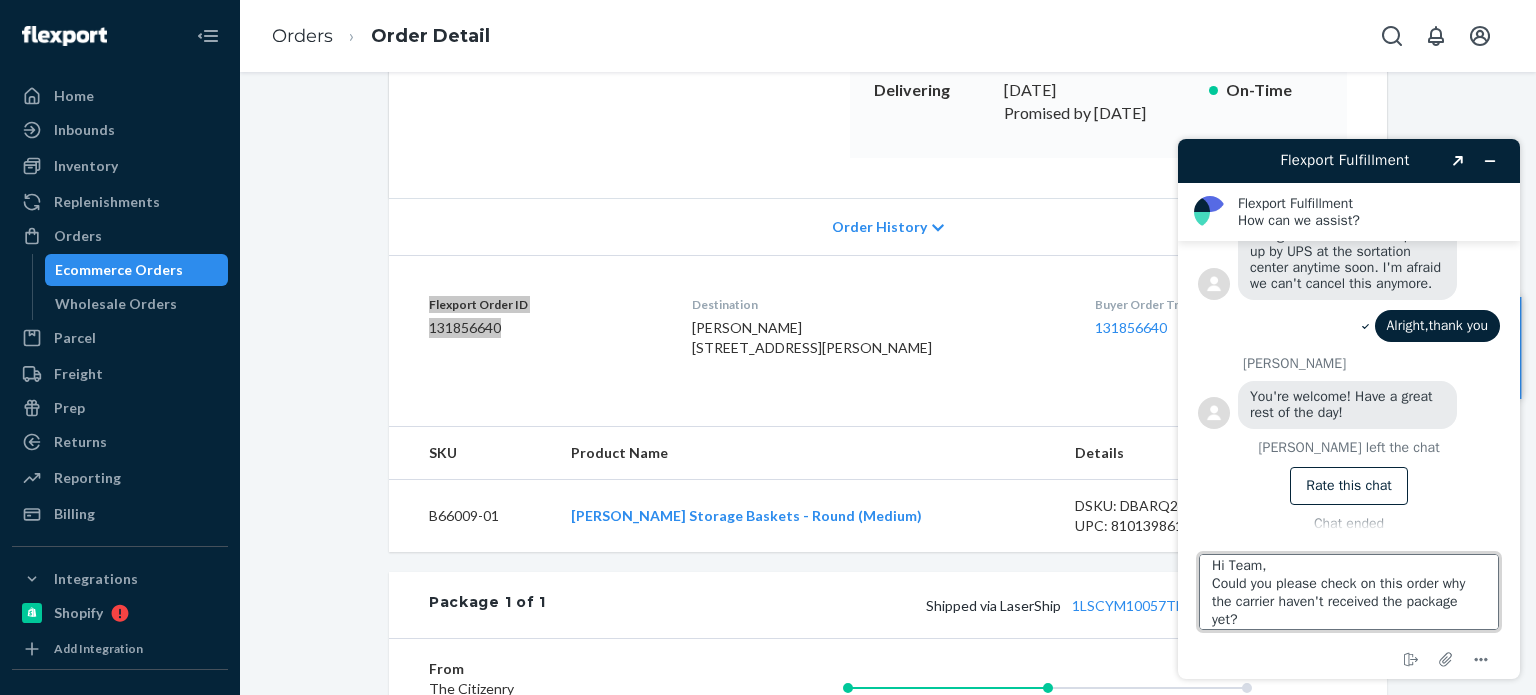 paste on "Flexport Order ID
131856640" 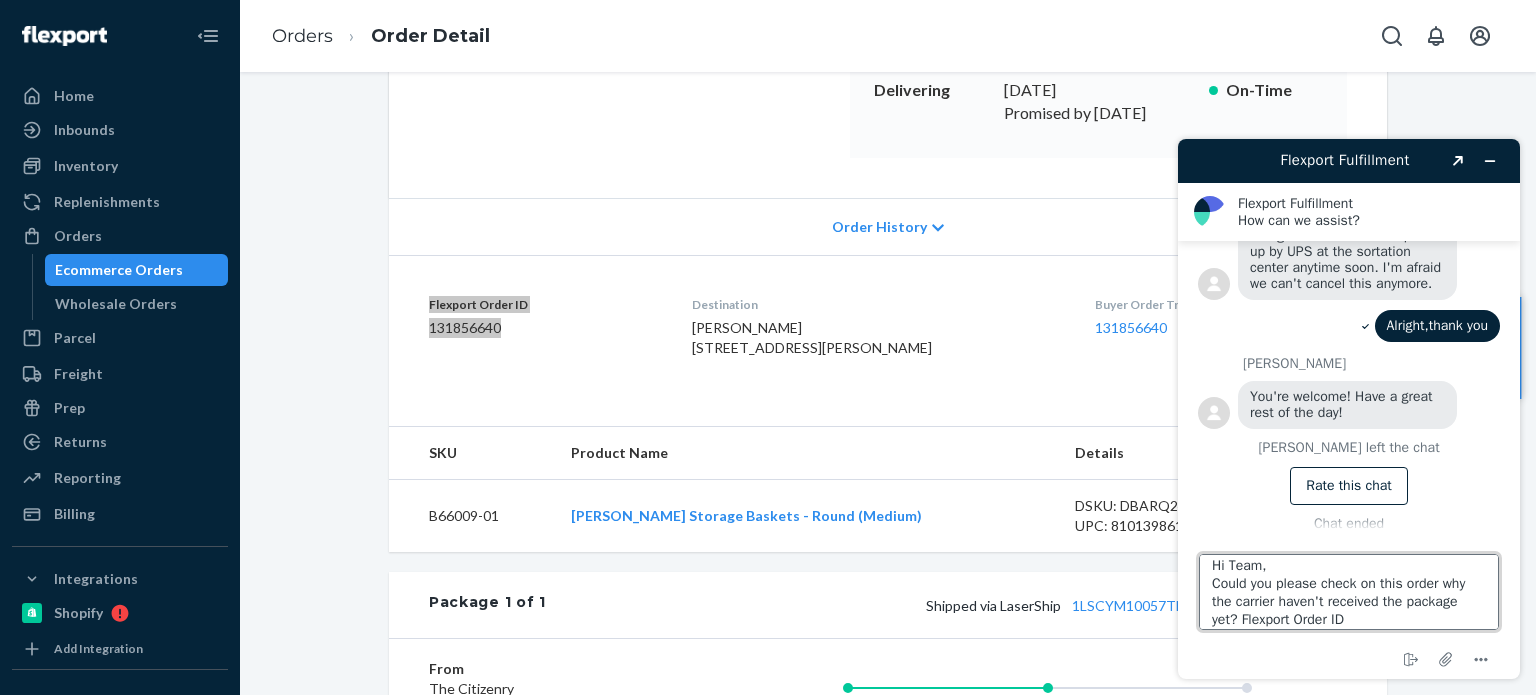 scroll, scrollTop: 25, scrollLeft: 0, axis: vertical 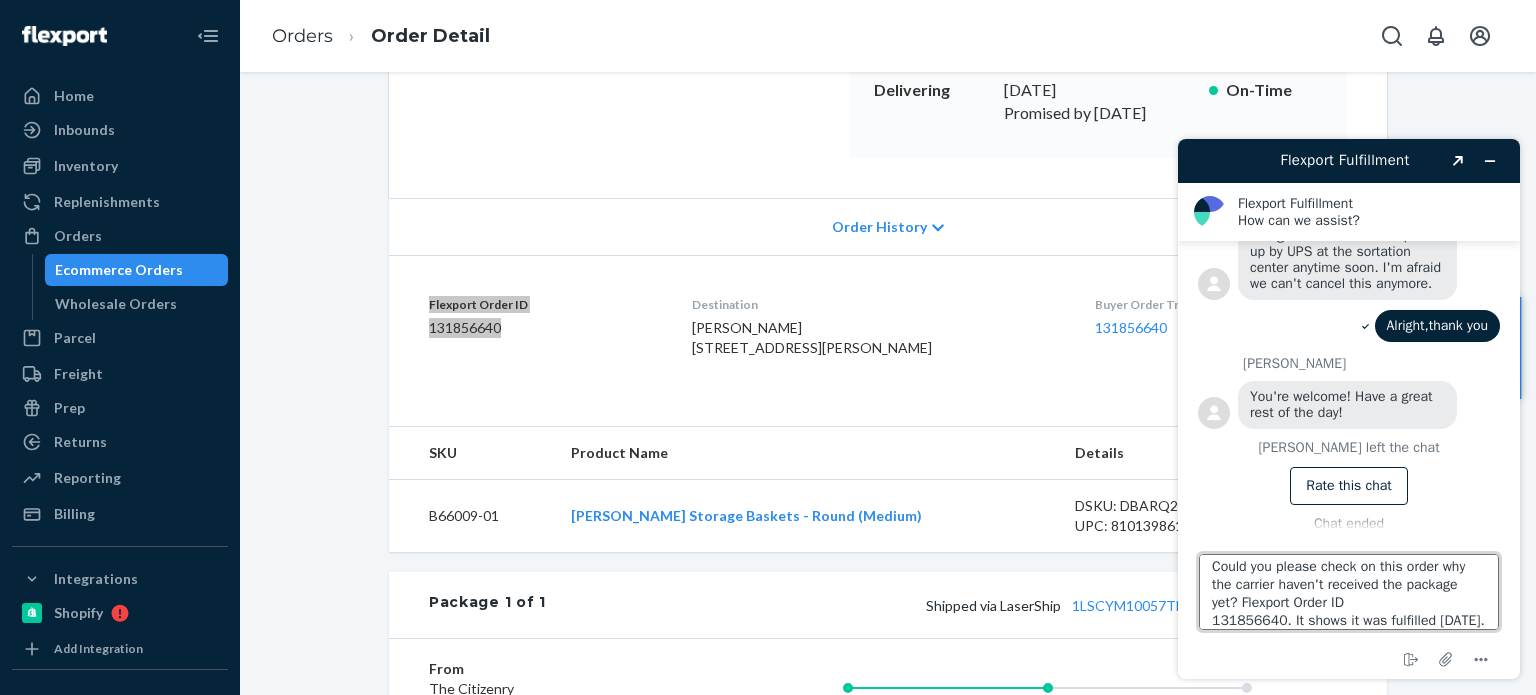 type on "Hi Team,
Could you please check on this order why the carrier haven't received the package yet? Flexport Order ID
131856640. It shows it was fulfilled July 8." 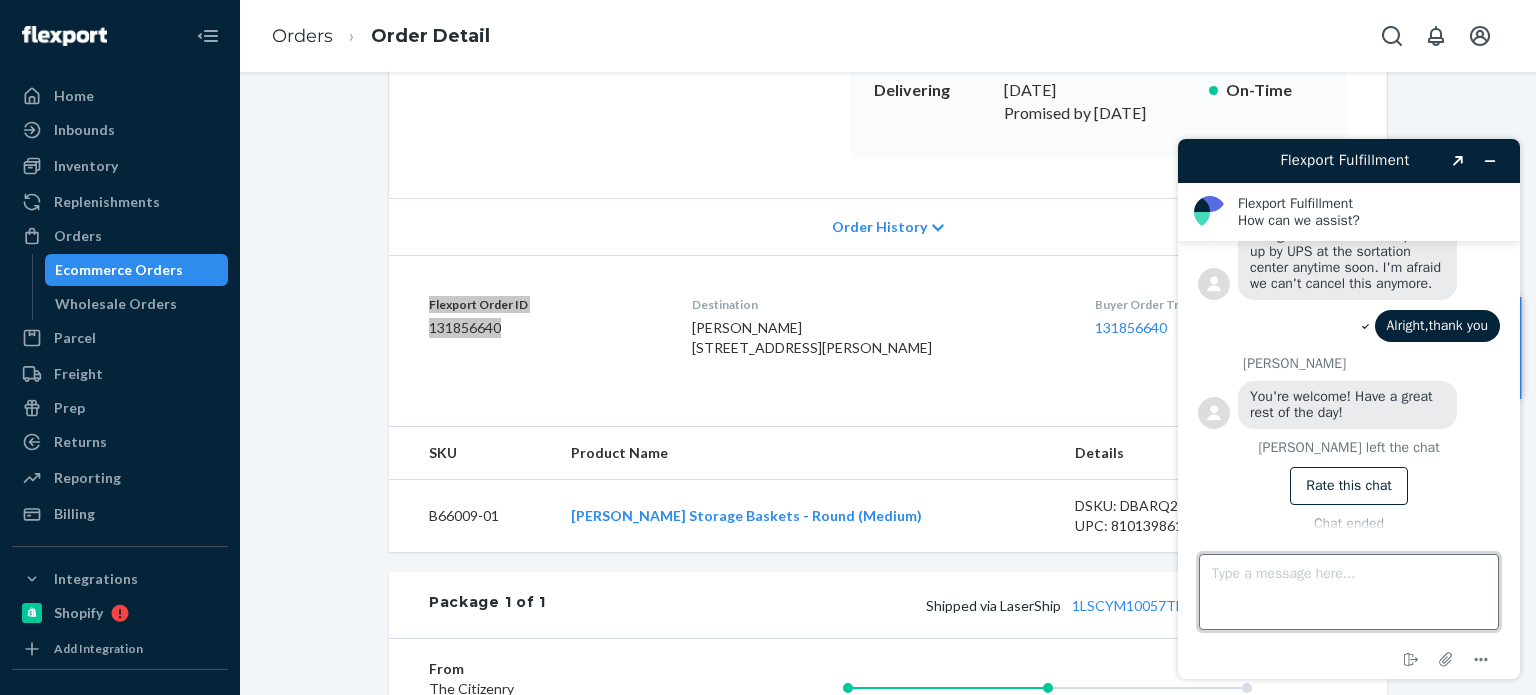 scroll, scrollTop: 0, scrollLeft: 0, axis: both 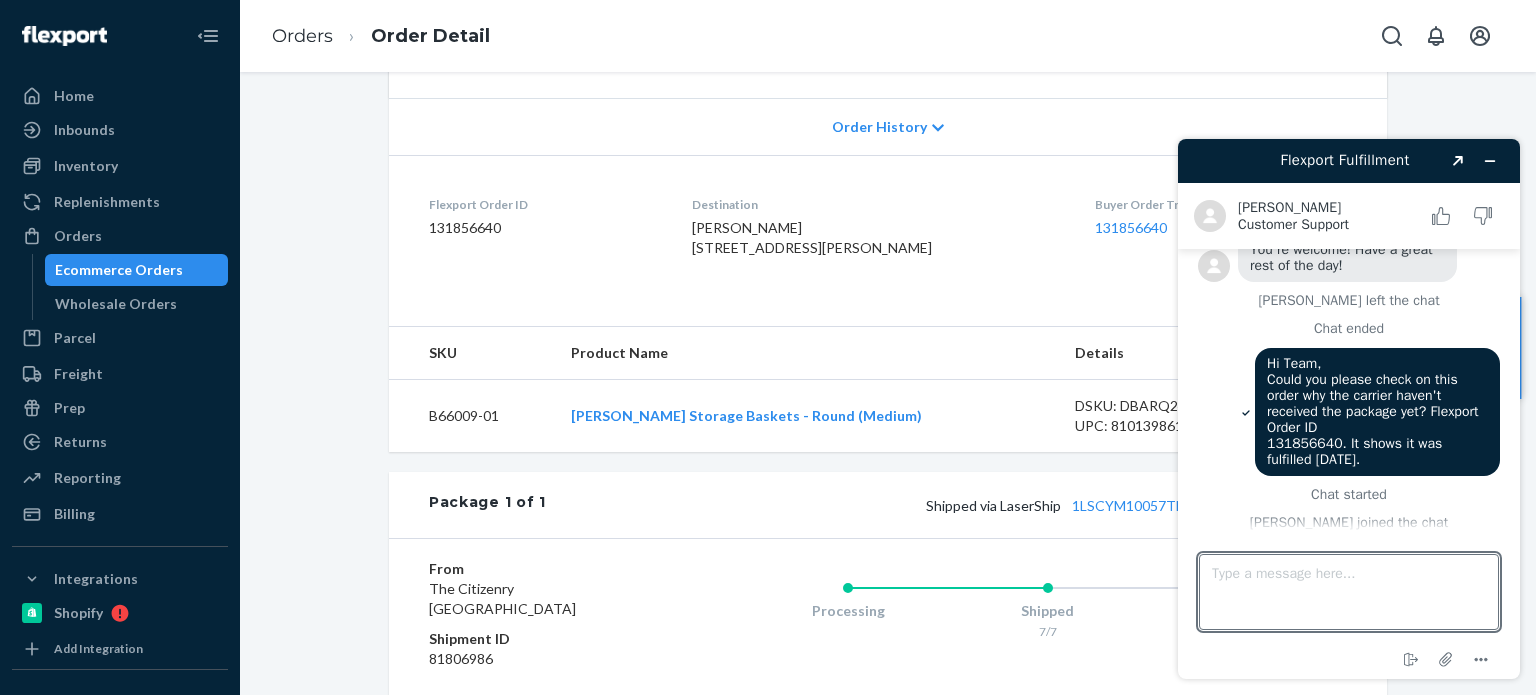 click on "Shopify Order # 6965868-1 • Standard  /  US$27.56 View Details Create Return Duplicate Order In Transit Packages in transit with carriers Shipped July 7, 2025 Promised by July 7, 2025 On-Time Delivering July 15, 2025 Promised by July 16, 2025 On-Time Order History Flexport Order ID 131856640 Destination Melissa Elutrio
1414 Burke Rd Unit 102
Middle River, MD 21220-4439
US Buyer Order Tracking 131856640 SKU Product Name Details Qty B66009-01 Mercado Storage Baskets - Round (Medium) DSKU: DBARQ24VQAC UPC: 810139861201 1 Package 1 of 1 Shipped via LaserShip   1LSCYM10057THGS 1   SKU   1   Unit From The Citizenry
Lewisville, TX 75067 Shipment ID 81806986 Processing Shipped 7/7 Delivered Package History SKU Product Name Details Qty B66009-01 Mercado Storage Baskets - Round (Medium) DSKU: DBARQ24VQAC UPC: 810139861201 1" at bounding box center [888, 295] 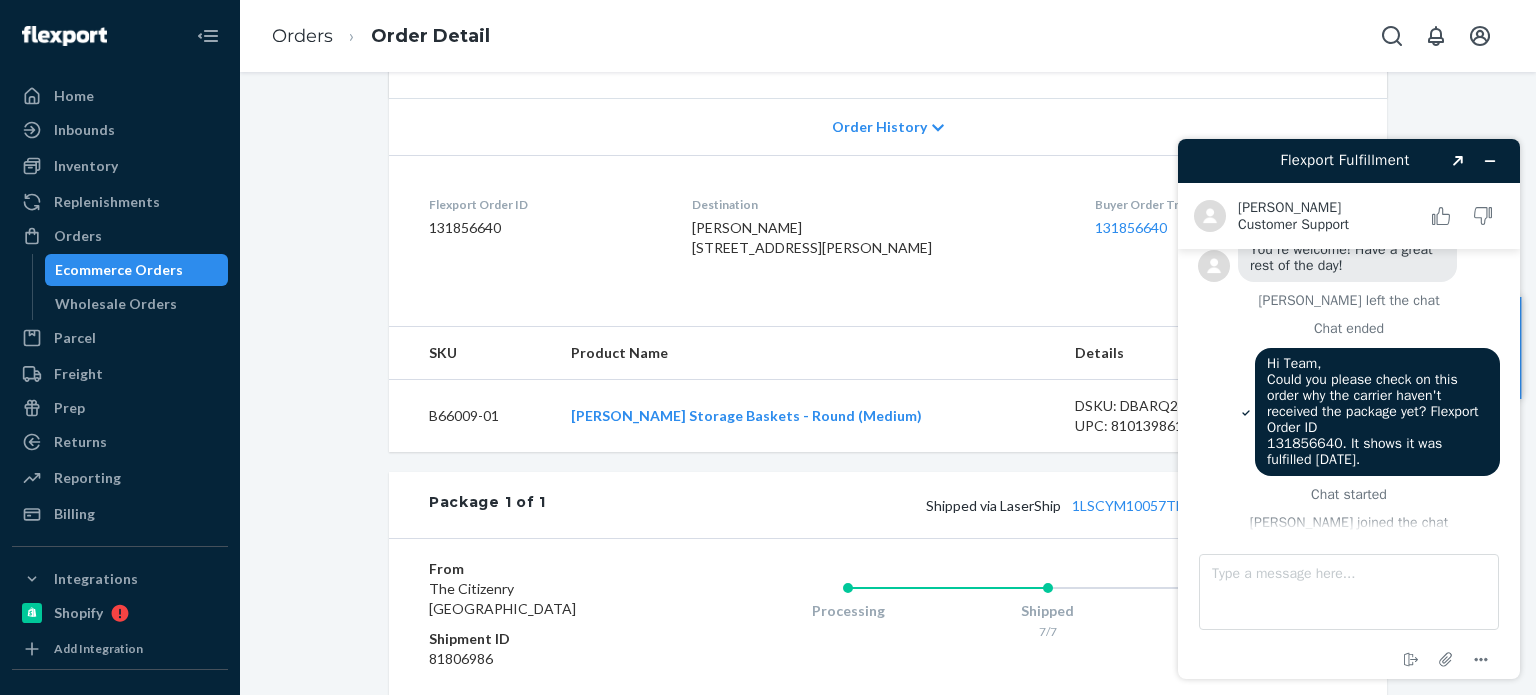scroll, scrollTop: 268, scrollLeft: 0, axis: vertical 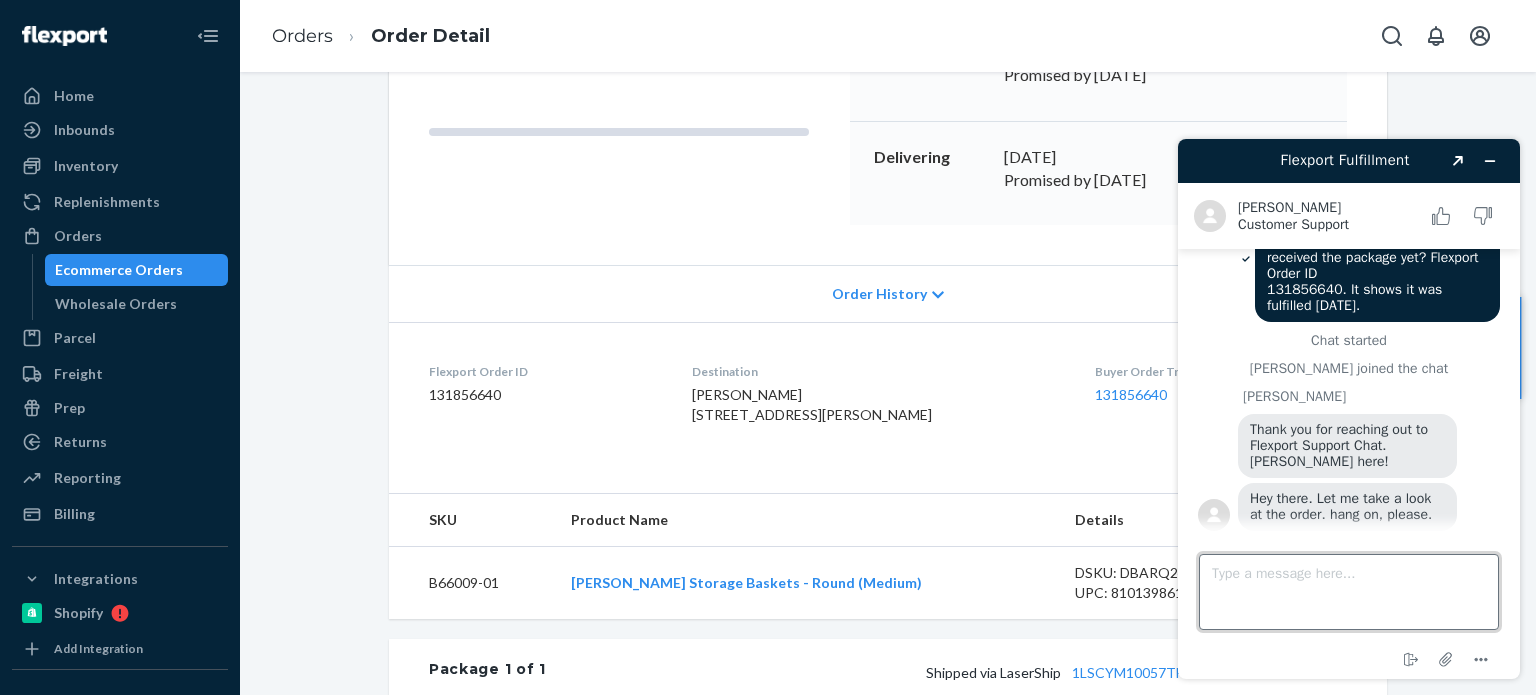 click on "Type a message here..." at bounding box center (1349, 592) 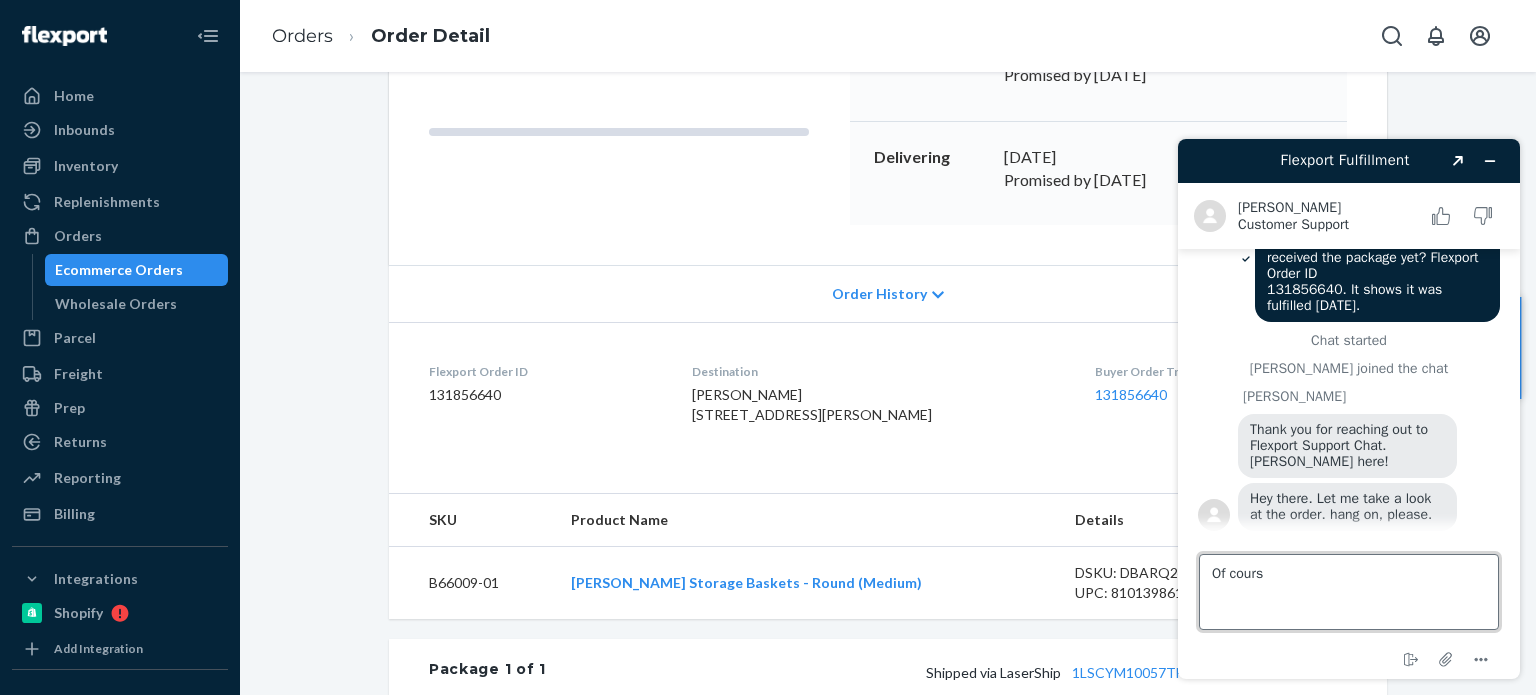 type on "Of course" 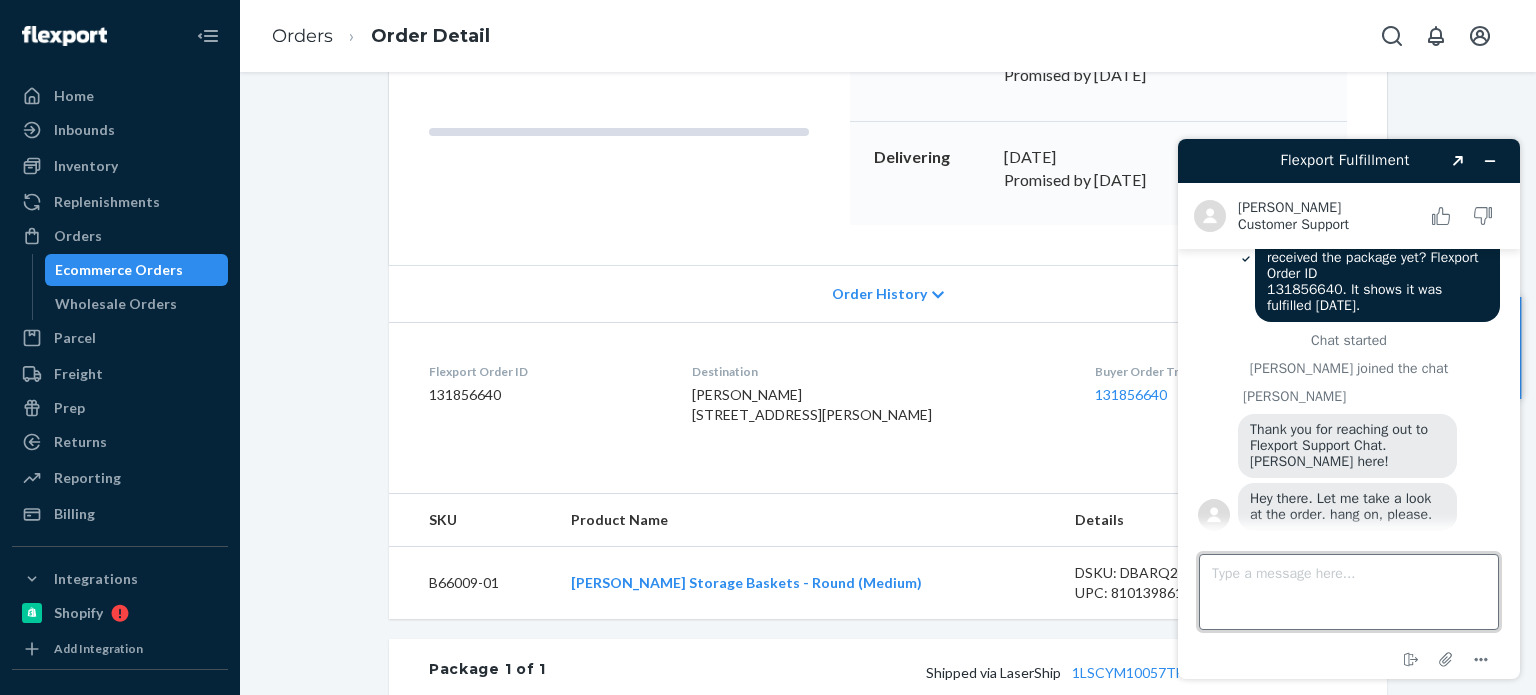 scroll, scrollTop: 1908, scrollLeft: 0, axis: vertical 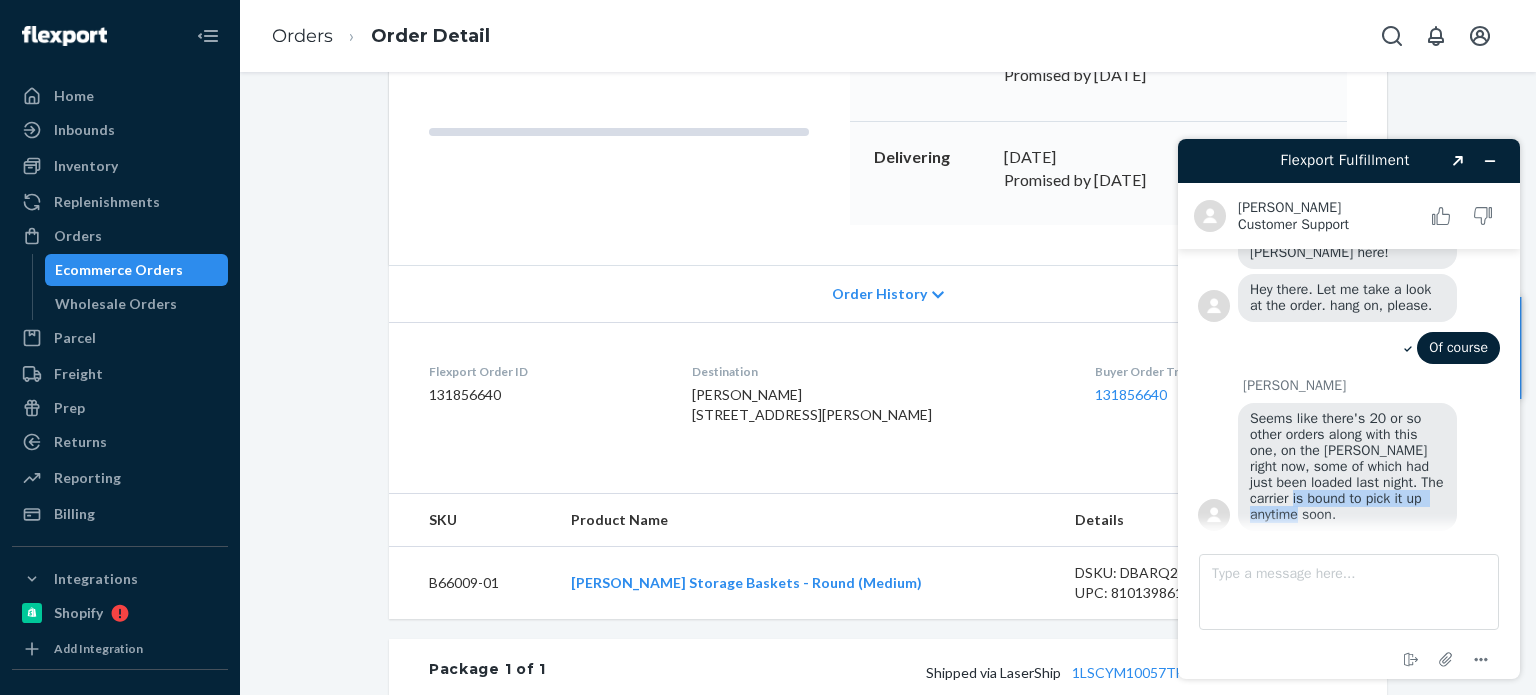 drag, startPoint x: 1273, startPoint y: 486, endPoint x: 1383, endPoint y: 508, distance: 112.17843 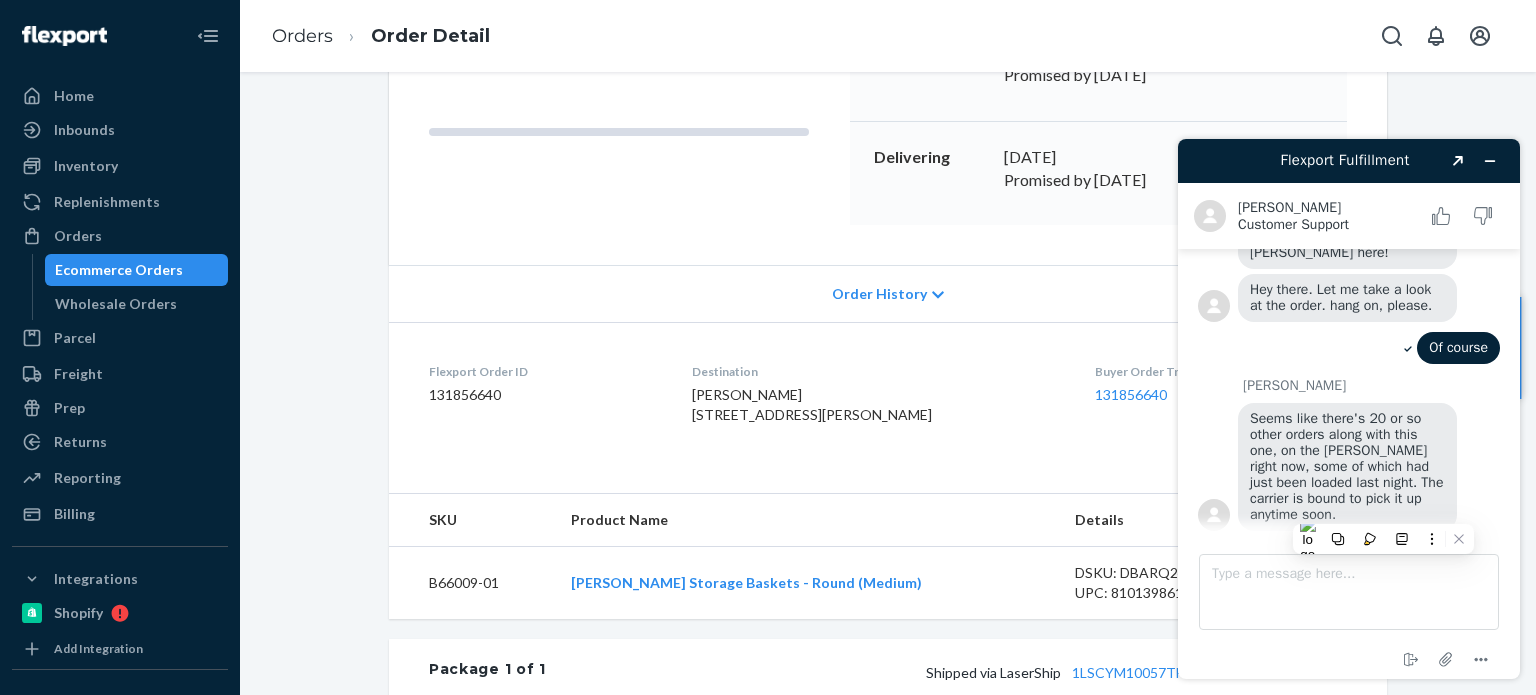 click on "Seems like there's 20 or so other orders along with this one, on the Gaylord right now, some of which had just been loaded last night. The carrier is bound to pick it up anytime soon." at bounding box center (1349, 466) 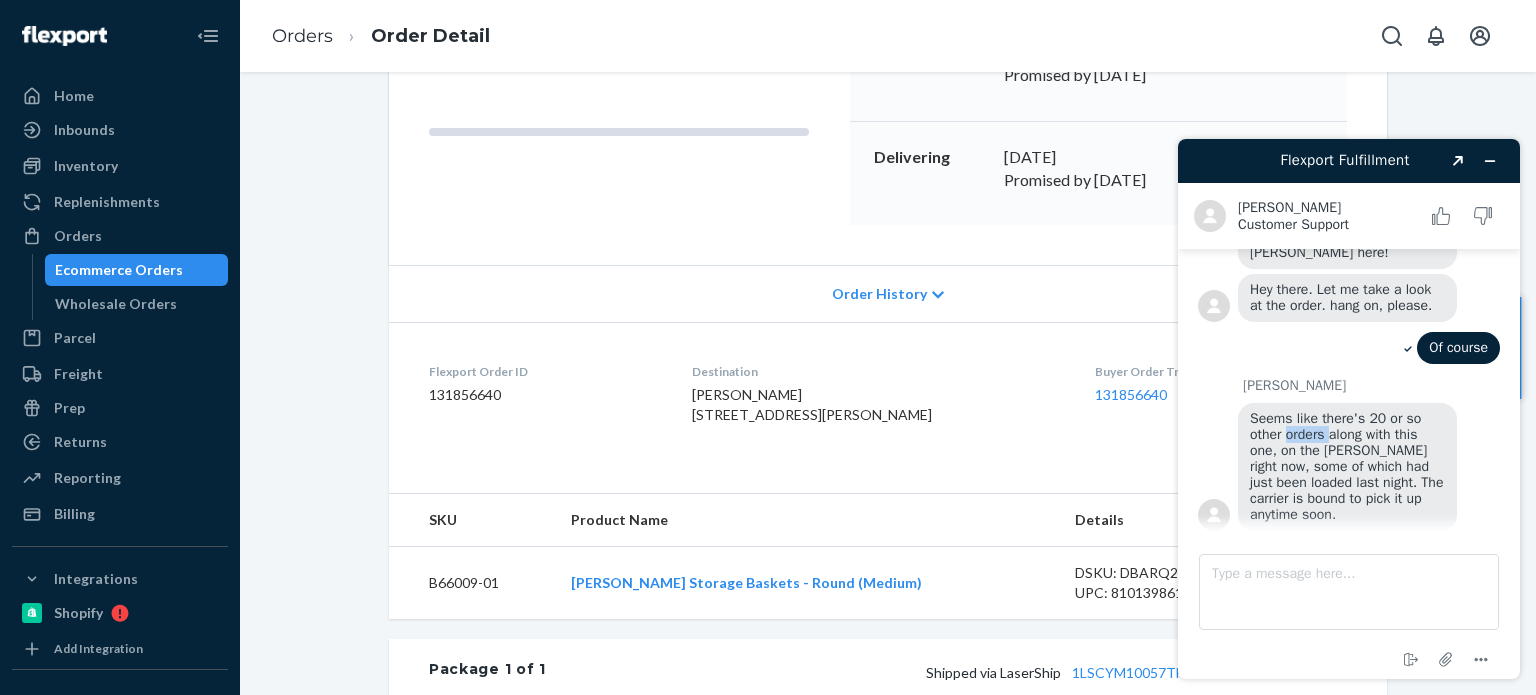 click on "Seems like there's 20 or so other orders along with this one, on the Gaylord right now, some of which had just been loaded last night. The carrier is bound to pick it up anytime soon." at bounding box center (1349, 466) 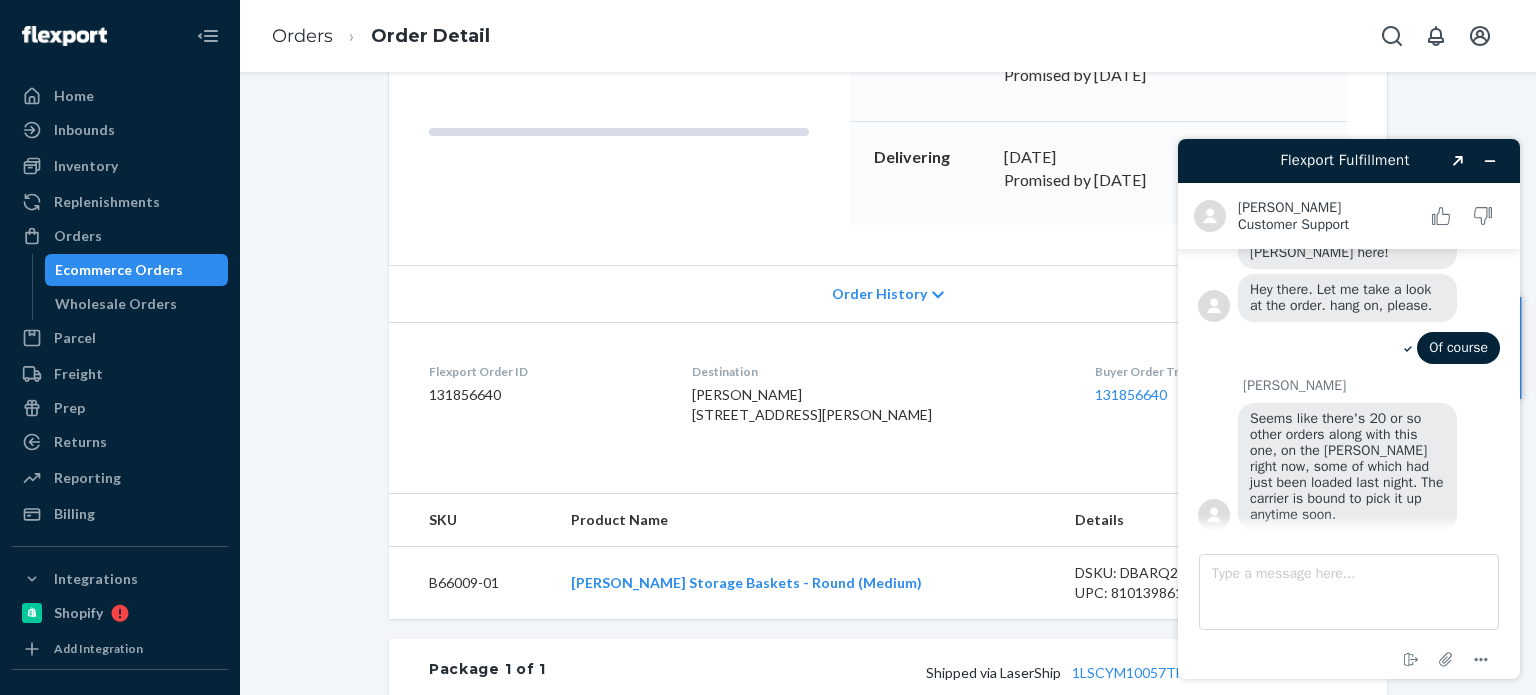 click on "Seems like there's 20 or so other orders along with this one, on the Gaylord right now, some of which had just been loaded last night. The carrier is bound to pick it up anytime soon." at bounding box center (1349, 466) 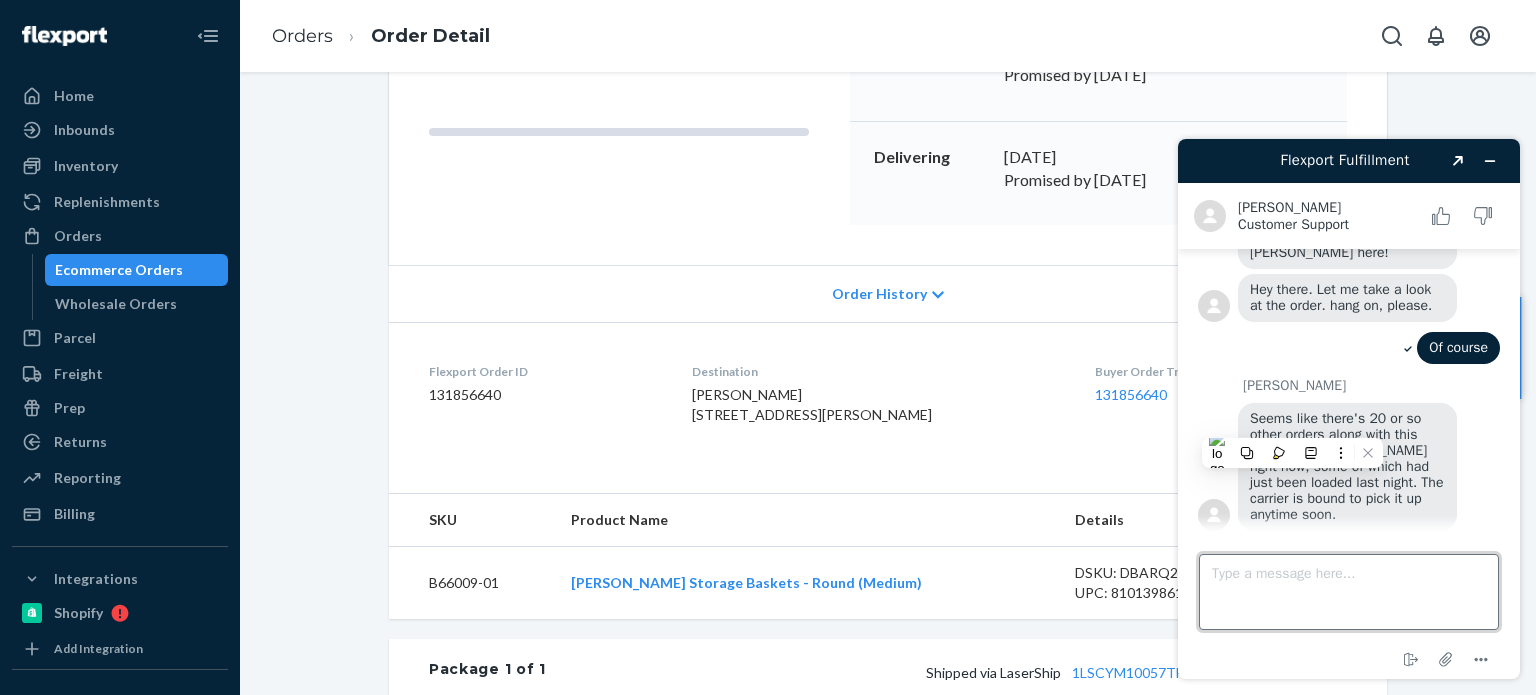 click on "Type a message here..." at bounding box center [1349, 592] 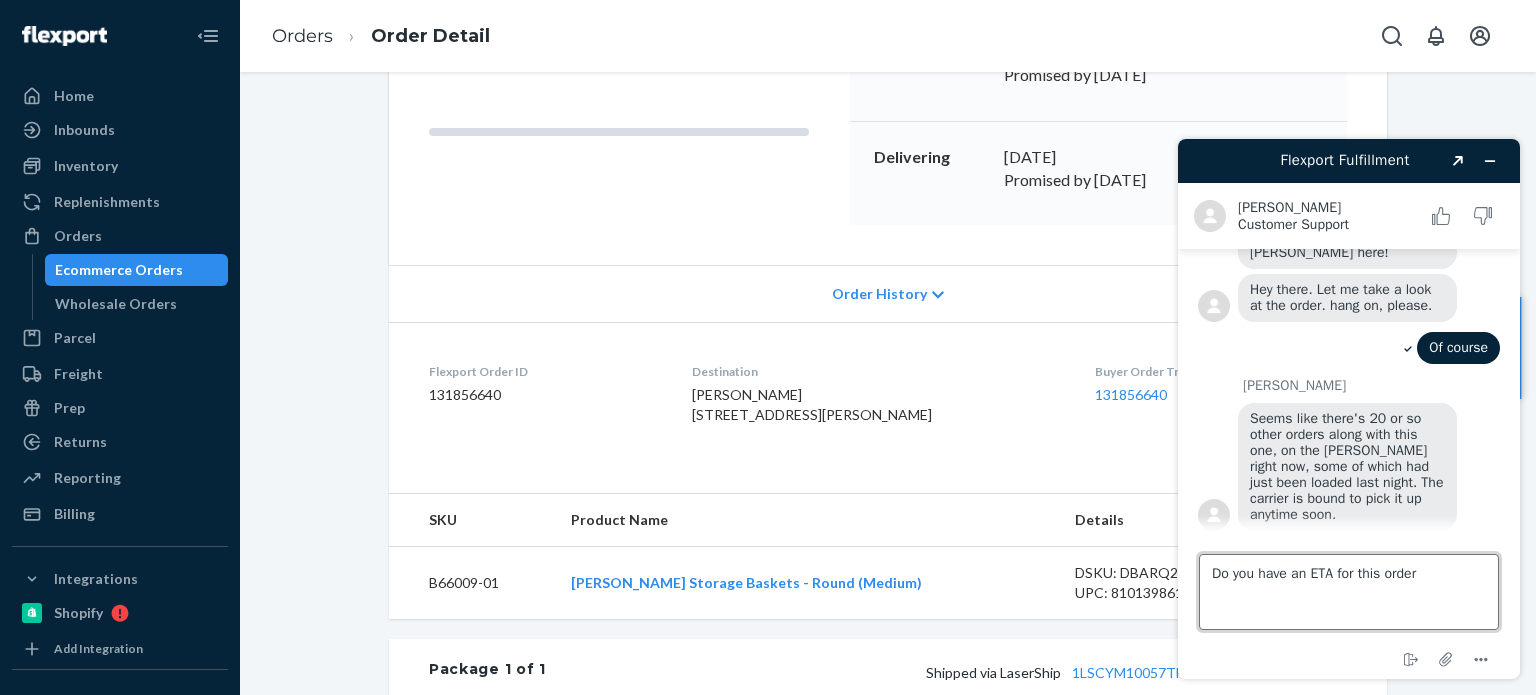 type on "Do you have an ETA for this order?" 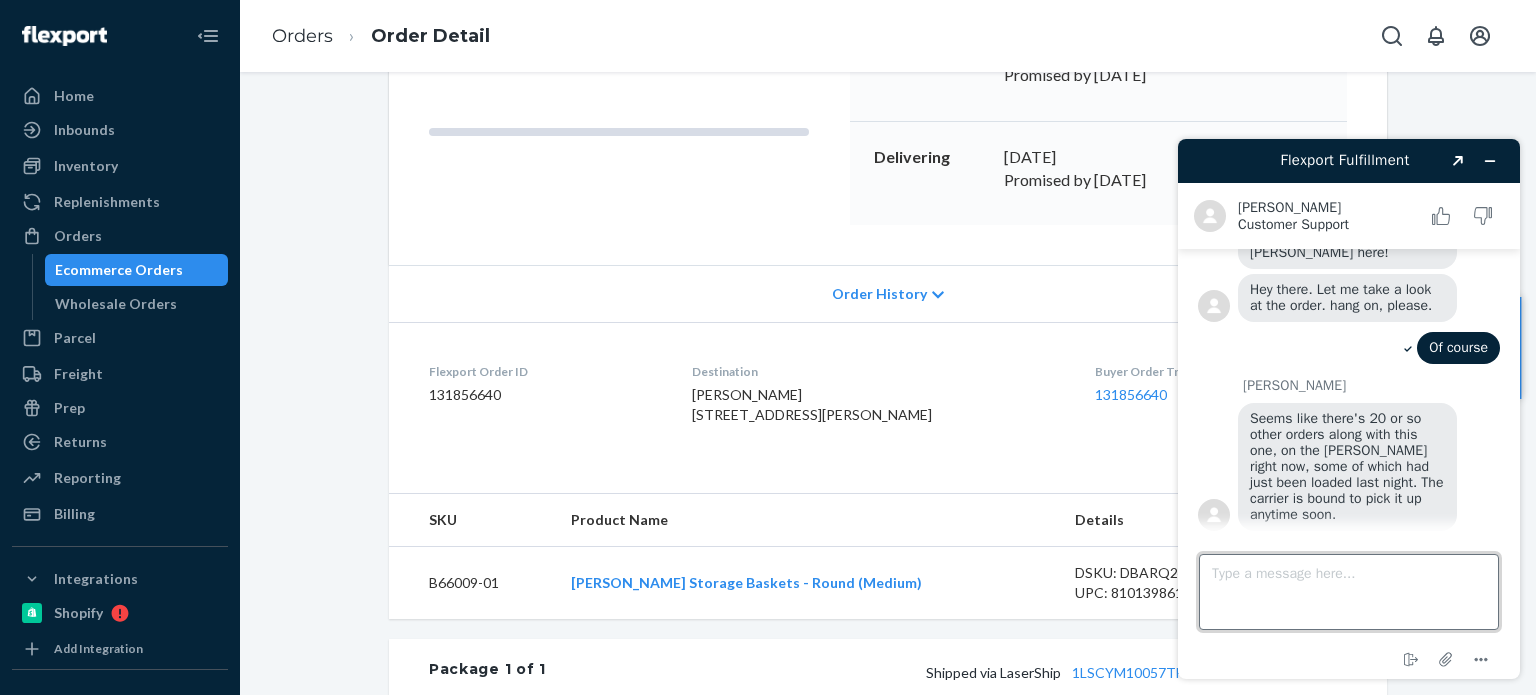 scroll, scrollTop: 2117, scrollLeft: 0, axis: vertical 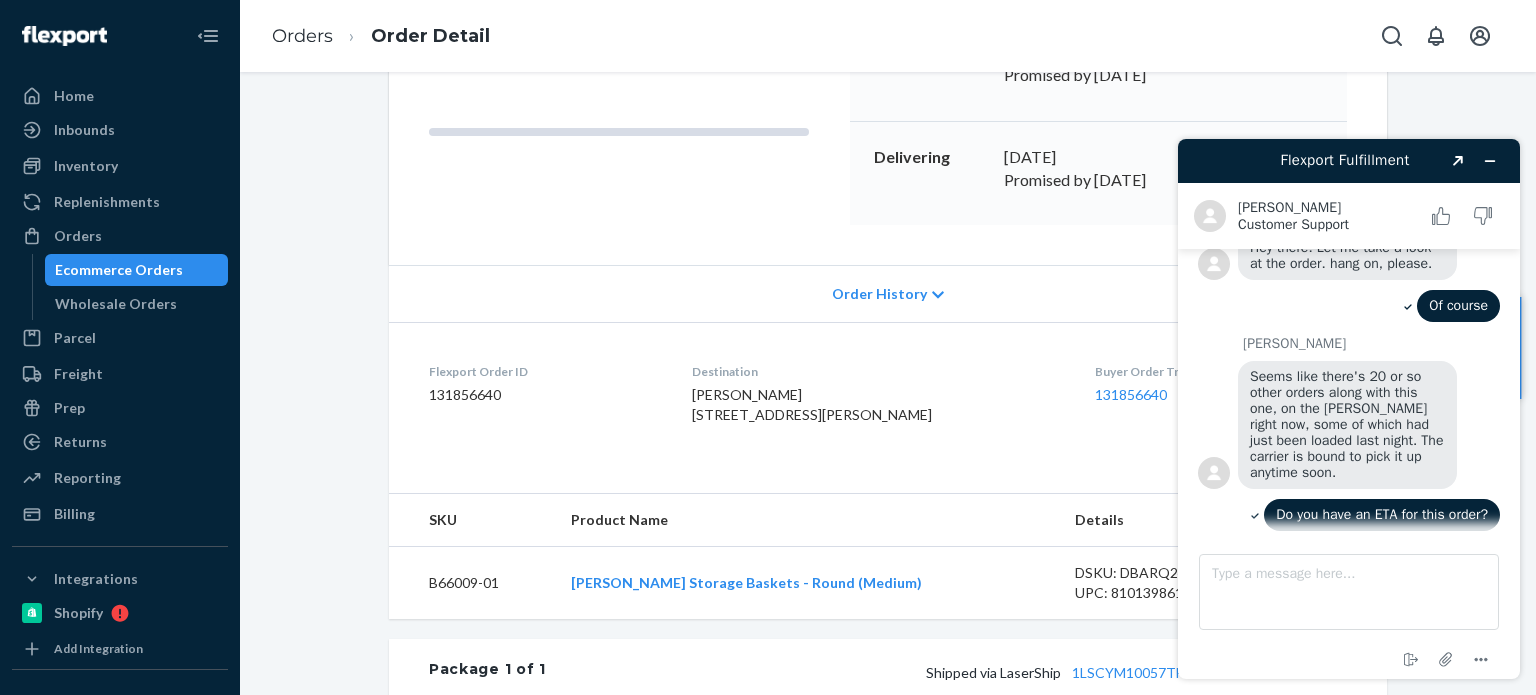 click on "Seems like there's 20 or so other orders along with this one, on the Gaylord right now, some of which had just been loaded last night. The carrier is bound to pick it up anytime soon." at bounding box center (1349, 424) 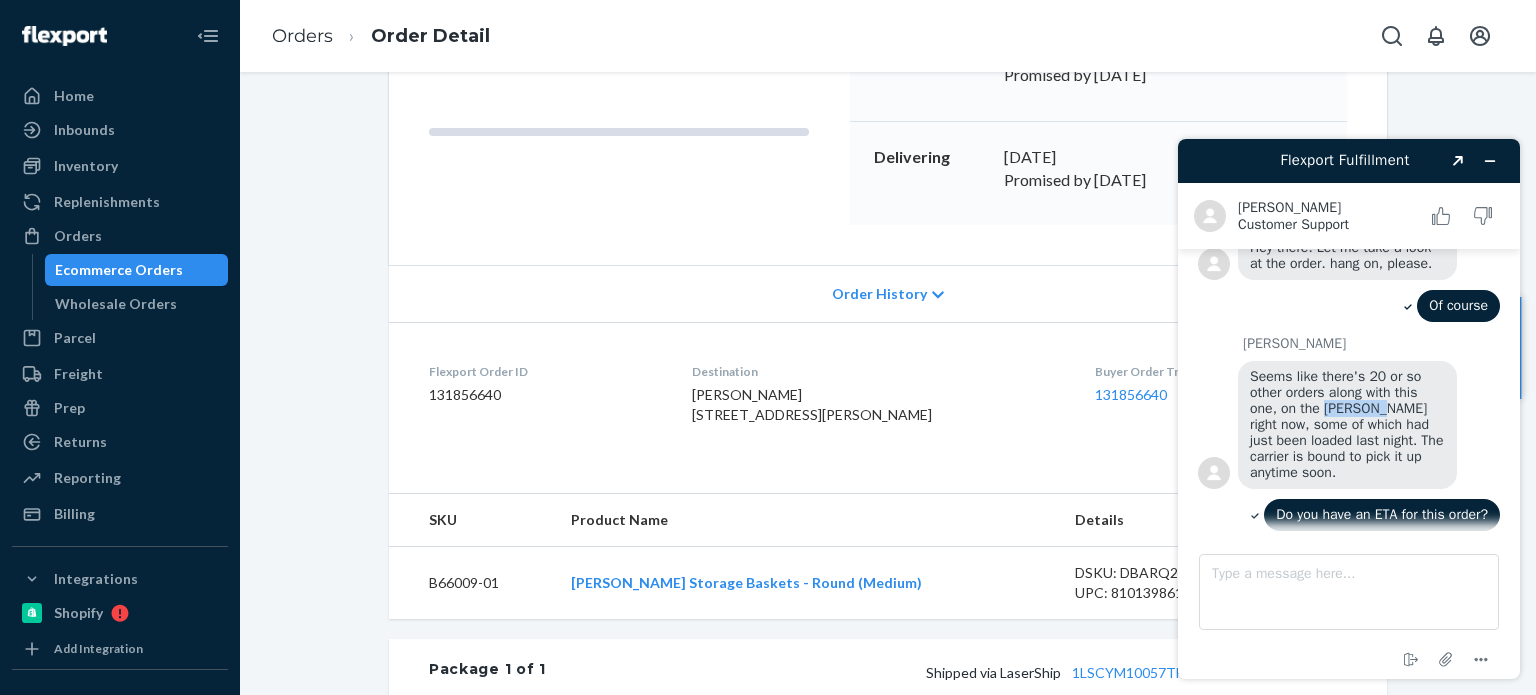 click on "Seems like there's 20 or so other orders along with this one, on the Gaylord right now, some of which had just been loaded last night. The carrier is bound to pick it up anytime soon." at bounding box center (1349, 424) 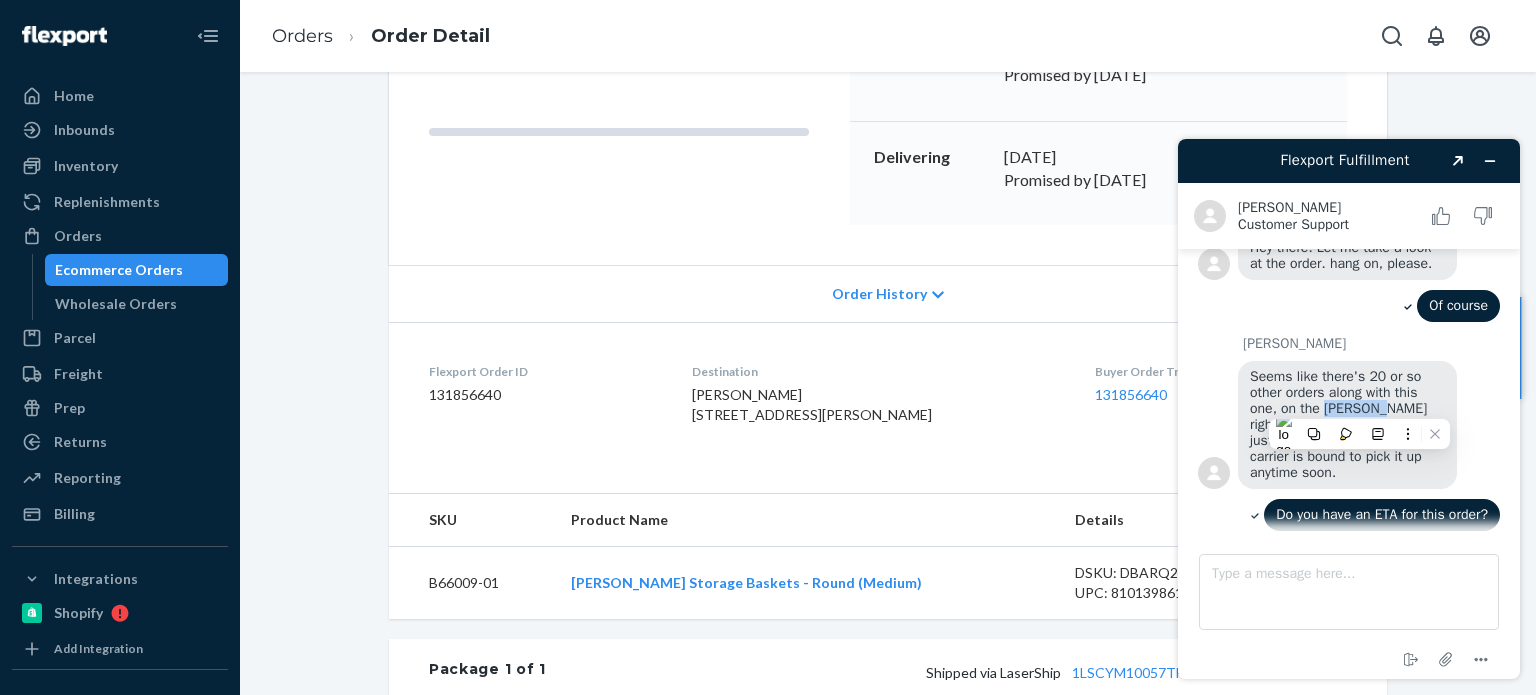copy on "Gaylord" 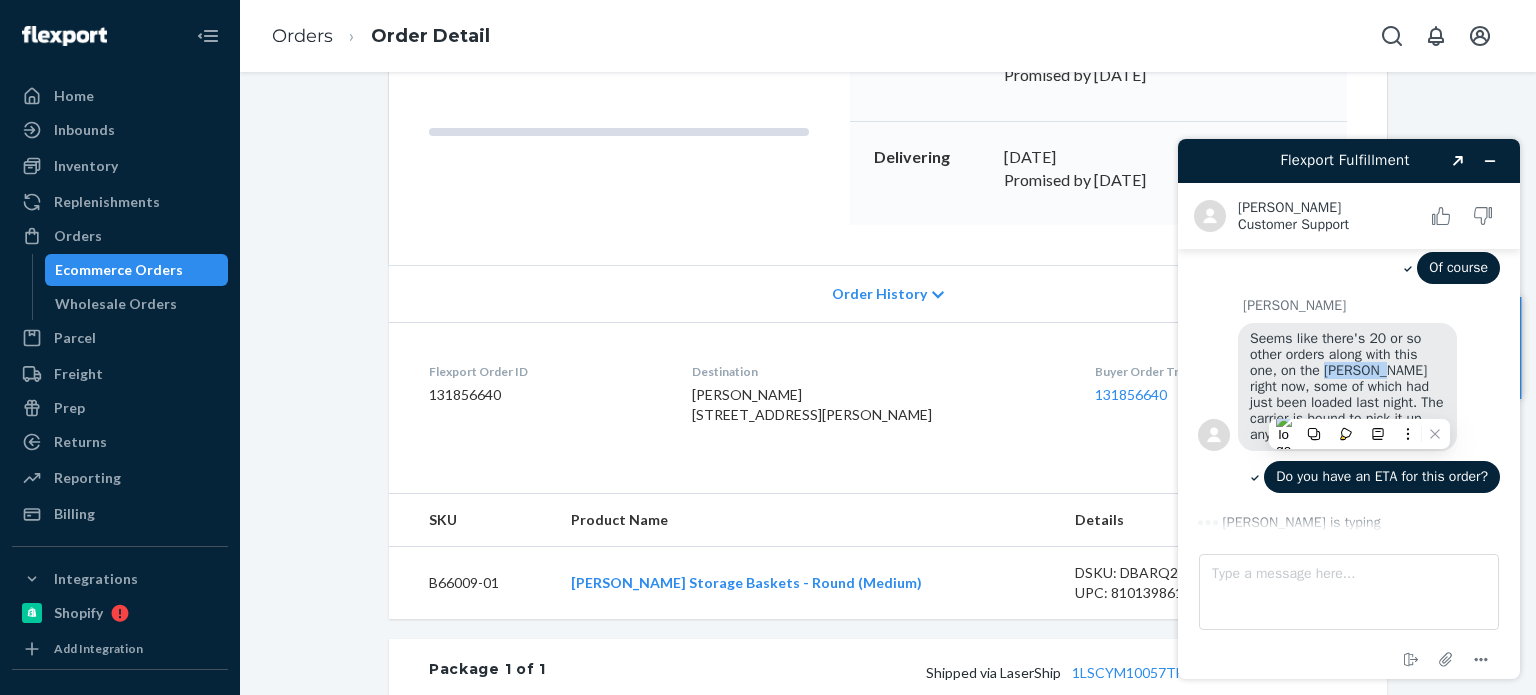 scroll, scrollTop: 2156, scrollLeft: 0, axis: vertical 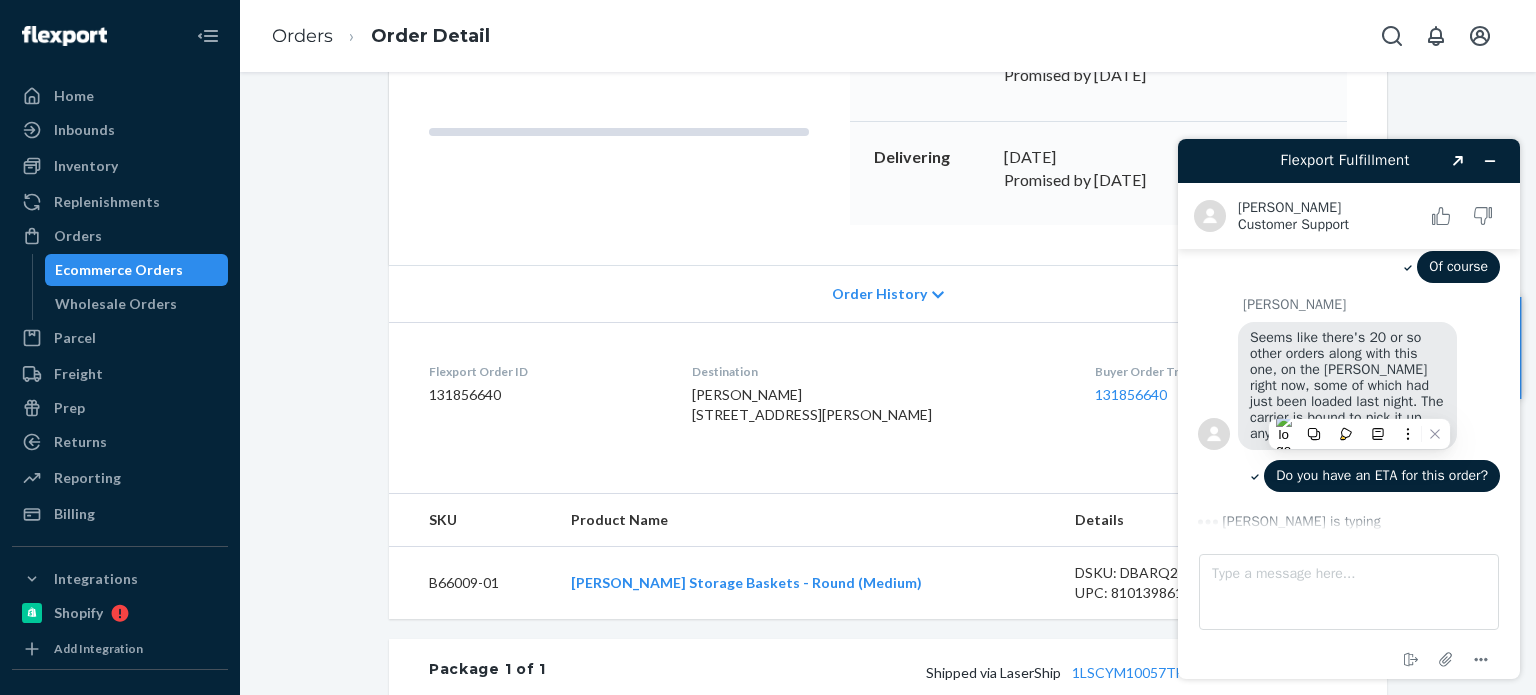 click on "Alvin E. Seems like there's 20 or so other orders along with this one, on the Gaylord right now, some of which had just been loaded last night. The carrier is bound to pick it up anytime soon." at bounding box center (1349, 375) 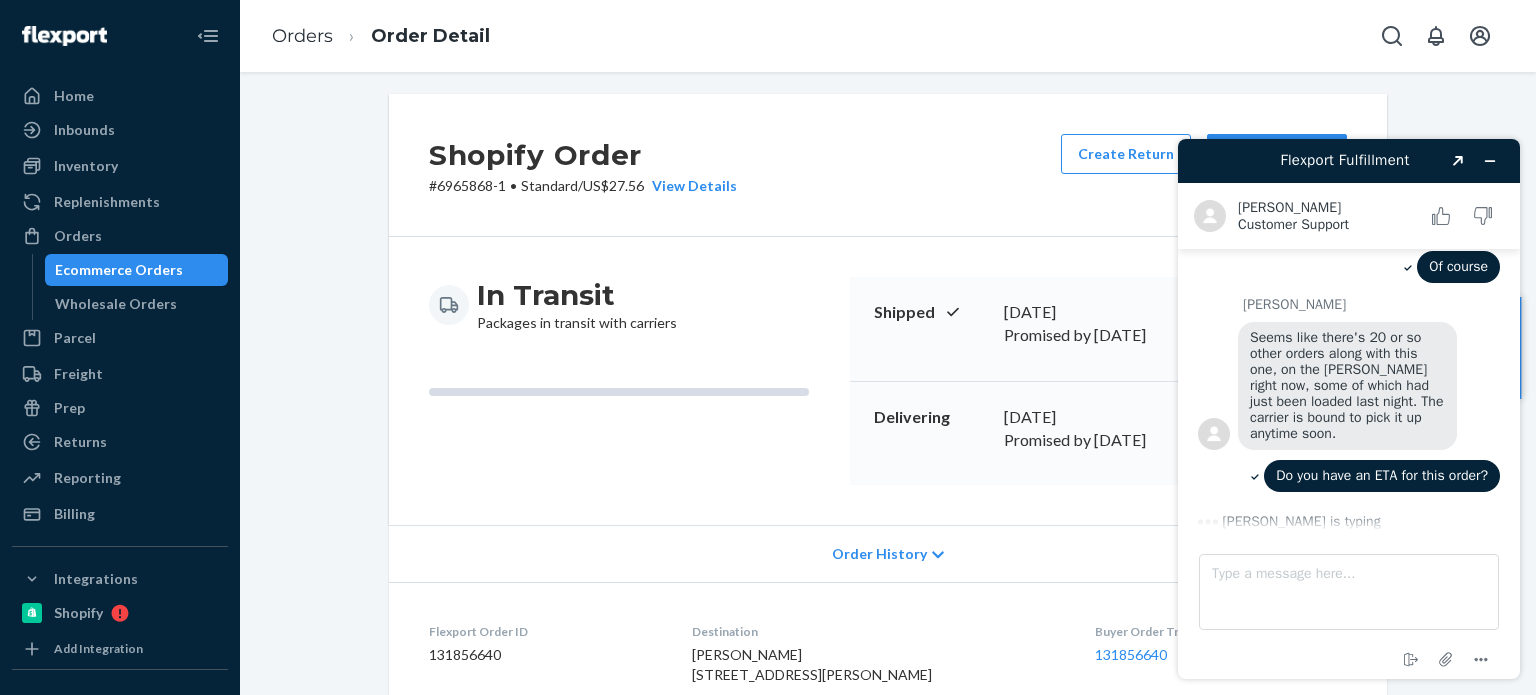 scroll, scrollTop: 0, scrollLeft: 0, axis: both 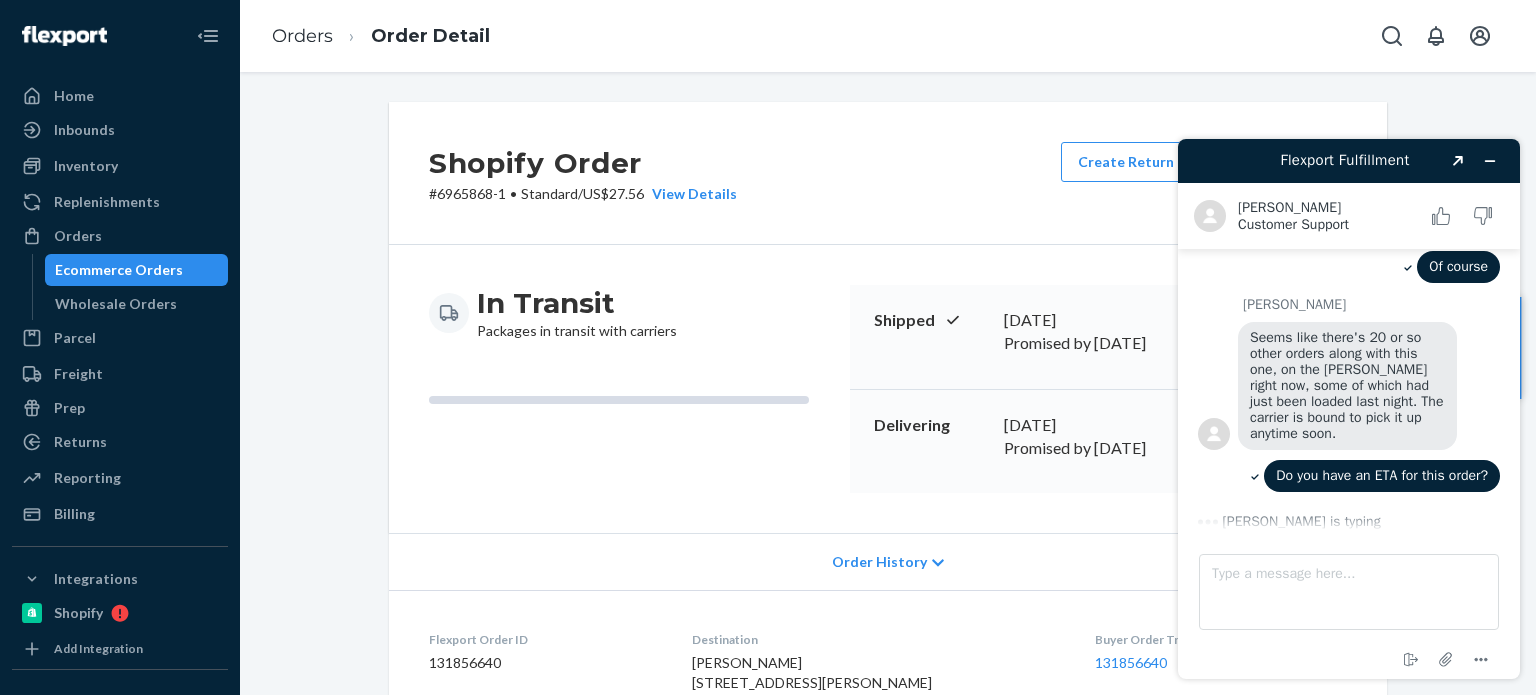 click on "Shopify Order # 6965868-1 • Standard  /  US$27.56 View Details Create Return Duplicate Order In Transit Packages in transit with carriers Shipped July 7, 2025 Promised by July 7, 2025 On-Time Delivering July 15, 2025 Promised by July 16, 2025 On-Time Order History Flexport Order ID 131856640 Destination Melissa Elutrio
1414 Burke Rd Unit 102
Middle River, MD 21220-4439
US Buyer Order Tracking 131856640 SKU Product Name Details Qty B66009-01 Mercado Storage Baskets - Round (Medium) DSKU: DBARQ24VQAC UPC: 810139861201 1 Package 1 of 1 Shipped via LaserShip   1LSCYM10057THGS 1   SKU   1   Unit From The Citizenry
Lewisville, TX 75067 Shipment ID 81806986 Processing Shipped 7/7 Delivered Package History SKU Product Name Details Qty B66009-01 Mercado Storage Baskets - Round (Medium) DSKU: DBARQ24VQAC UPC: 810139861201 1" at bounding box center (888, 730) 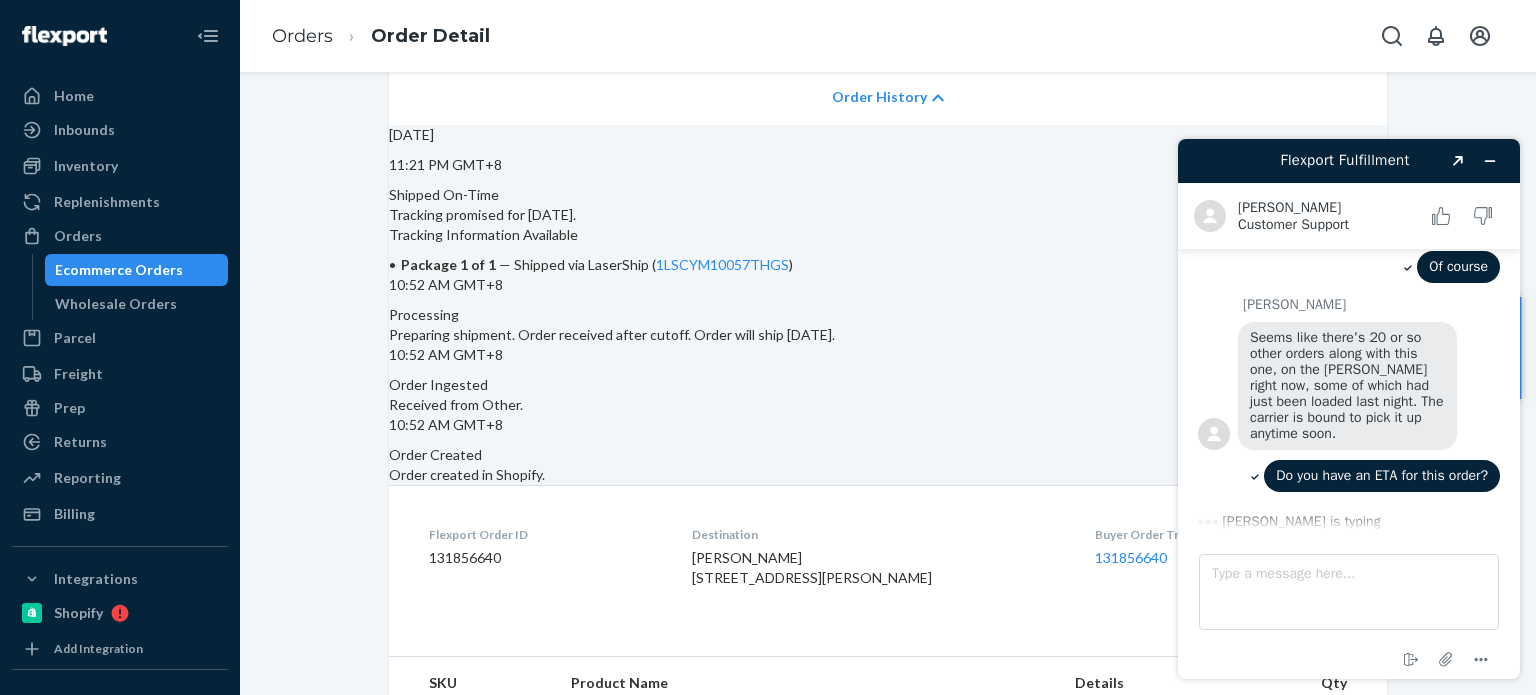 scroll, scrollTop: 466, scrollLeft: 0, axis: vertical 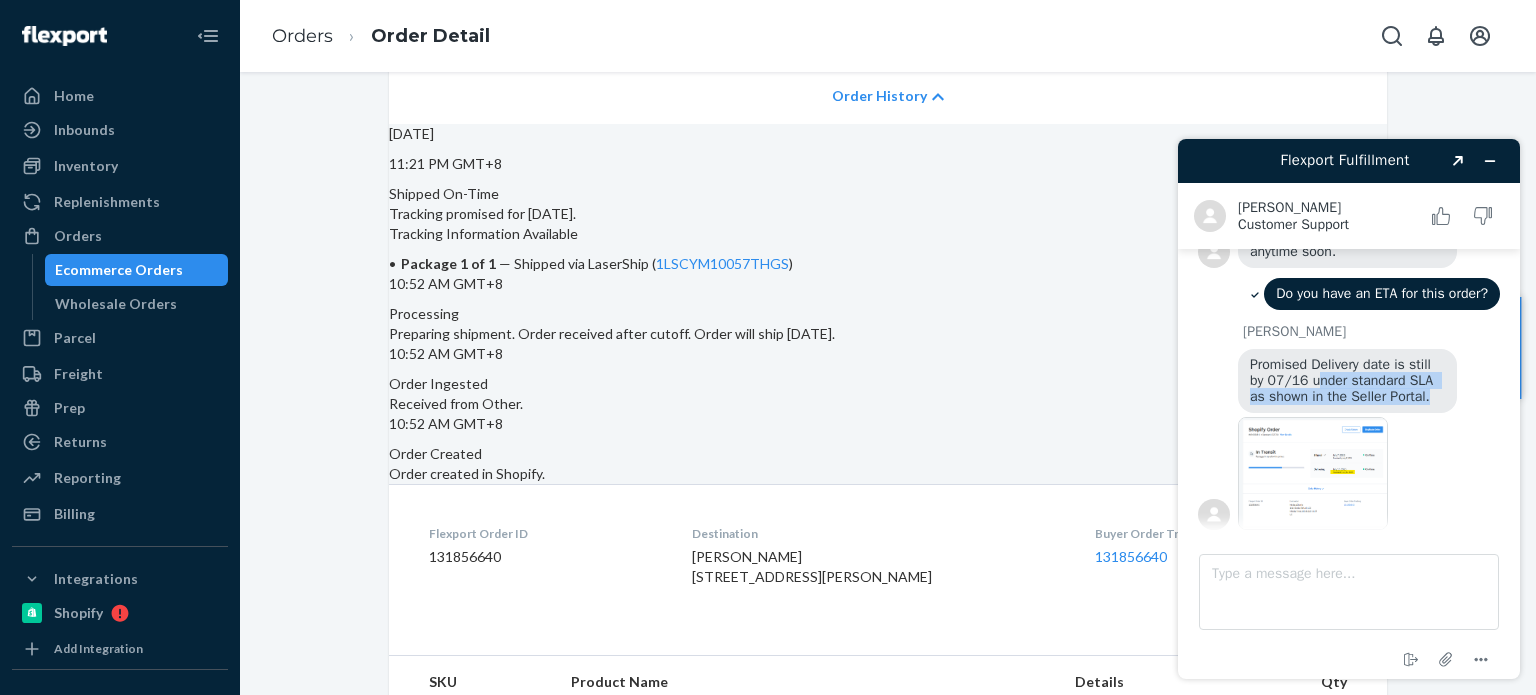 drag, startPoint x: 1316, startPoint y: 368, endPoint x: 1430, endPoint y: 387, distance: 115.57249 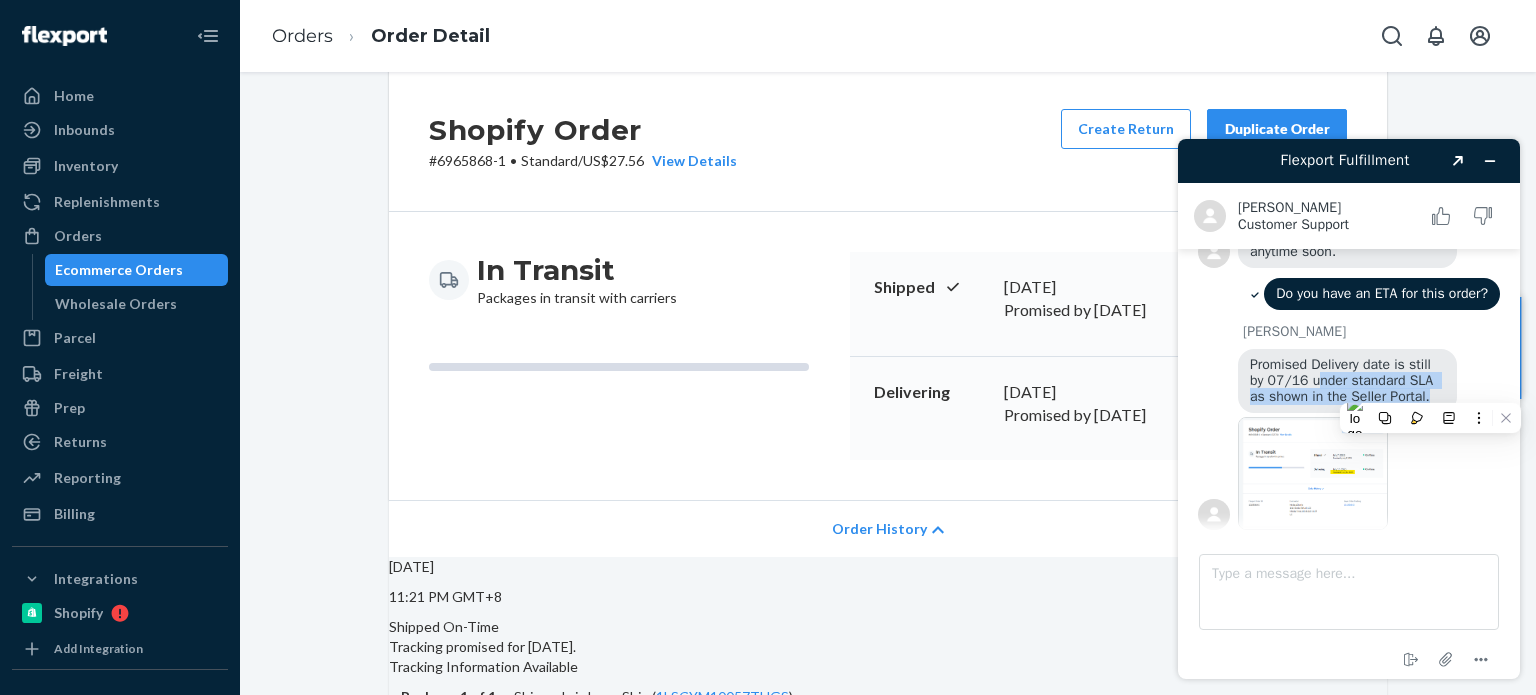 scroll, scrollTop: 0, scrollLeft: 0, axis: both 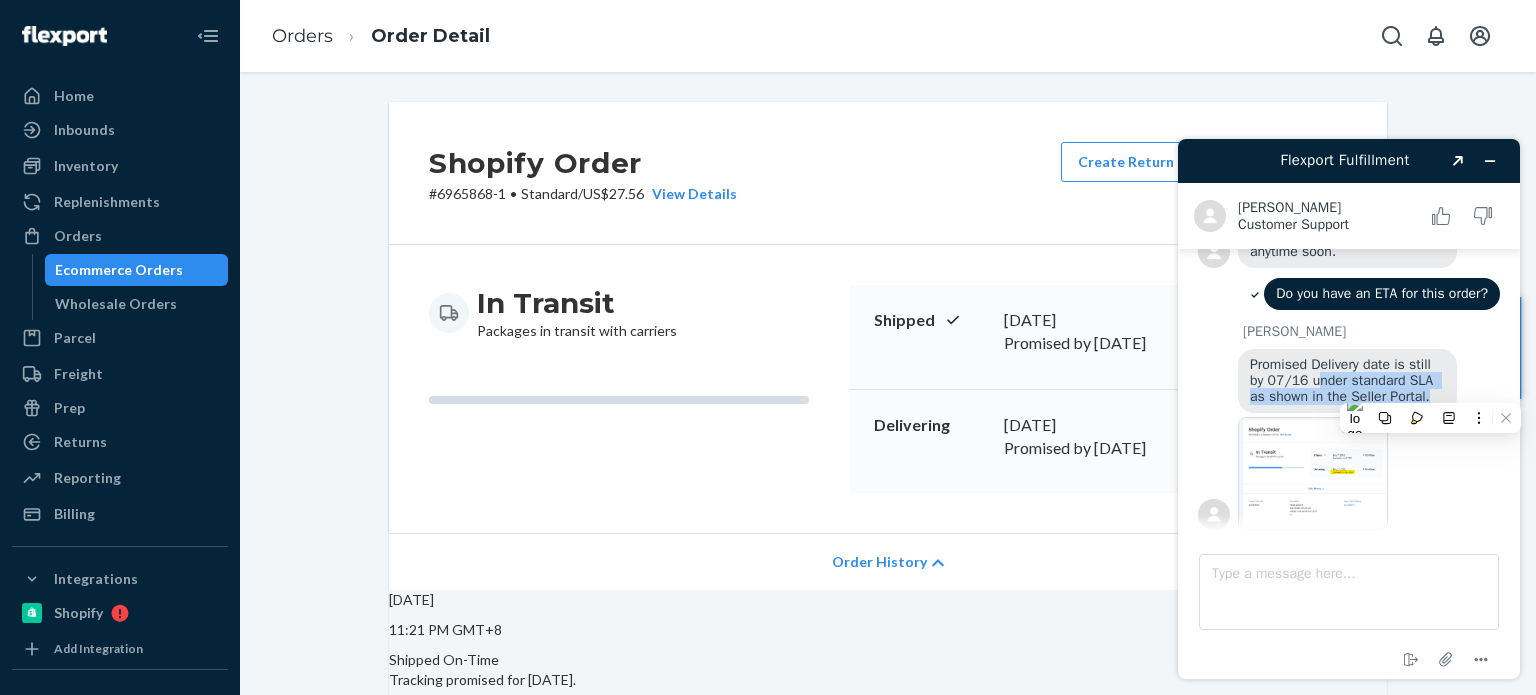 click at bounding box center (1313, 473) 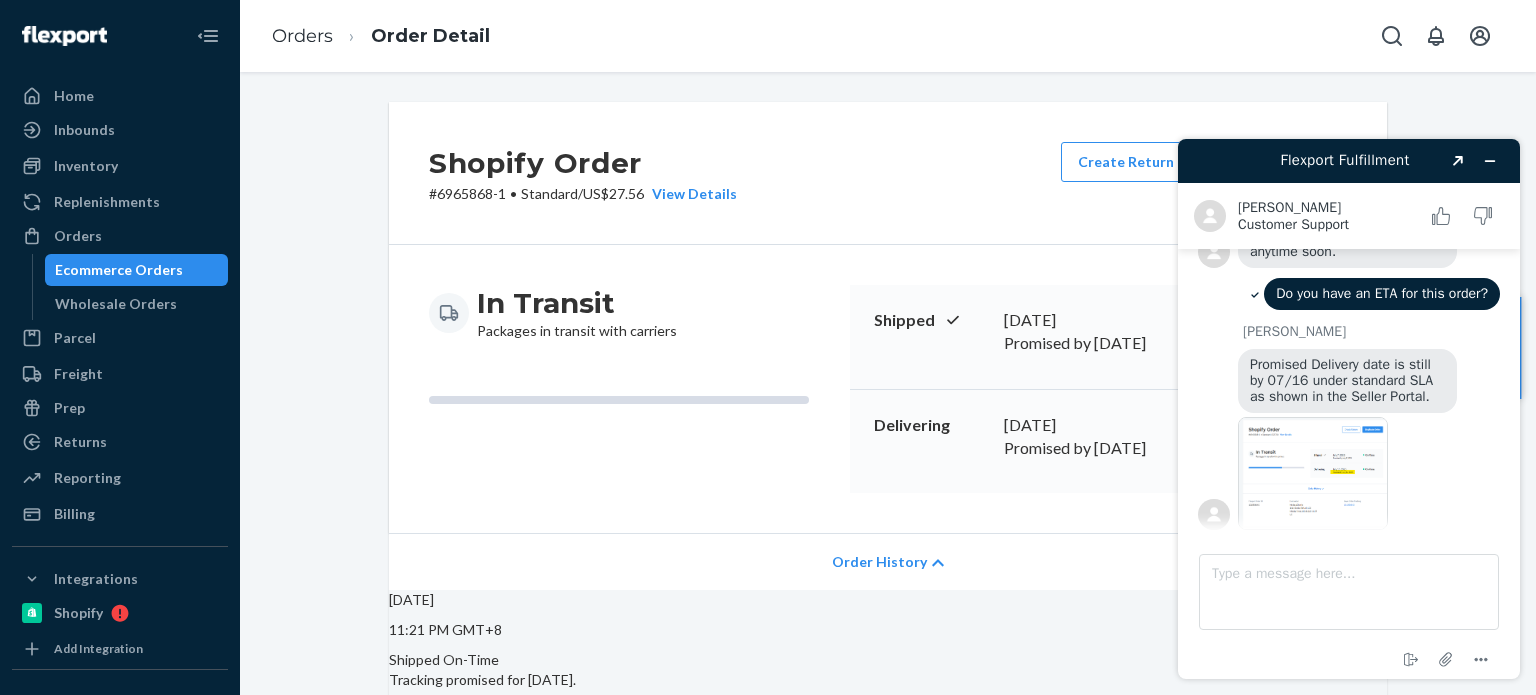 click at bounding box center [1369, 476] 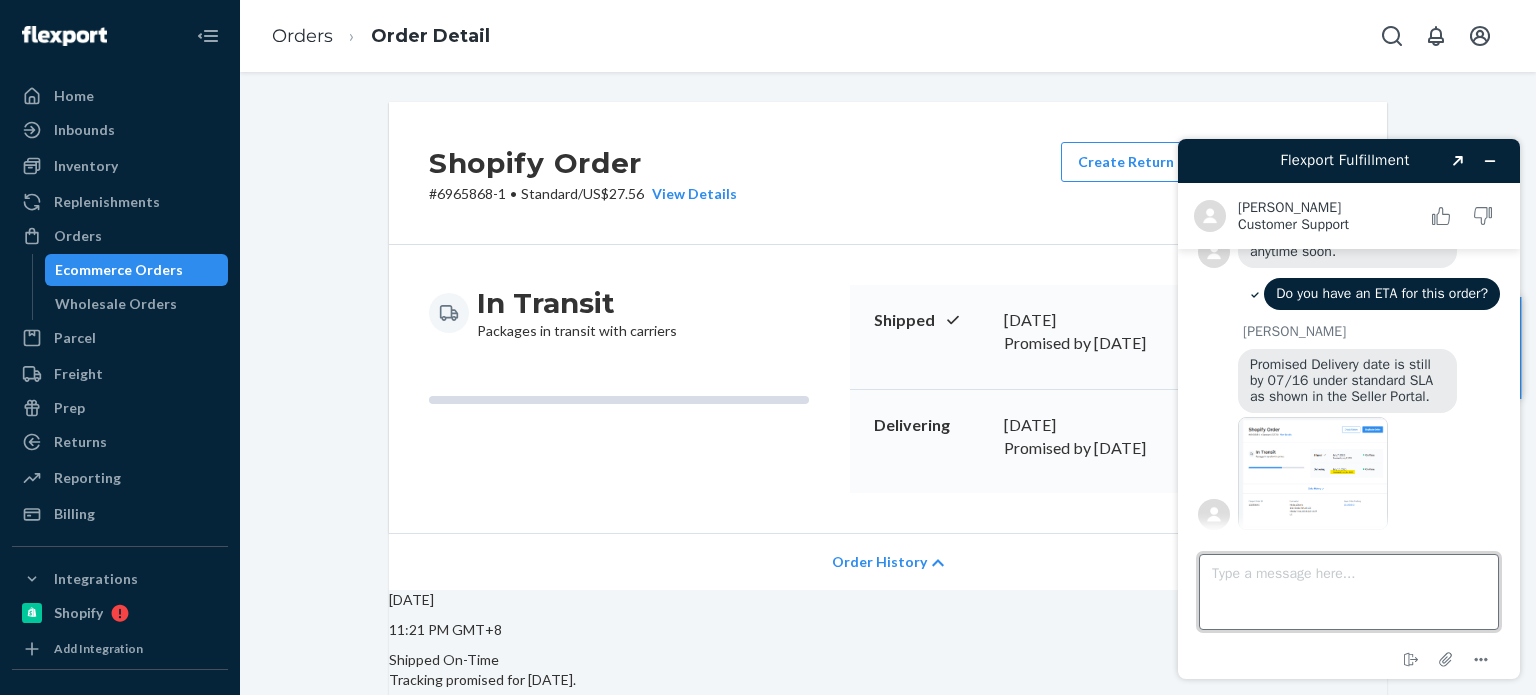 click on "Type a message here..." at bounding box center [1349, 592] 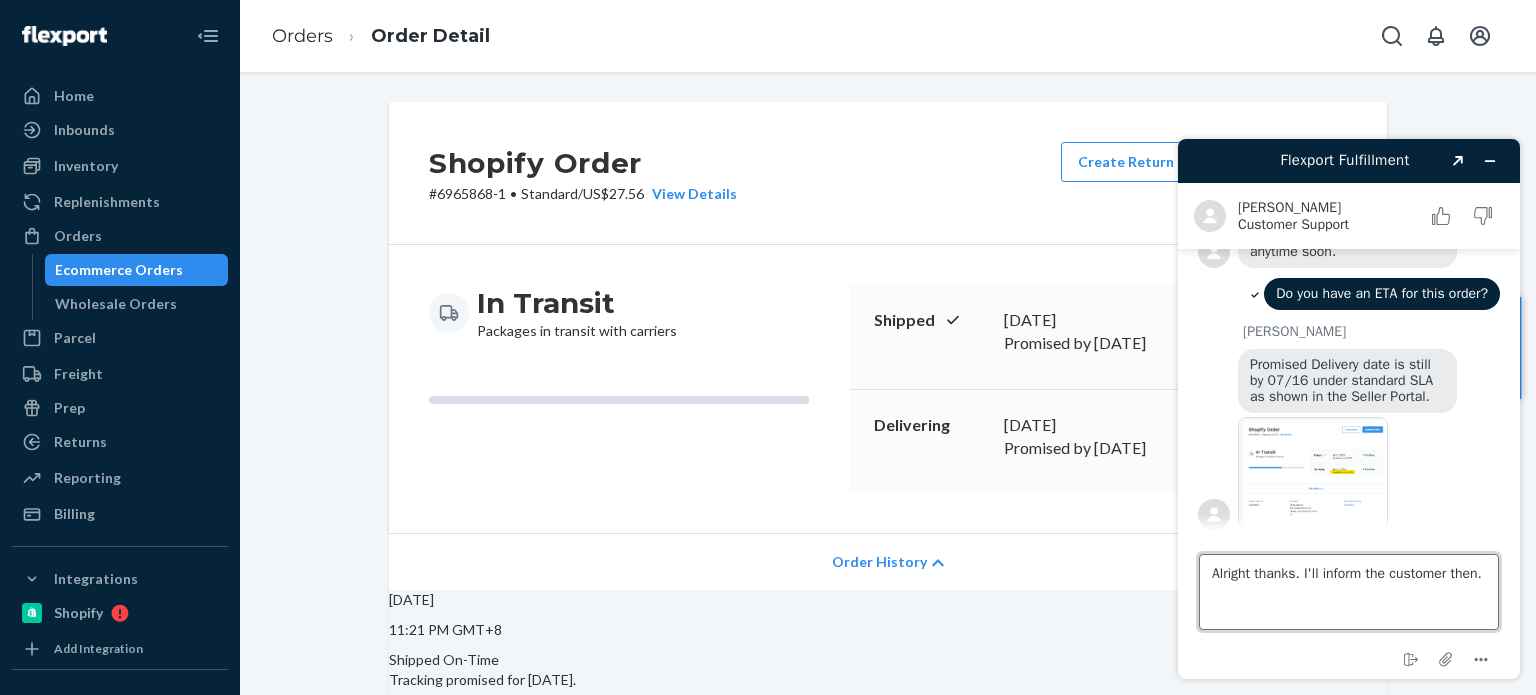 type on "Alright thanks. I'll inform the customer then." 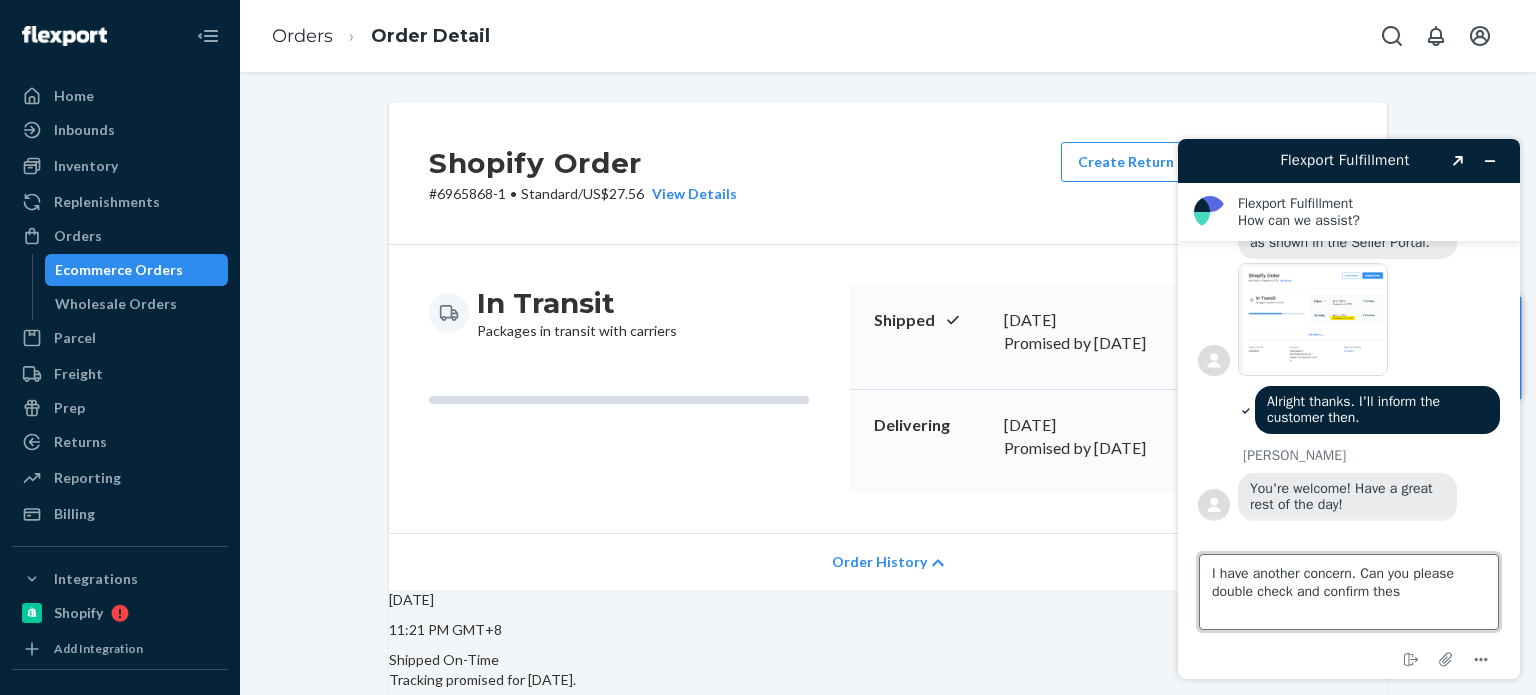 scroll, scrollTop: 2581, scrollLeft: 0, axis: vertical 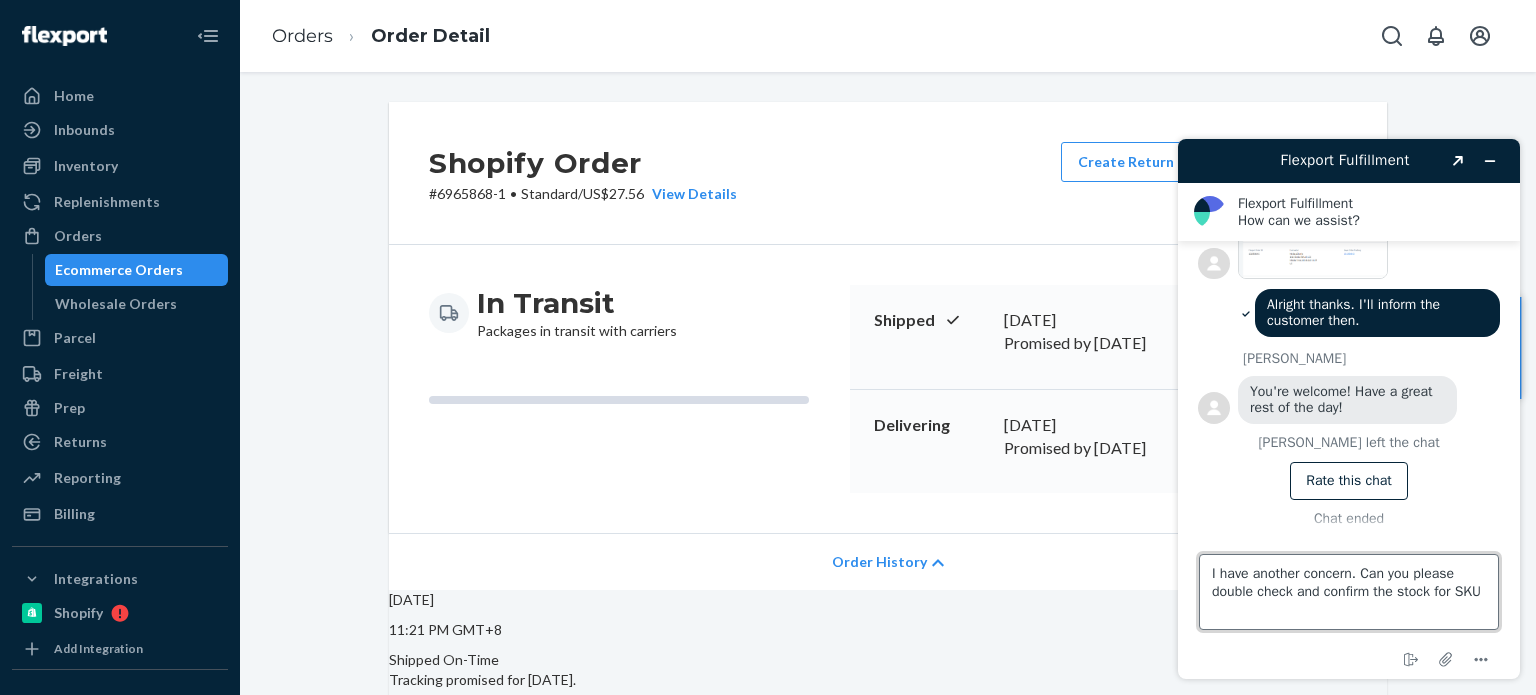 paste on "B86018-06" 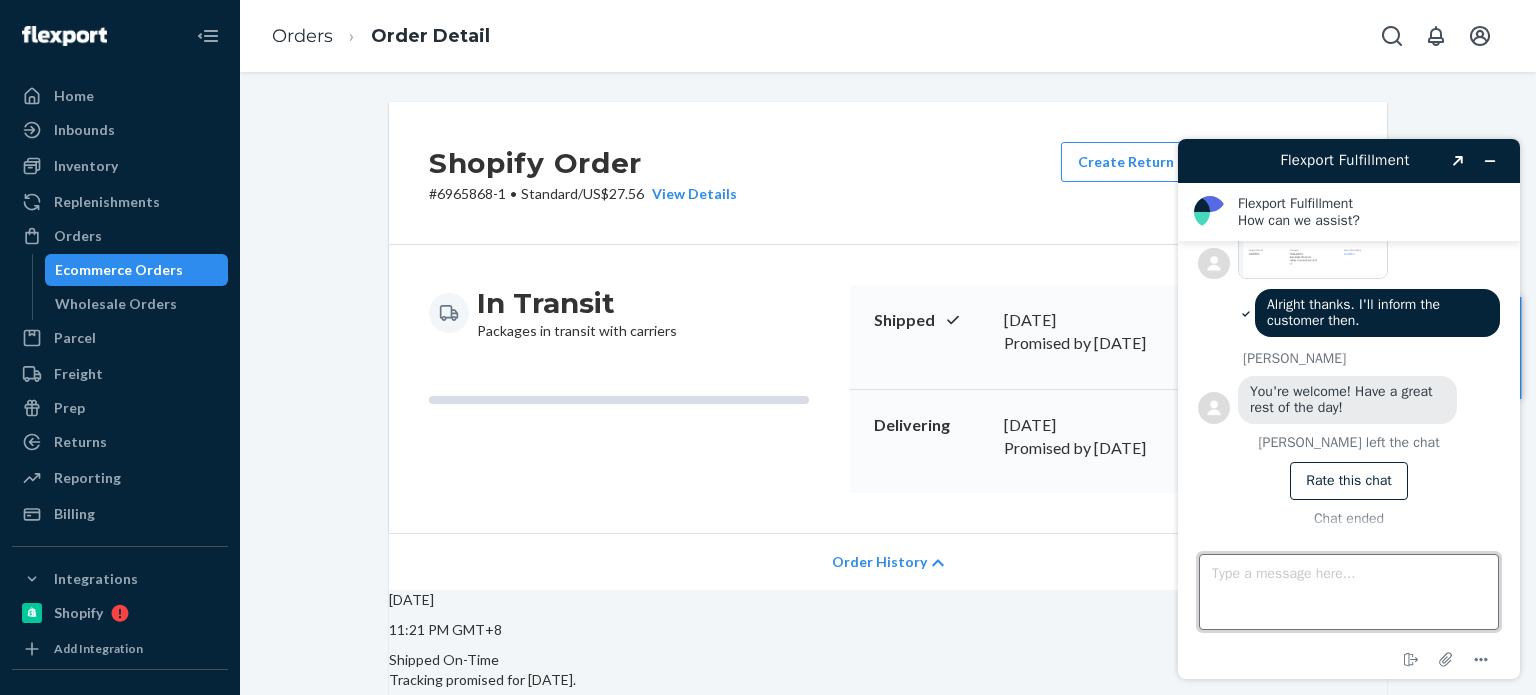 scroll, scrollTop: 0, scrollLeft: 0, axis: both 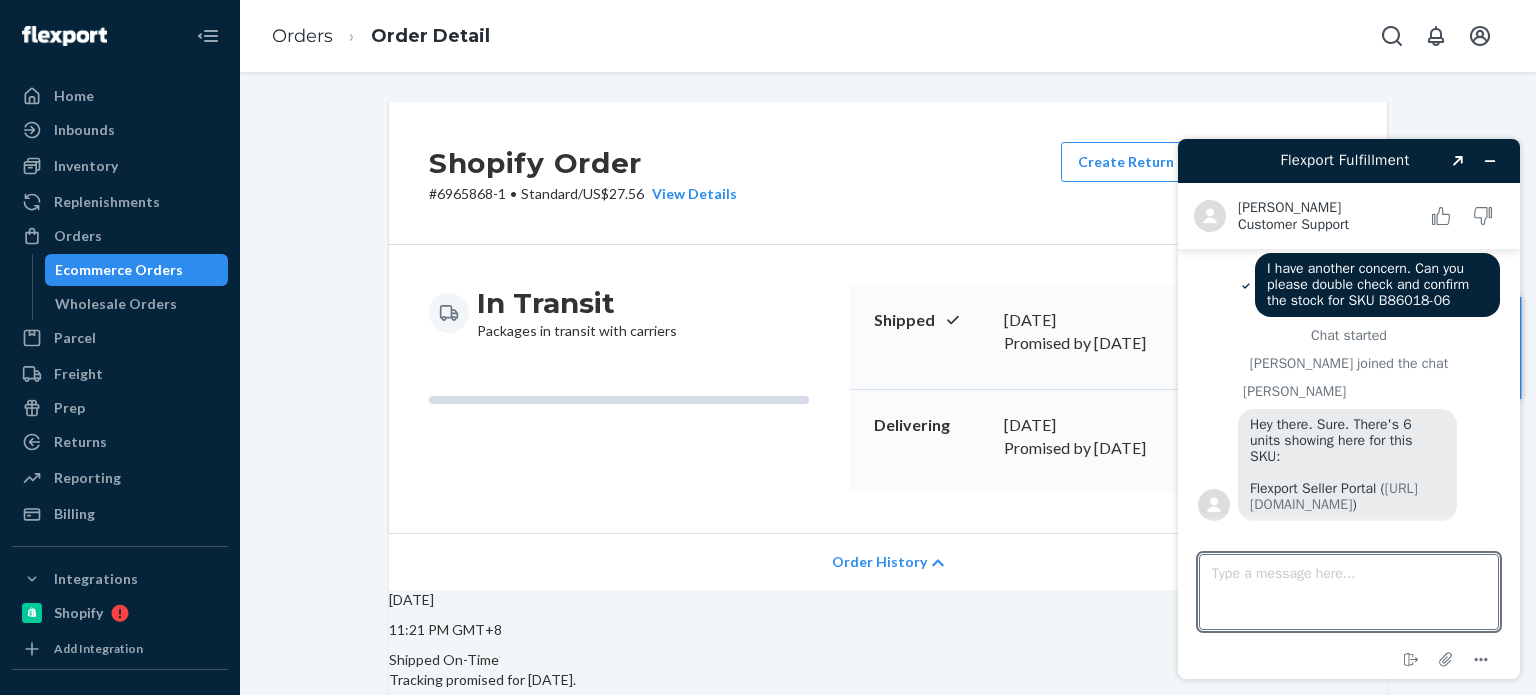 click on "Hey there. Sure. There's 6 units showing here for this SKU:
Flexport Seller Portal ( https://portal.flexport.com/inventory/D6G3YHHEPN4 )" at bounding box center [1334, 464] 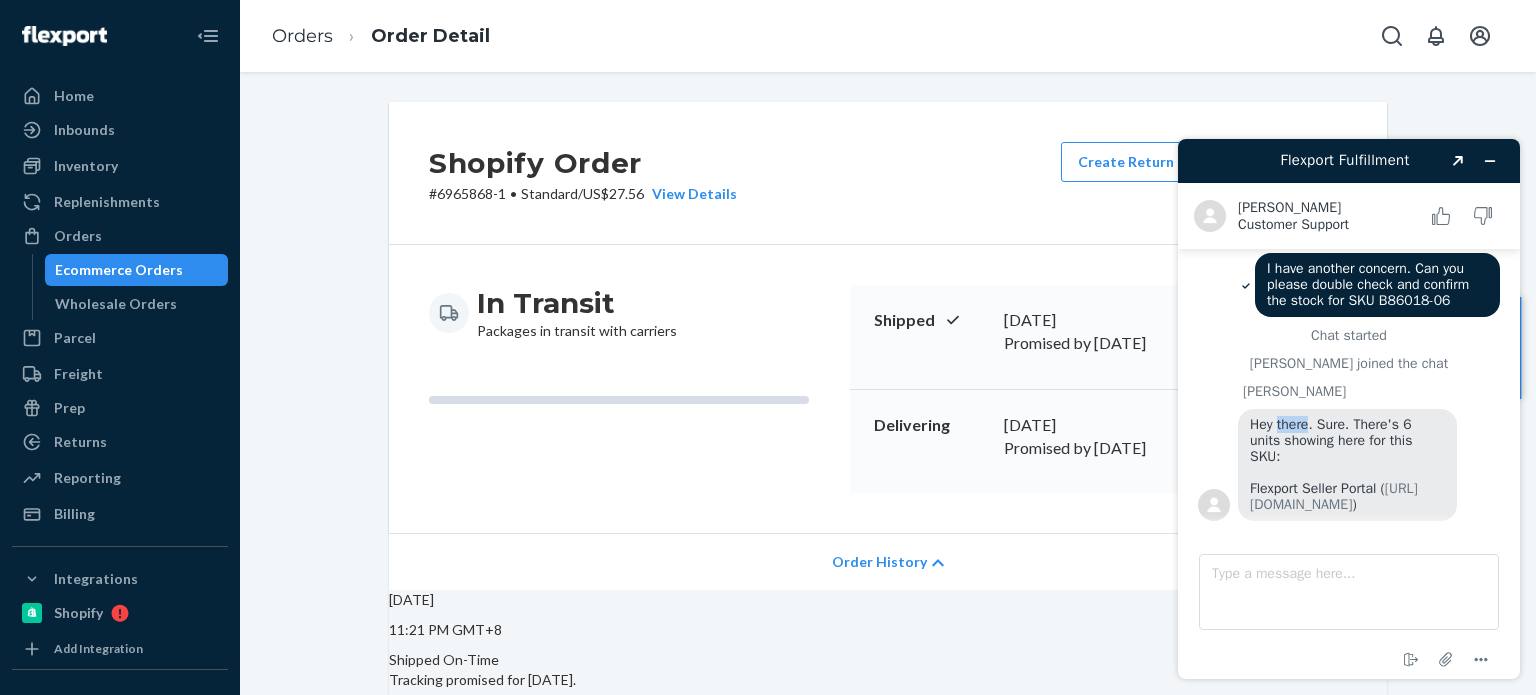 click on "Hey there. Sure. There's 6 units showing here for this SKU:
Flexport Seller Portal ( https://portal.flexport.com/inventory/D6G3YHHEPN4 )" at bounding box center [1334, 464] 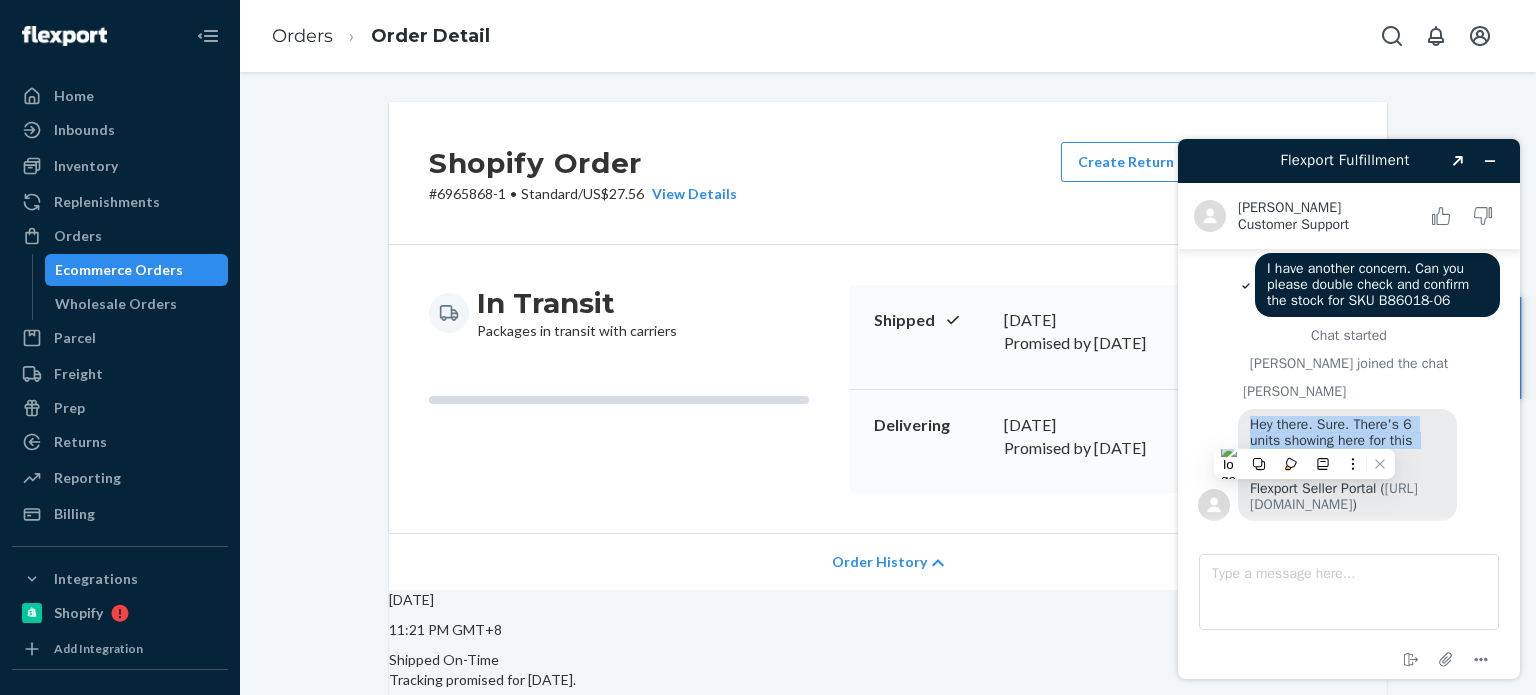 click on "Hey there. Sure. There's 6 units showing here for this SKU:
Flexport Seller Portal ( https://portal.flexport.com/inventory/D6G3YHHEPN4 )" at bounding box center (1334, 464) 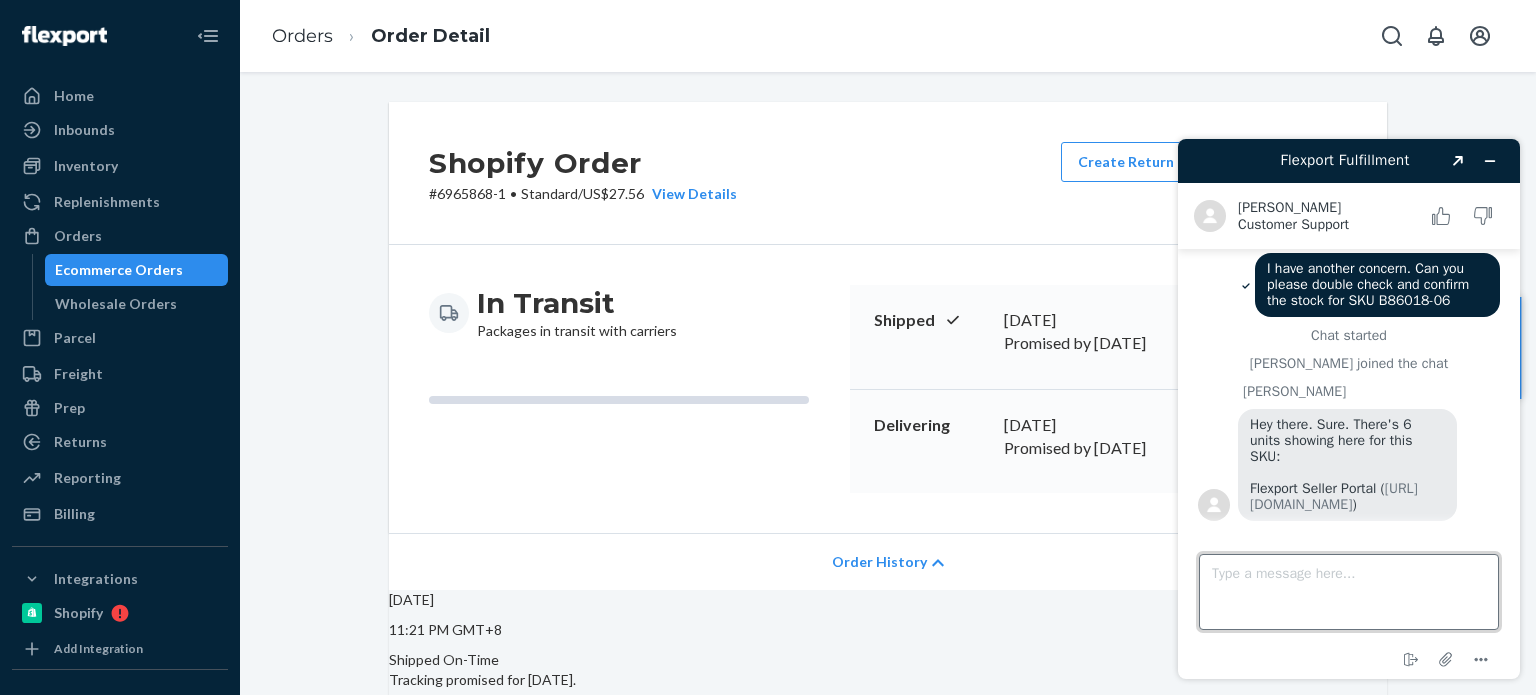 click on "Type a message here..." at bounding box center [1349, 592] 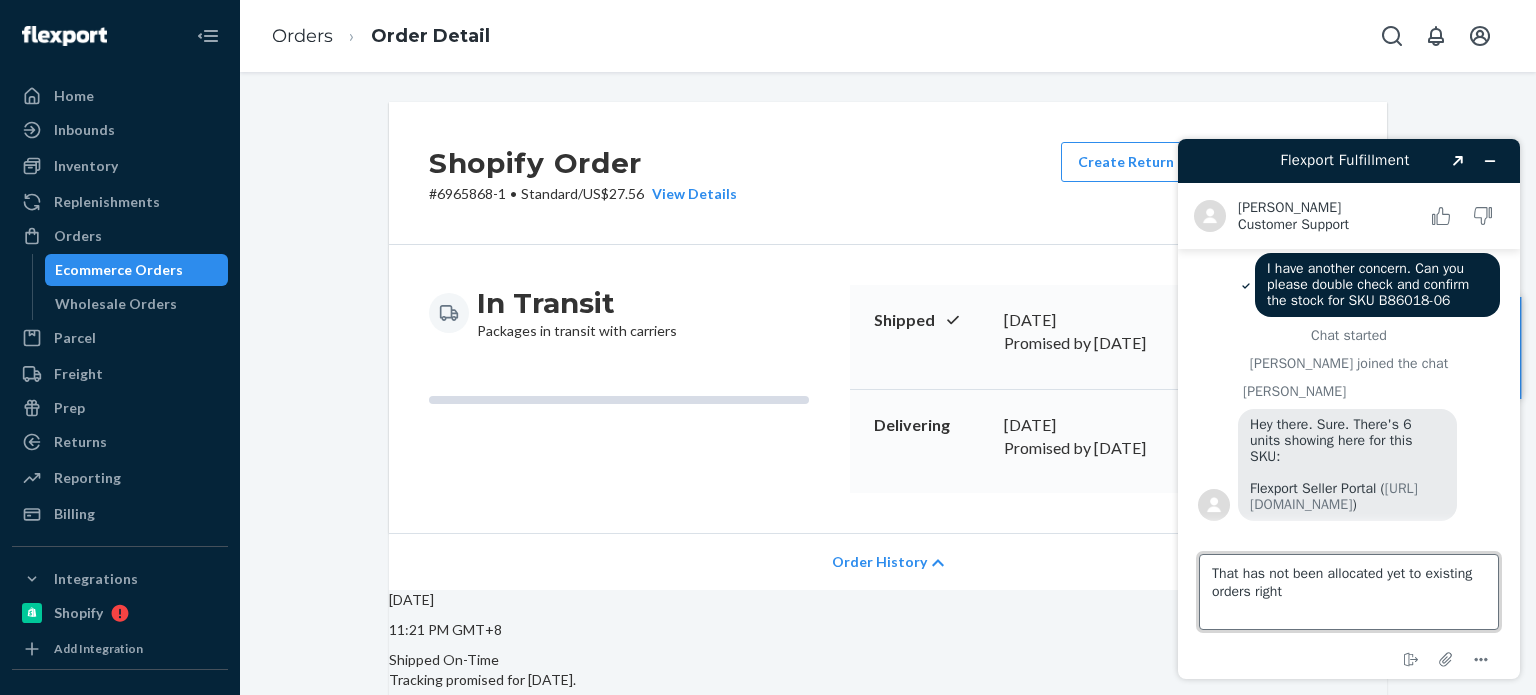 type on "That has not been allocated yet to existing orders right?" 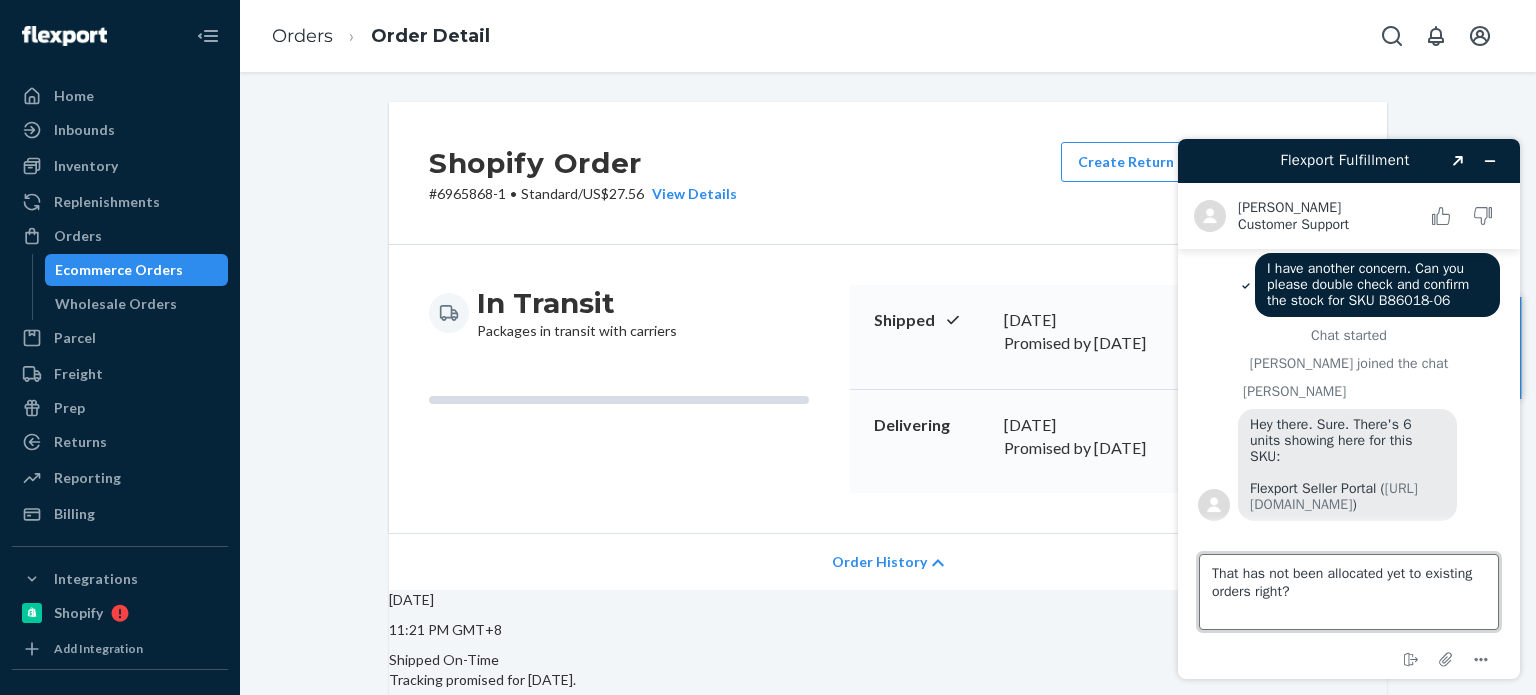 click on "That has not been allocated yet to existing orders right?" at bounding box center [1349, 592] 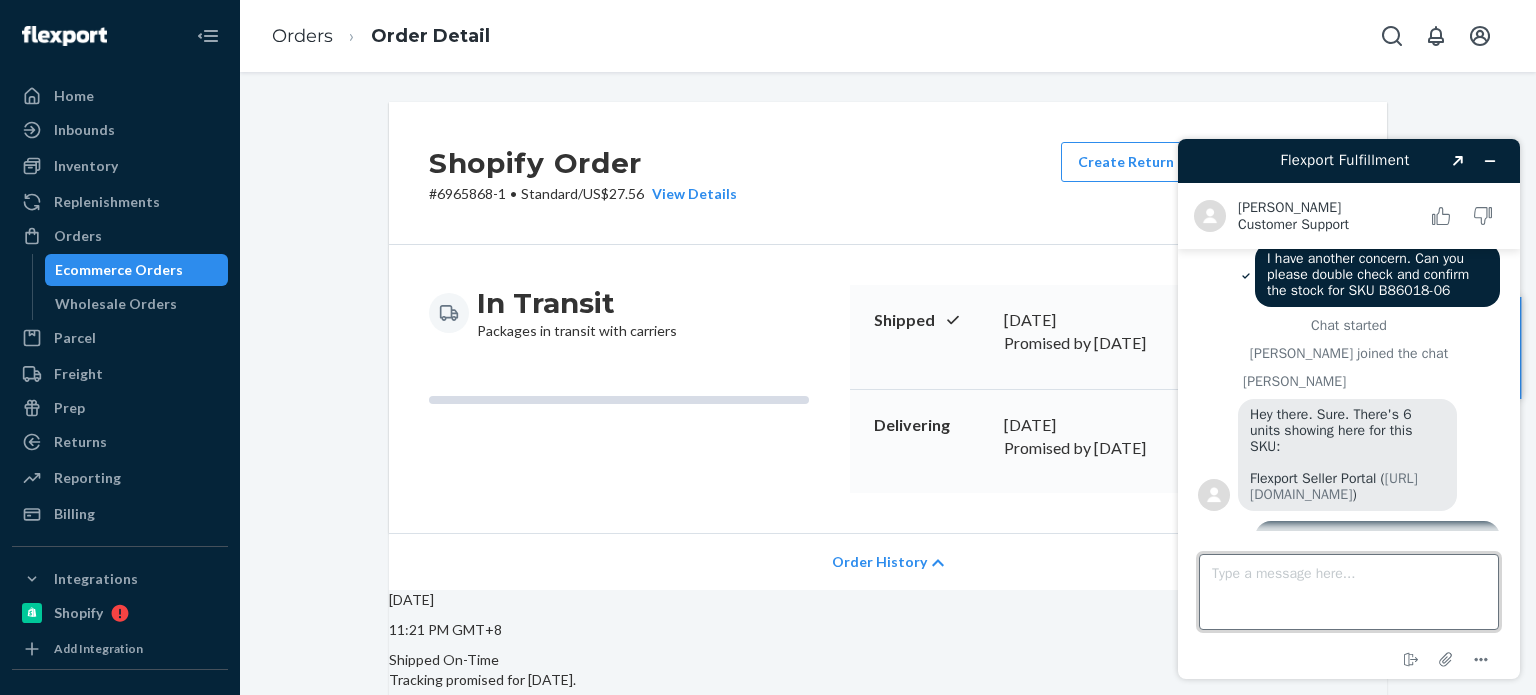 scroll, scrollTop: 2894, scrollLeft: 0, axis: vertical 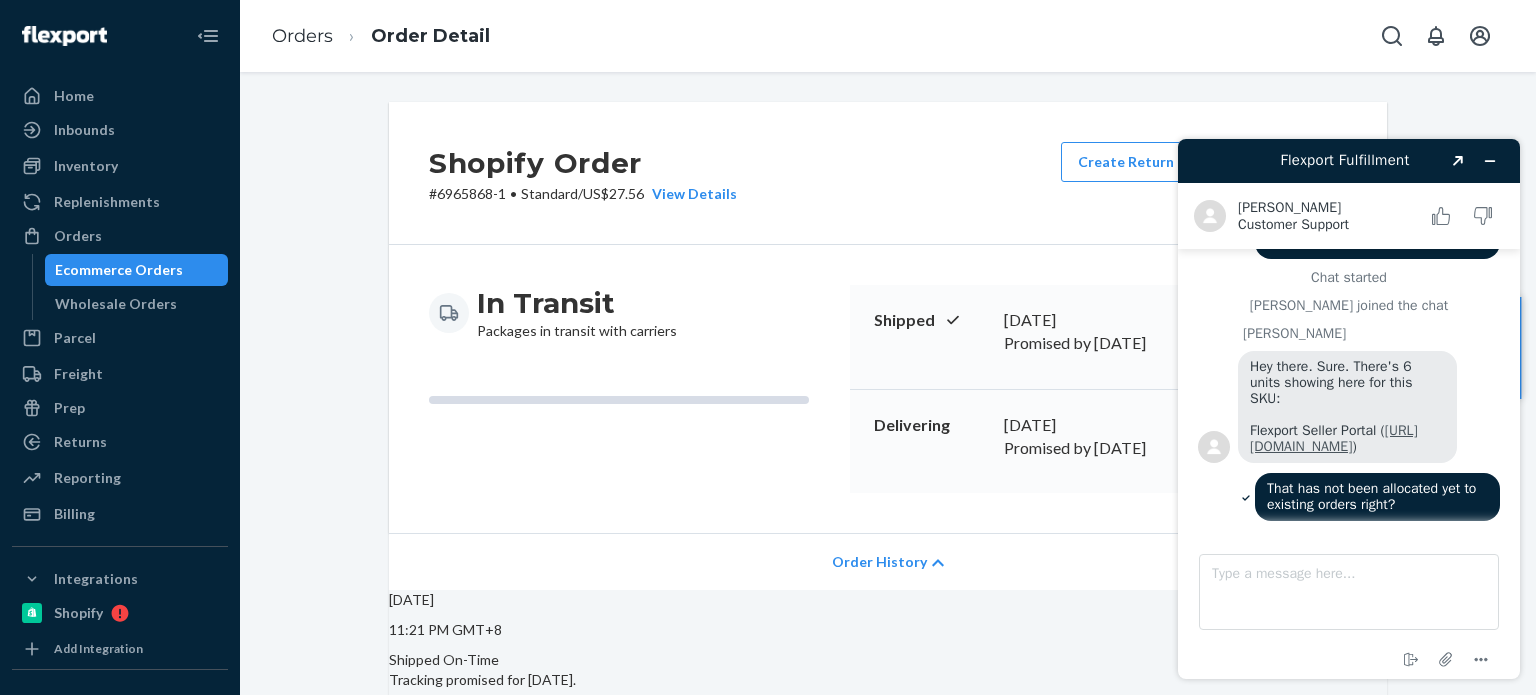 click on "https://portal.flexport.com/inventory/D6G3YHHEPN4" at bounding box center (1334, 438) 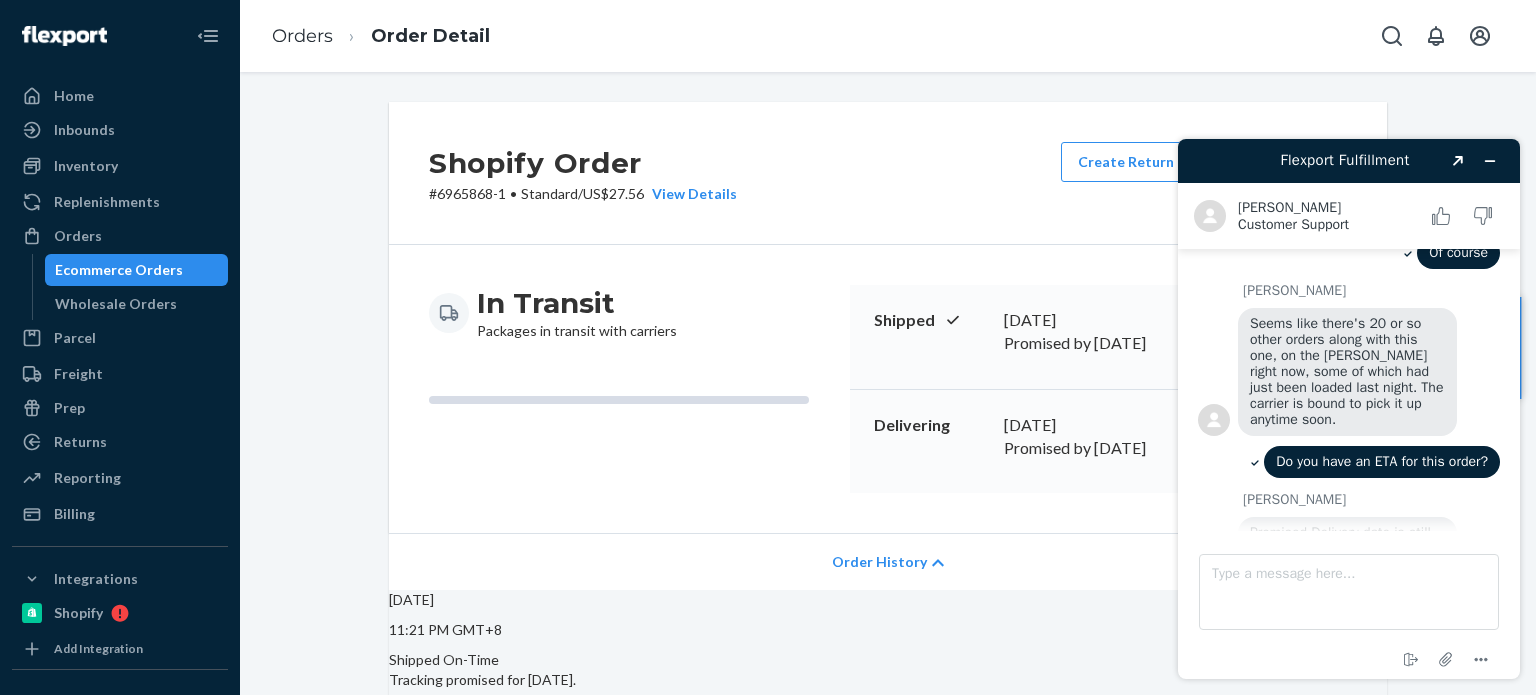 scroll, scrollTop: 2160, scrollLeft: 0, axis: vertical 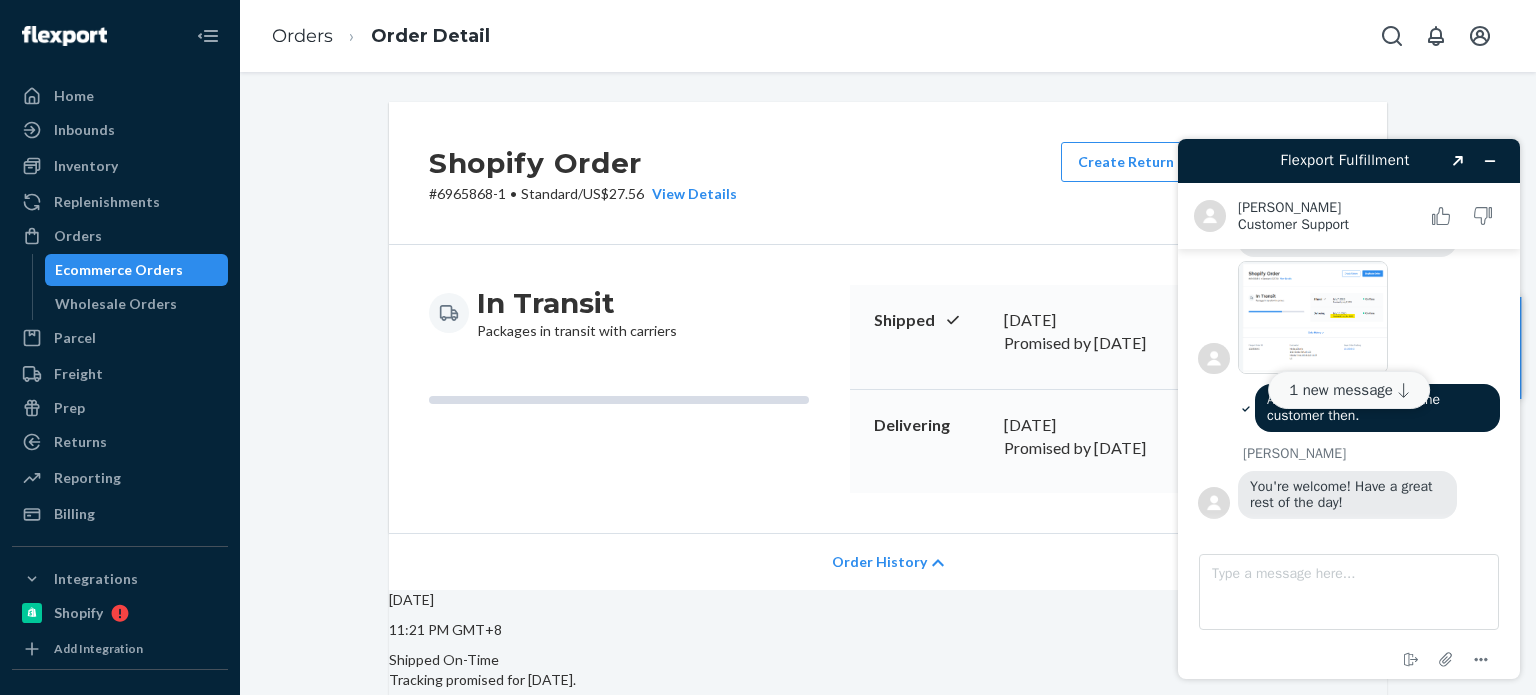 click 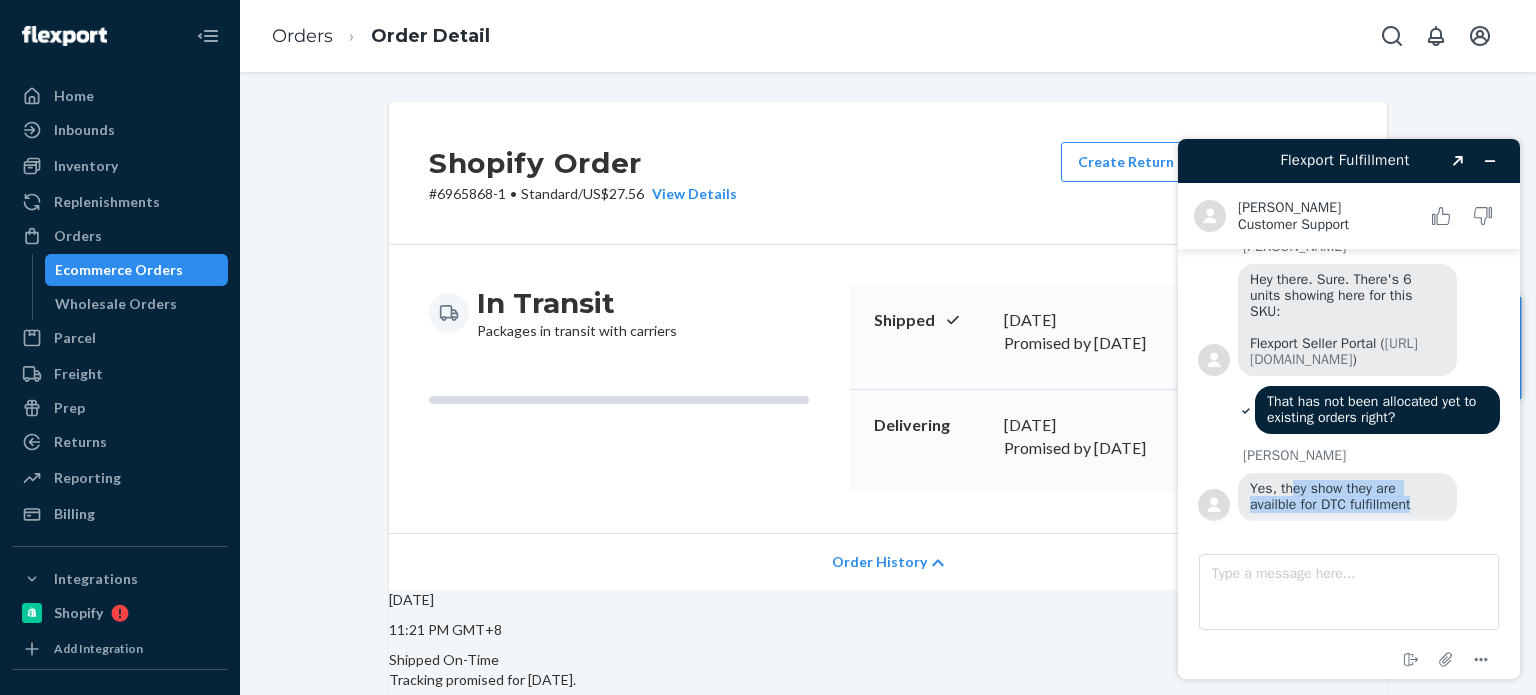drag, startPoint x: 1285, startPoint y: 488, endPoint x: 1386, endPoint y: 511, distance: 103.58572 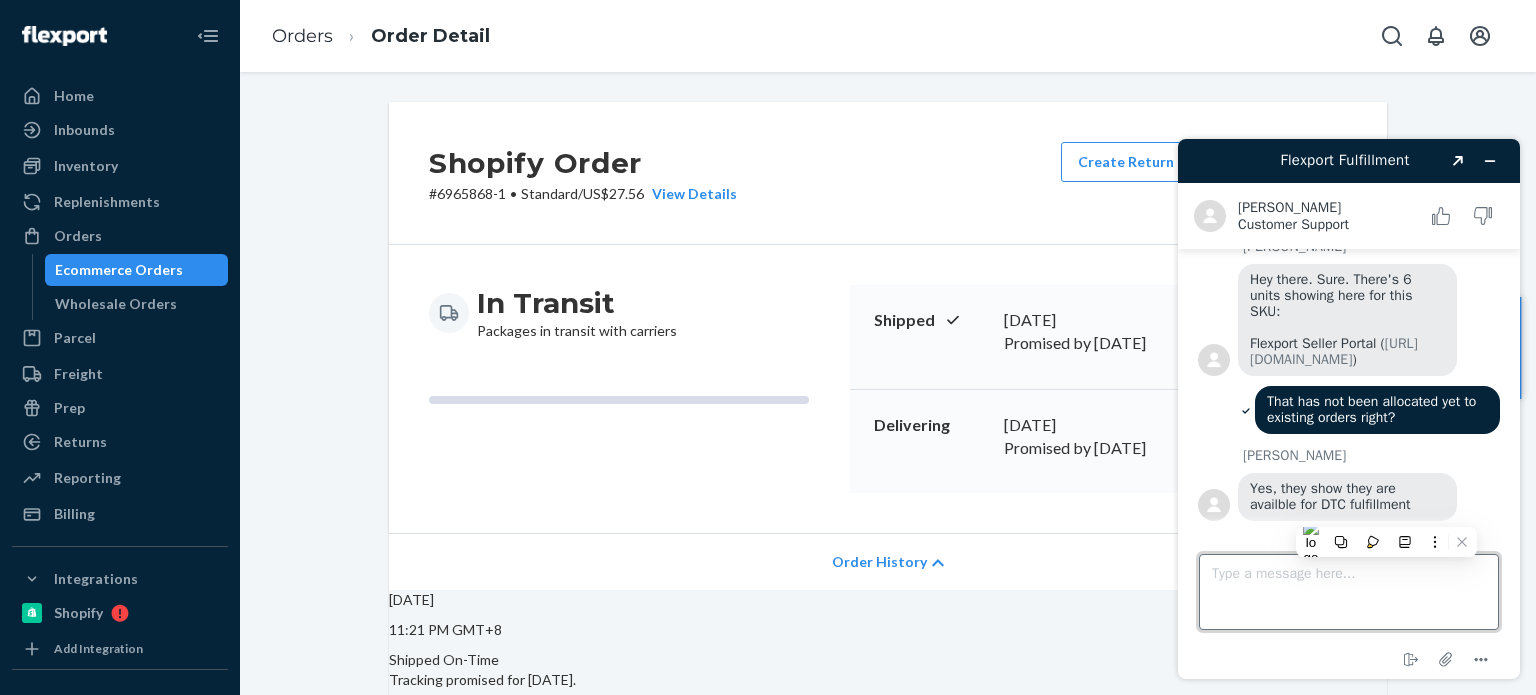 click on "Type a message here..." at bounding box center [1349, 592] 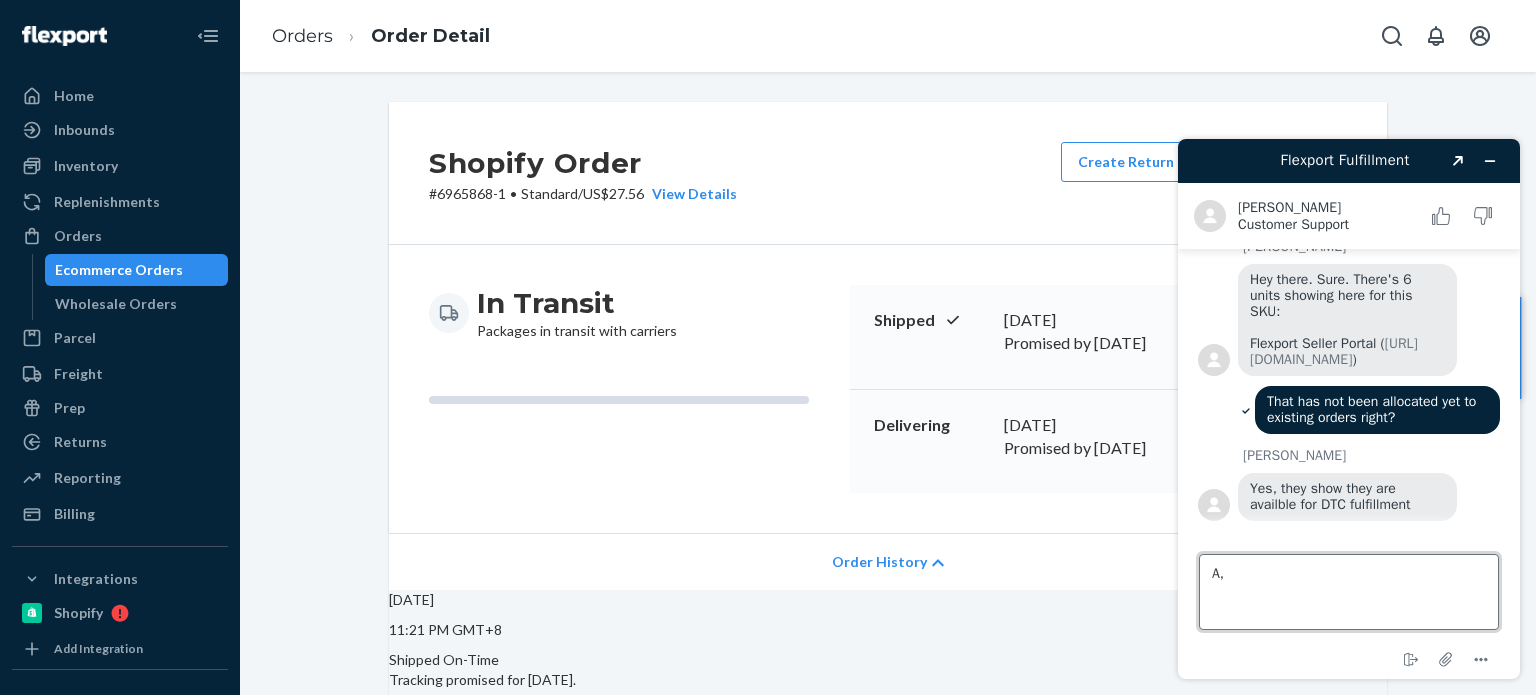 type on "A" 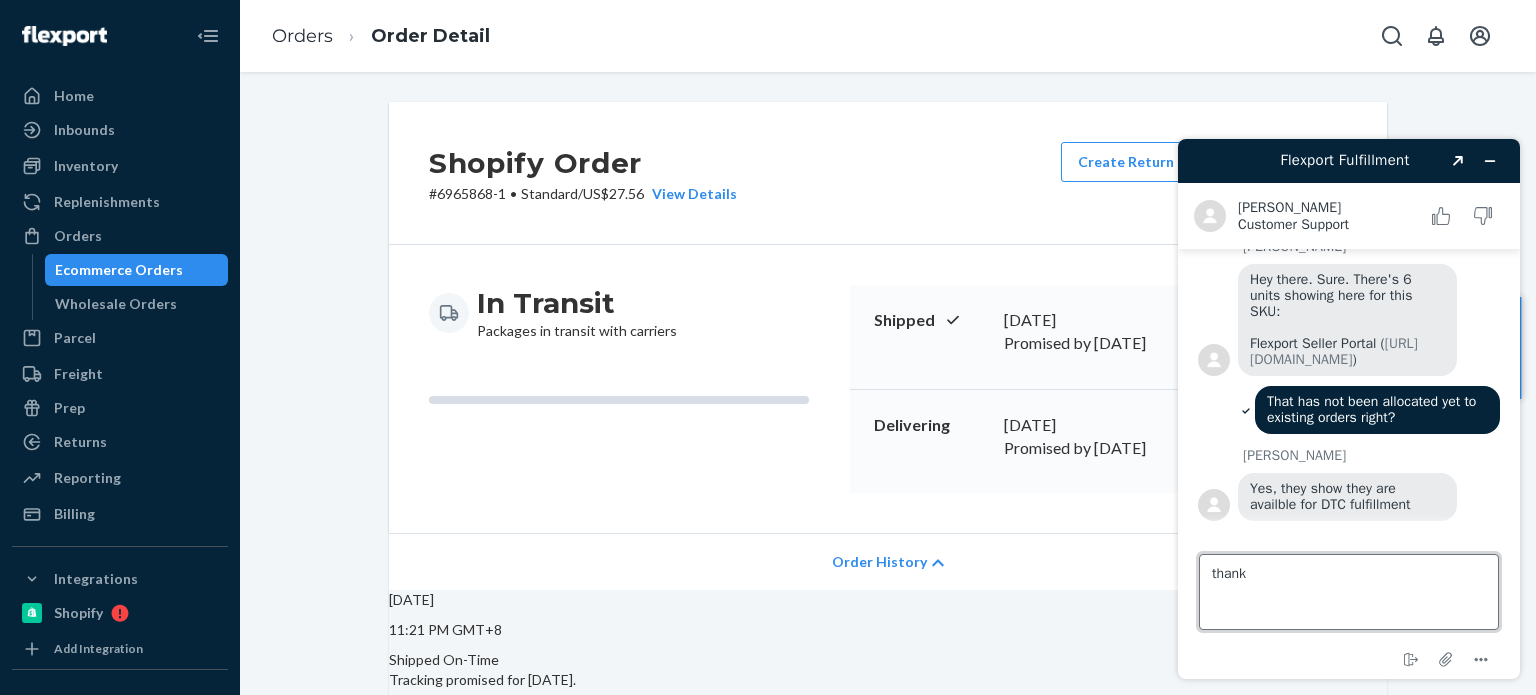 type on "thanks" 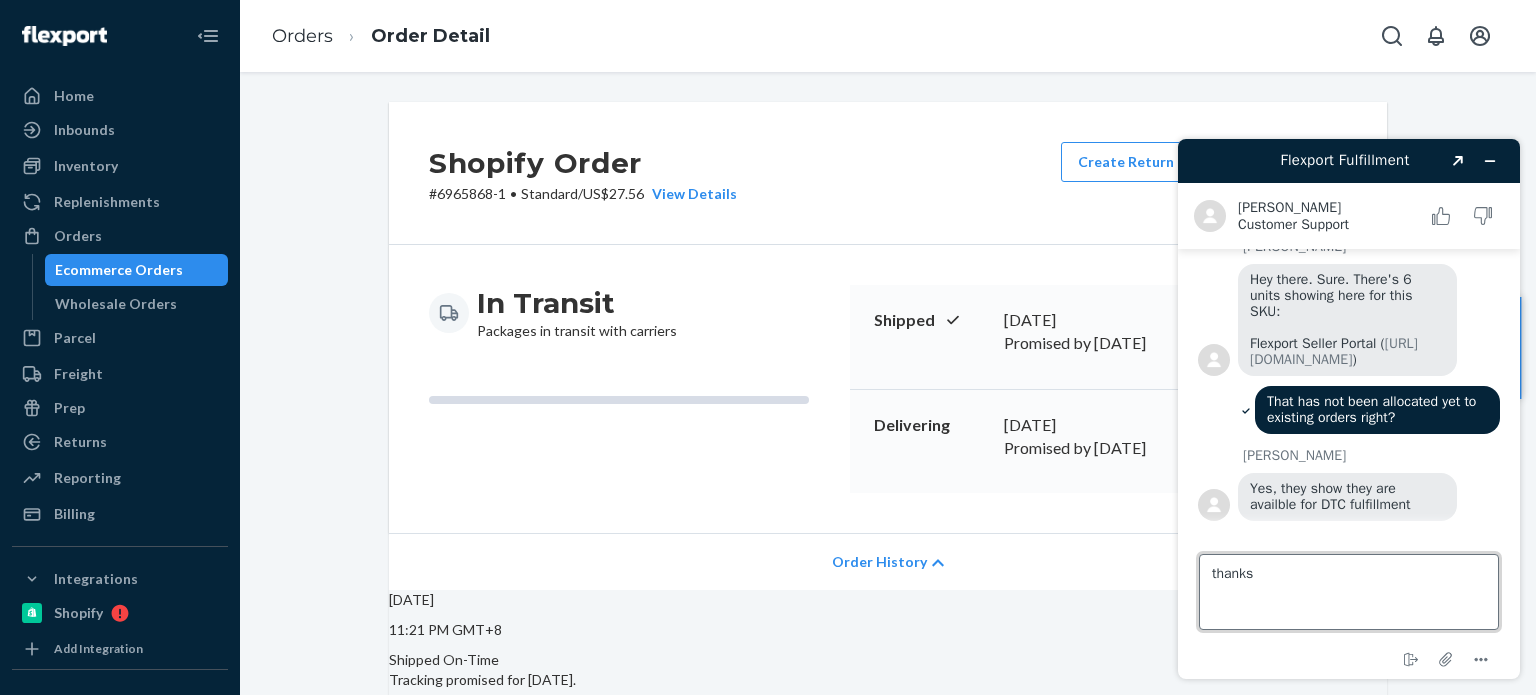 type 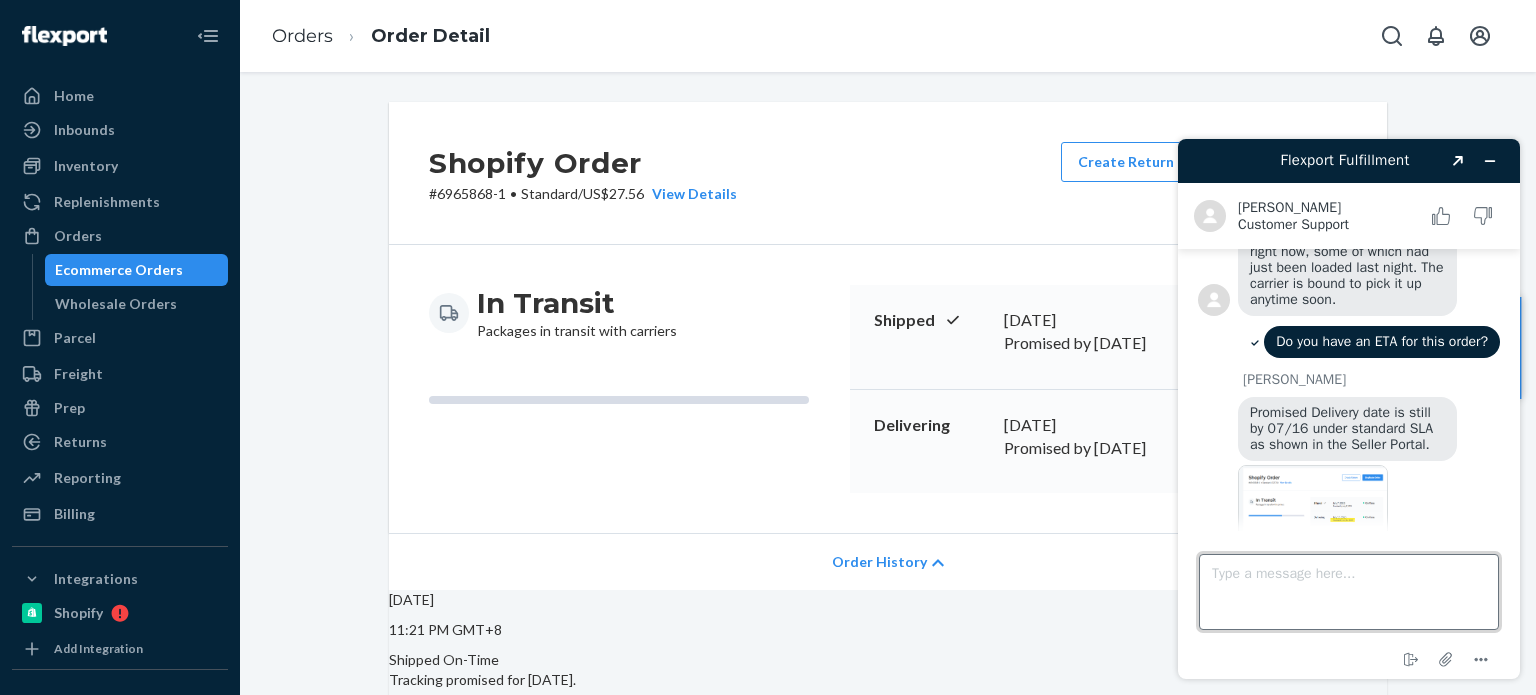scroll, scrollTop: 2324, scrollLeft: 0, axis: vertical 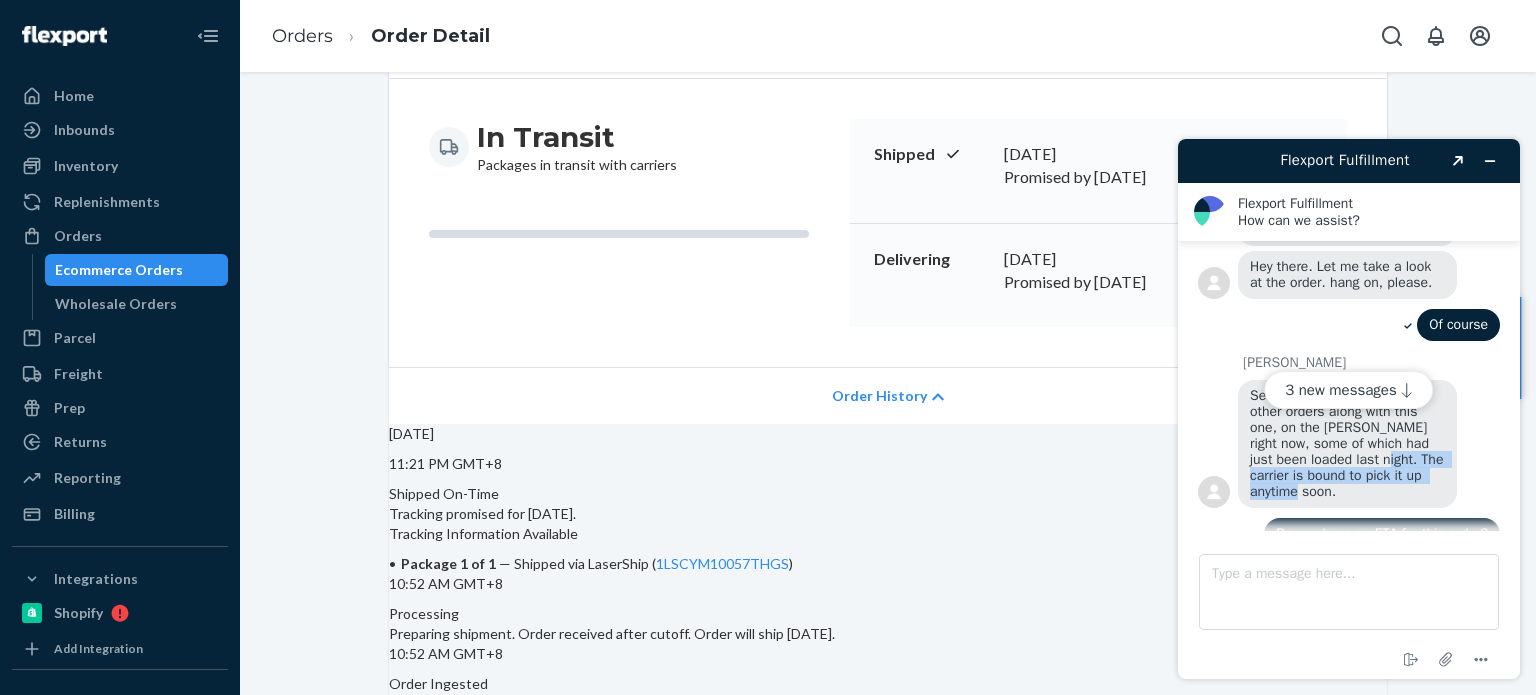 drag, startPoint x: 1363, startPoint y: 447, endPoint x: 1376, endPoint y: 482, distance: 37.336308 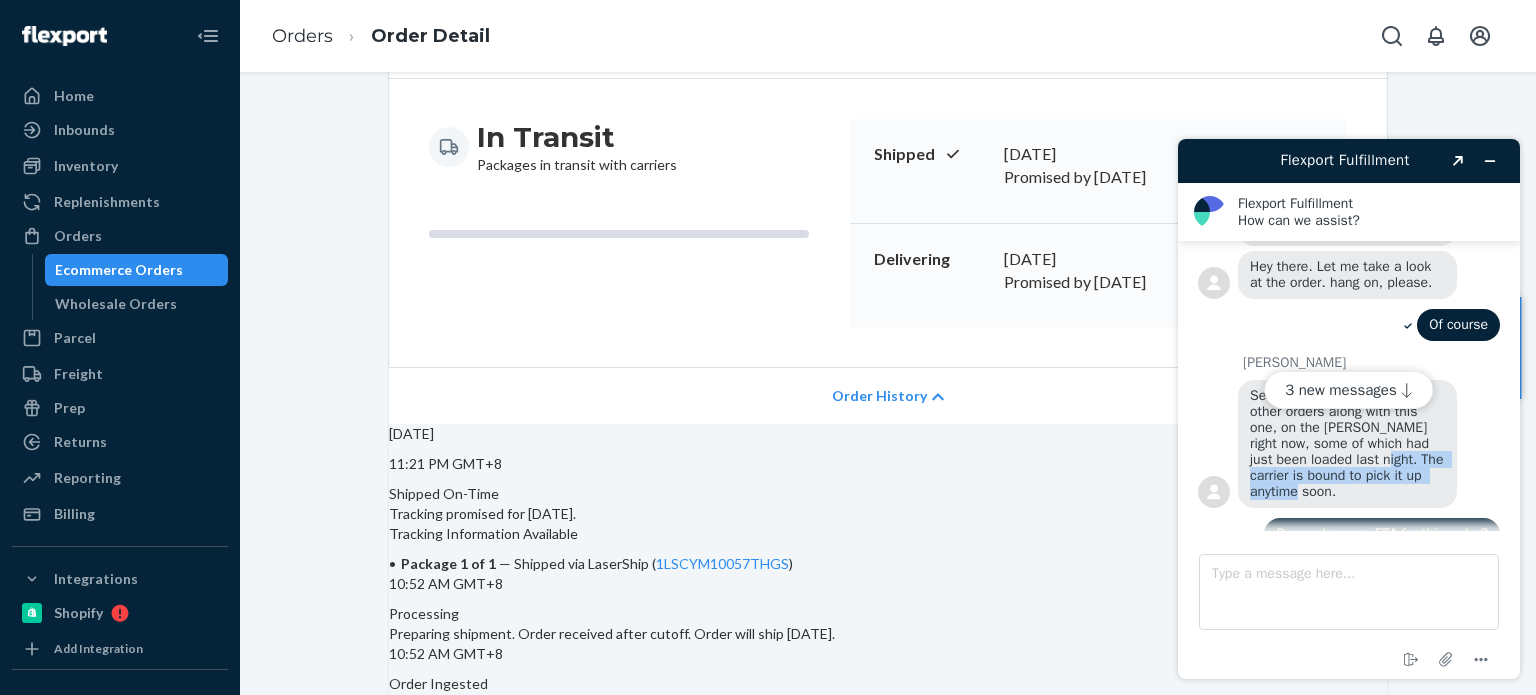 click on "Seems like there's 20 or so other orders along with this one, on the Gaylord right now, some of which had just been loaded last night. The carrier is bound to pick it up anytime soon." at bounding box center (1347, 444) 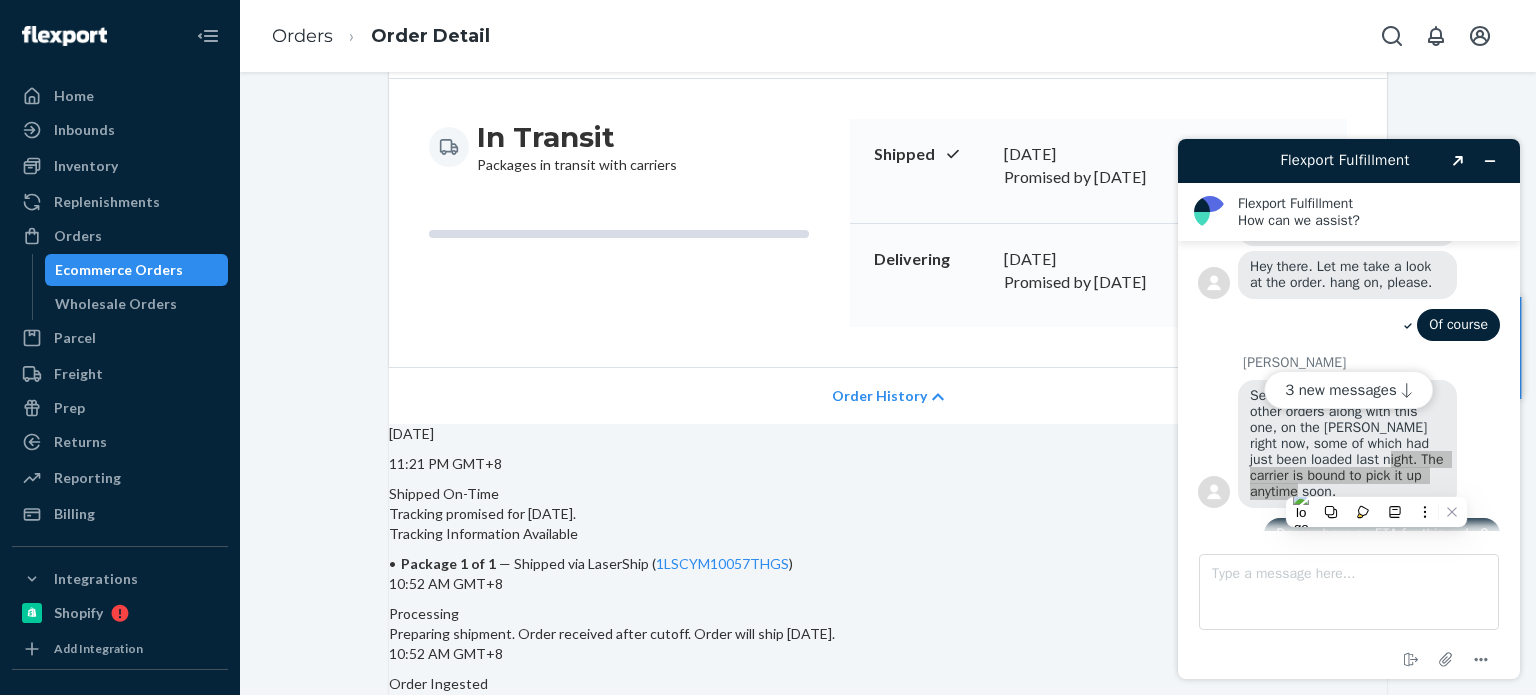 click on "In Transit Packages in transit with carriers Shipped July 7, 2025 Promised by July 7, 2025 On-Time Delivering July 15, 2025 Promised by July 16, 2025 On-Time" at bounding box center (888, 223) 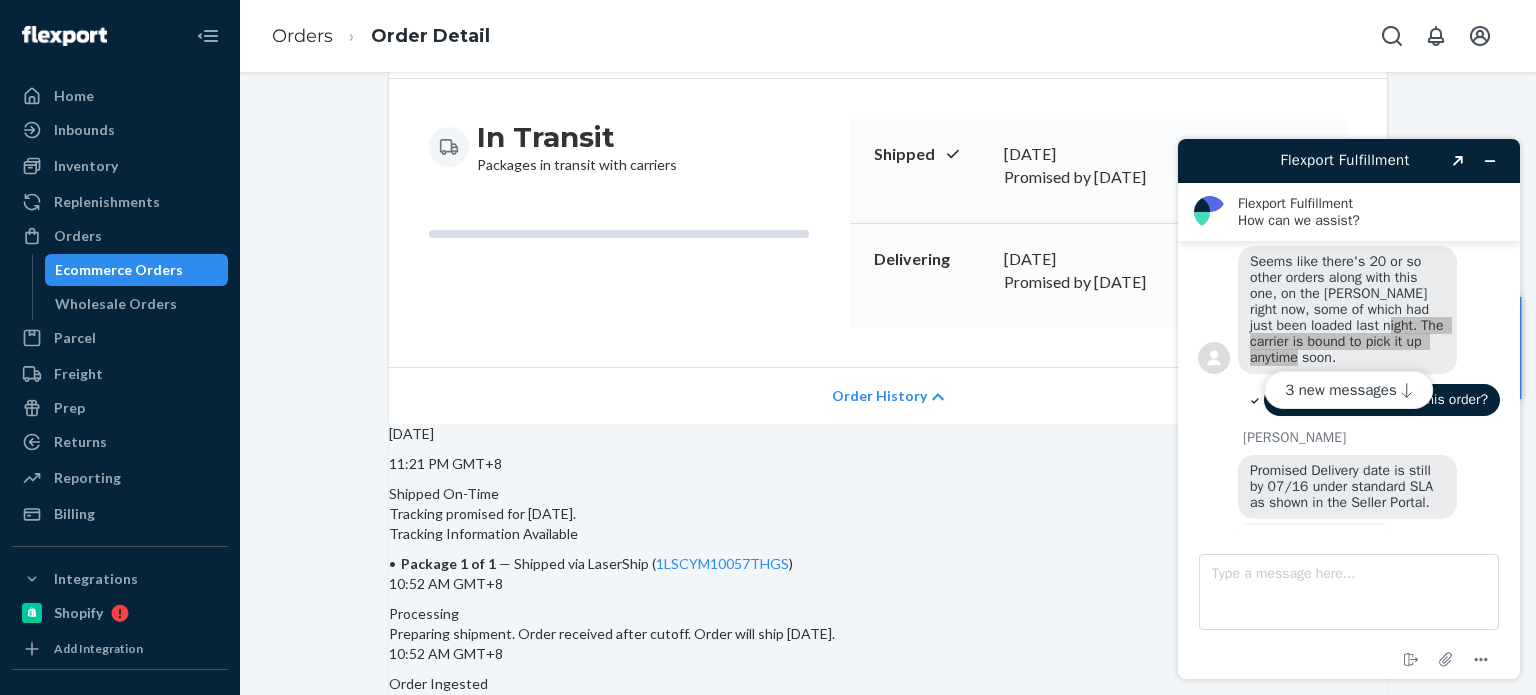 scroll, scrollTop: 2257, scrollLeft: 0, axis: vertical 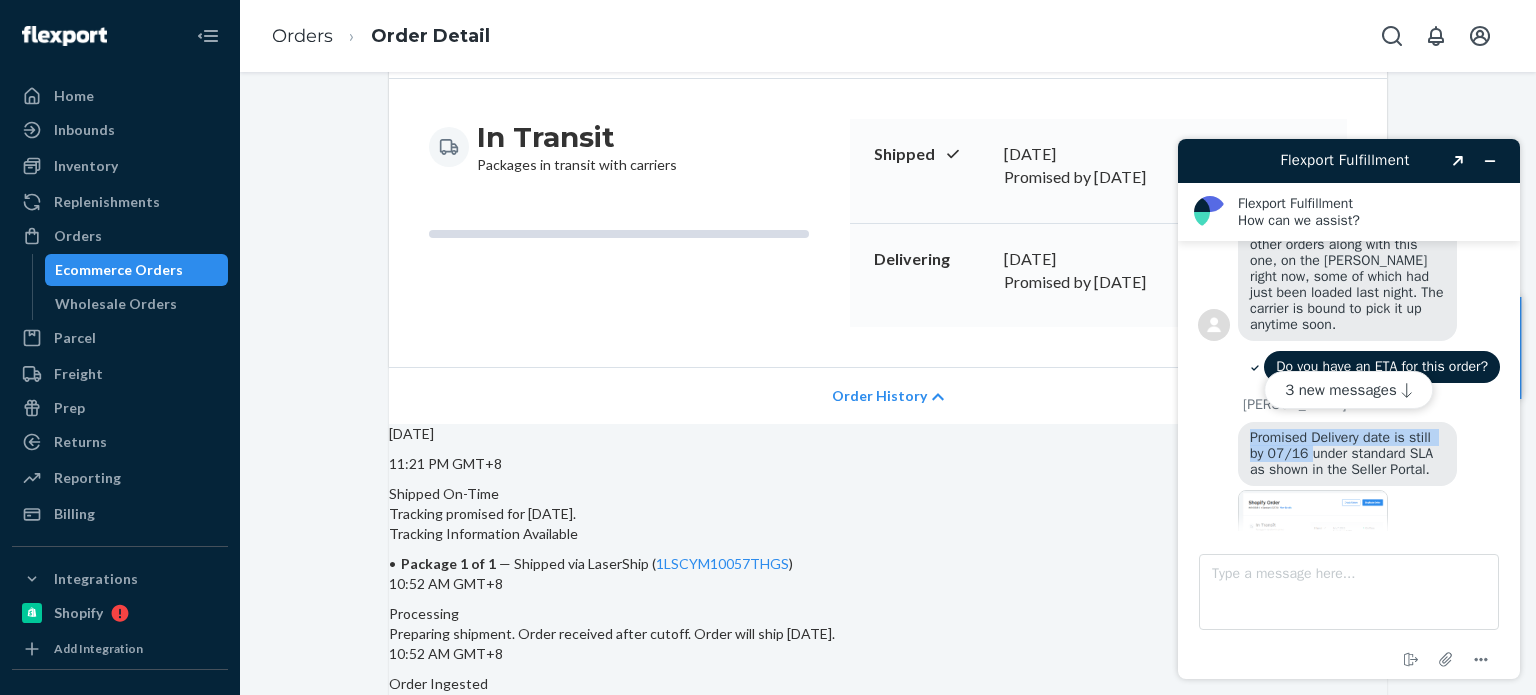 drag, startPoint x: 1250, startPoint y: 430, endPoint x: 1306, endPoint y: 444, distance: 57.72348 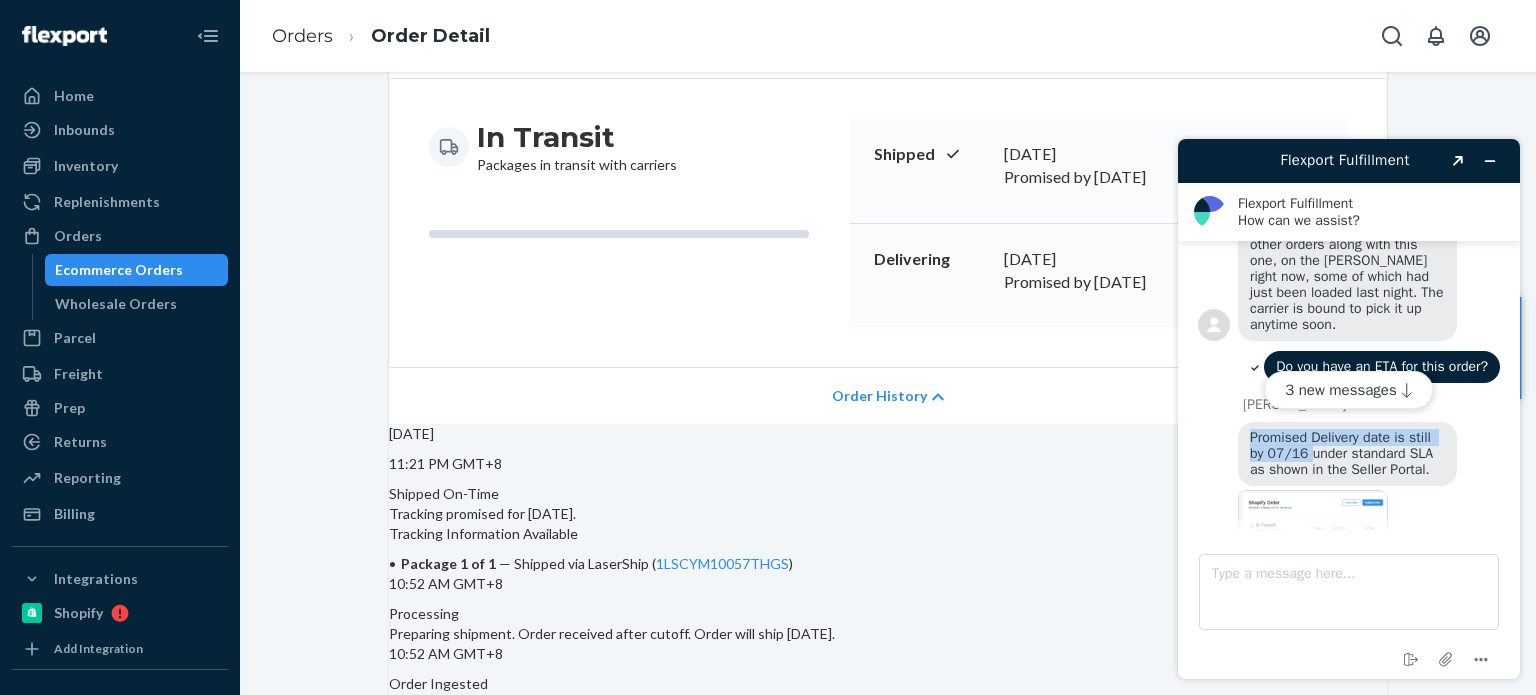 click on "Promised Delivery date is still by 07/16 under standard SLA as shown in the Seller Portal." at bounding box center (1343, 453) 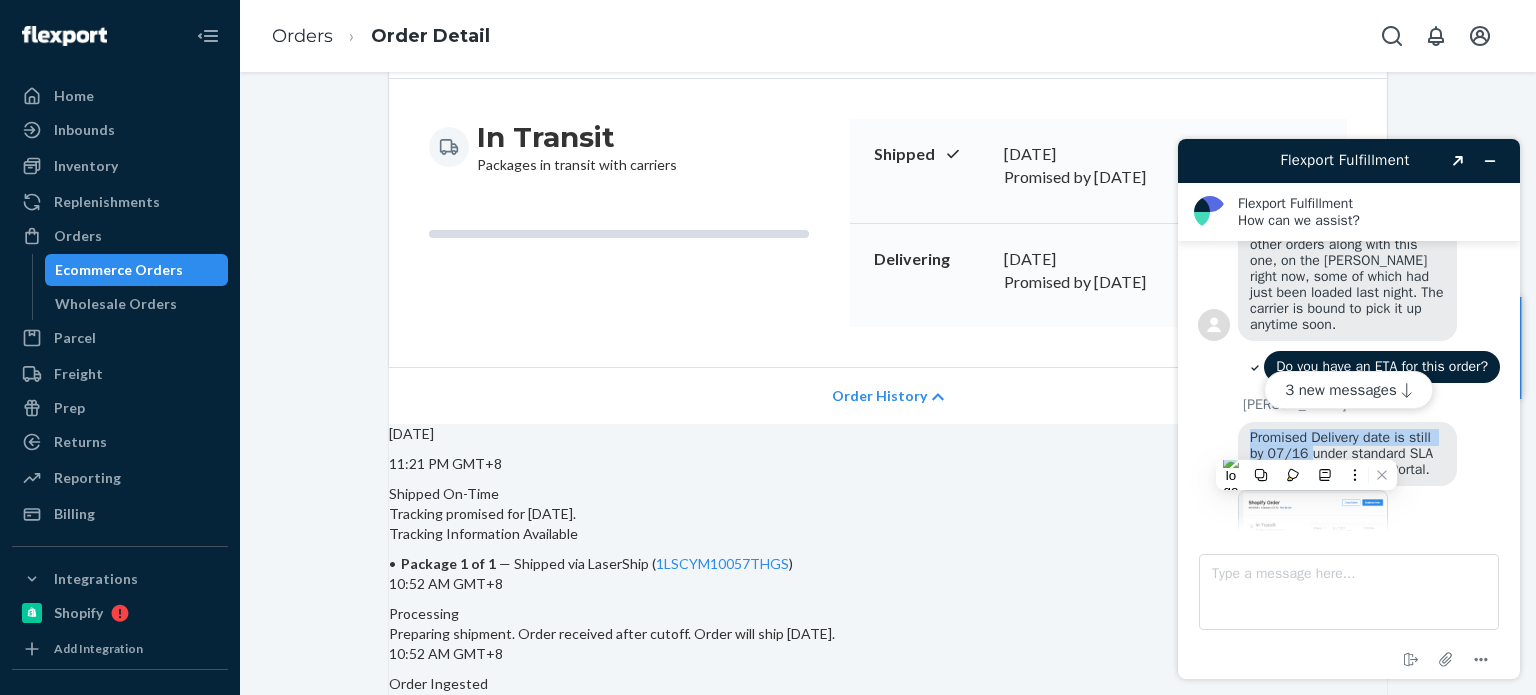 copy on "Promised Delivery date is still by 07/16" 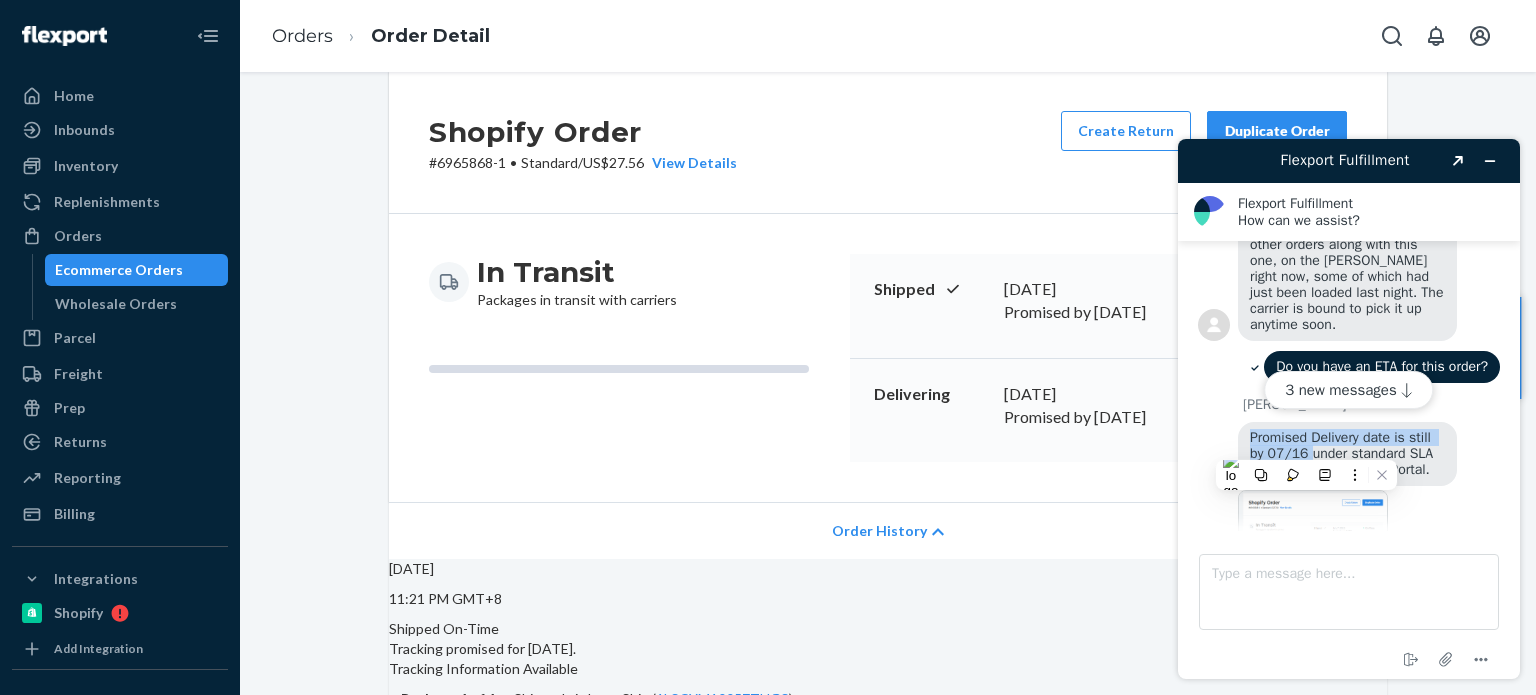 scroll, scrollTop: 0, scrollLeft: 0, axis: both 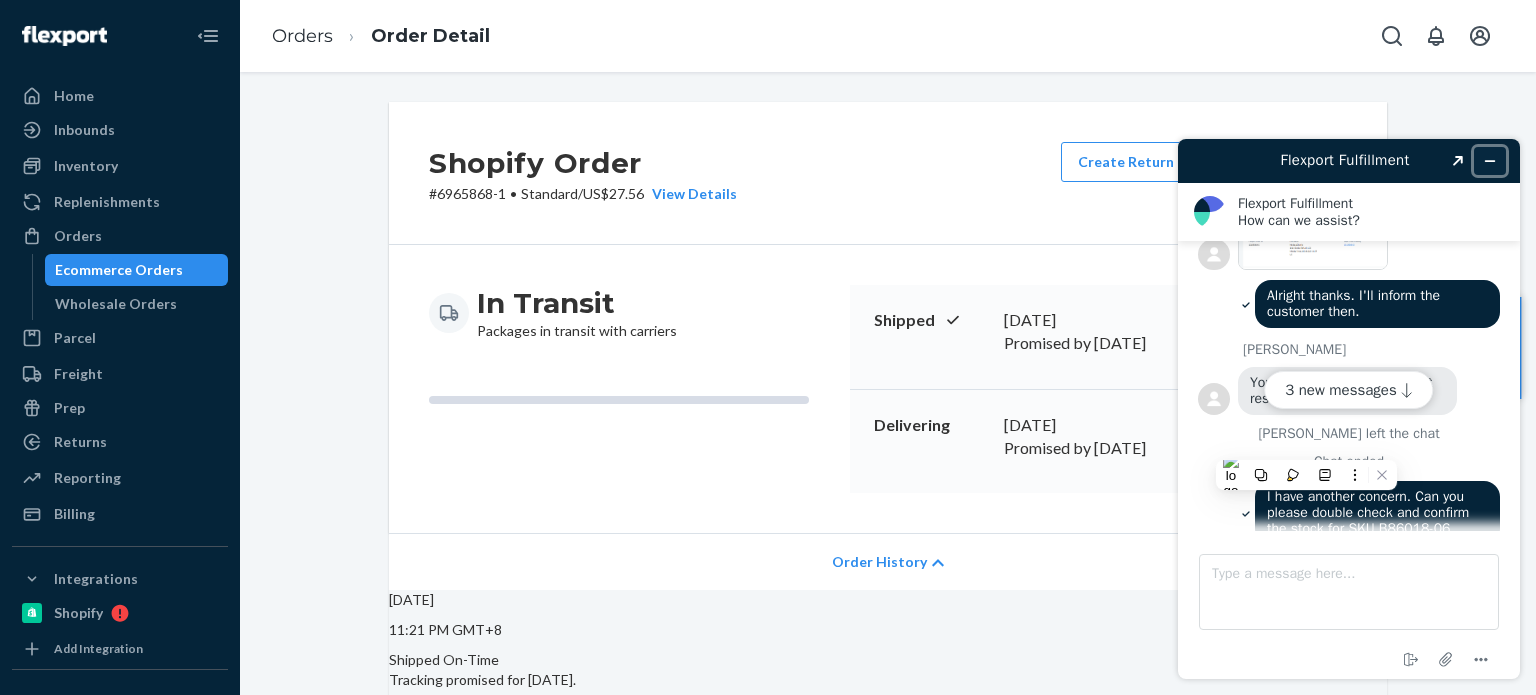 click 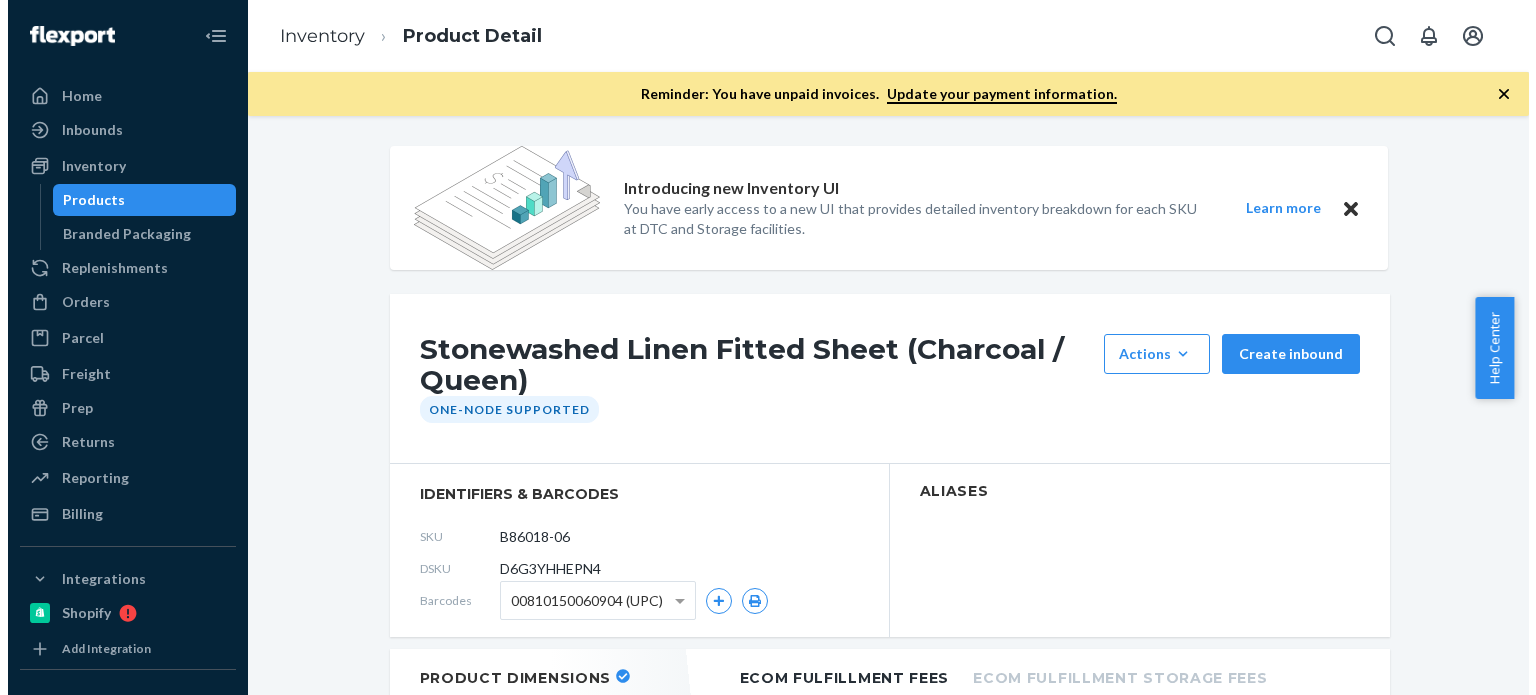 scroll, scrollTop: 0, scrollLeft: 0, axis: both 